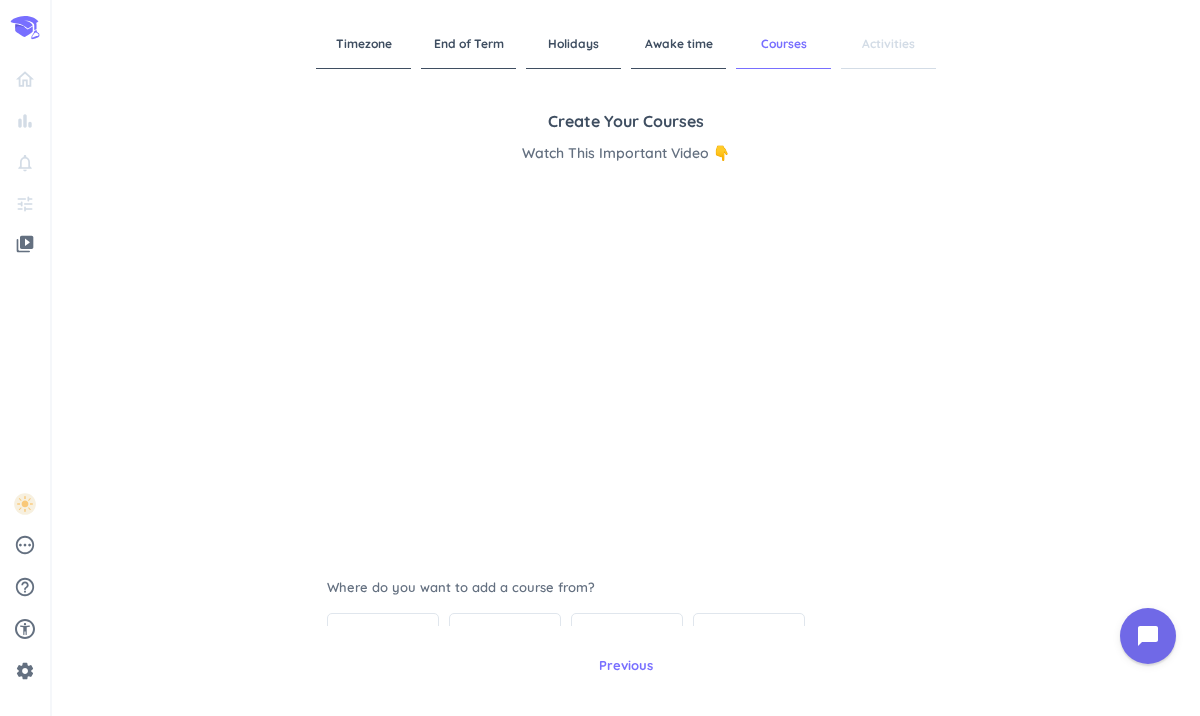 scroll, scrollTop: 0, scrollLeft: 0, axis: both 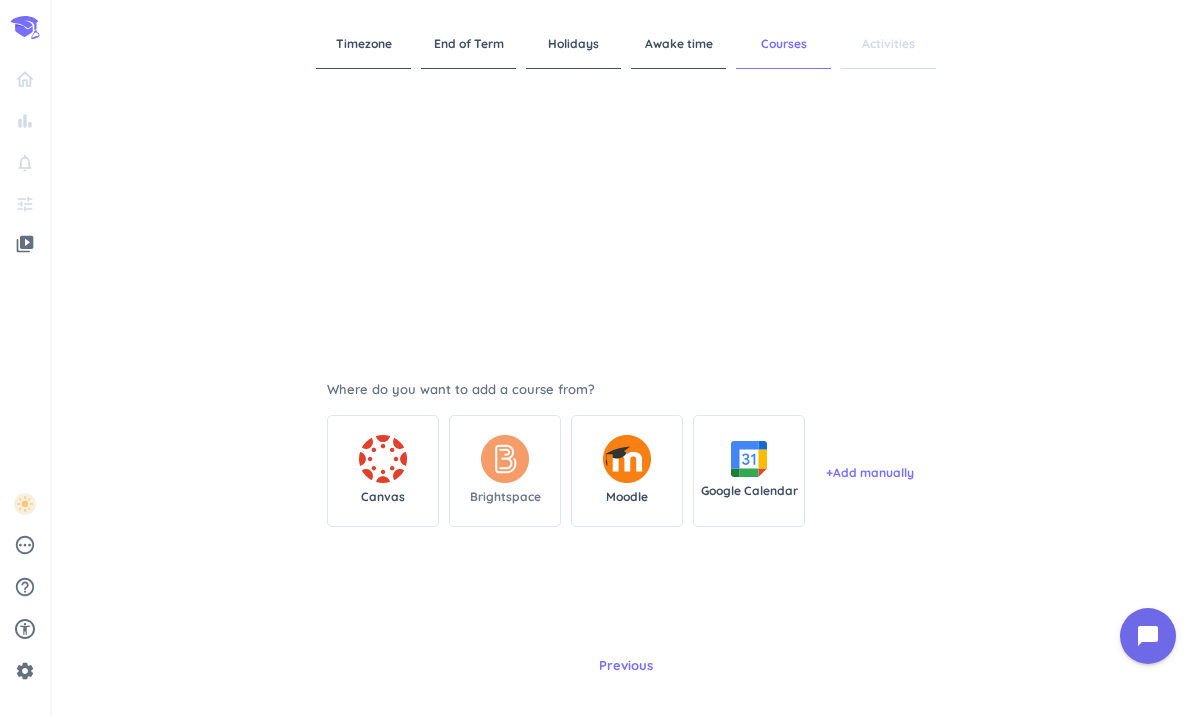 click at bounding box center (505, 459) 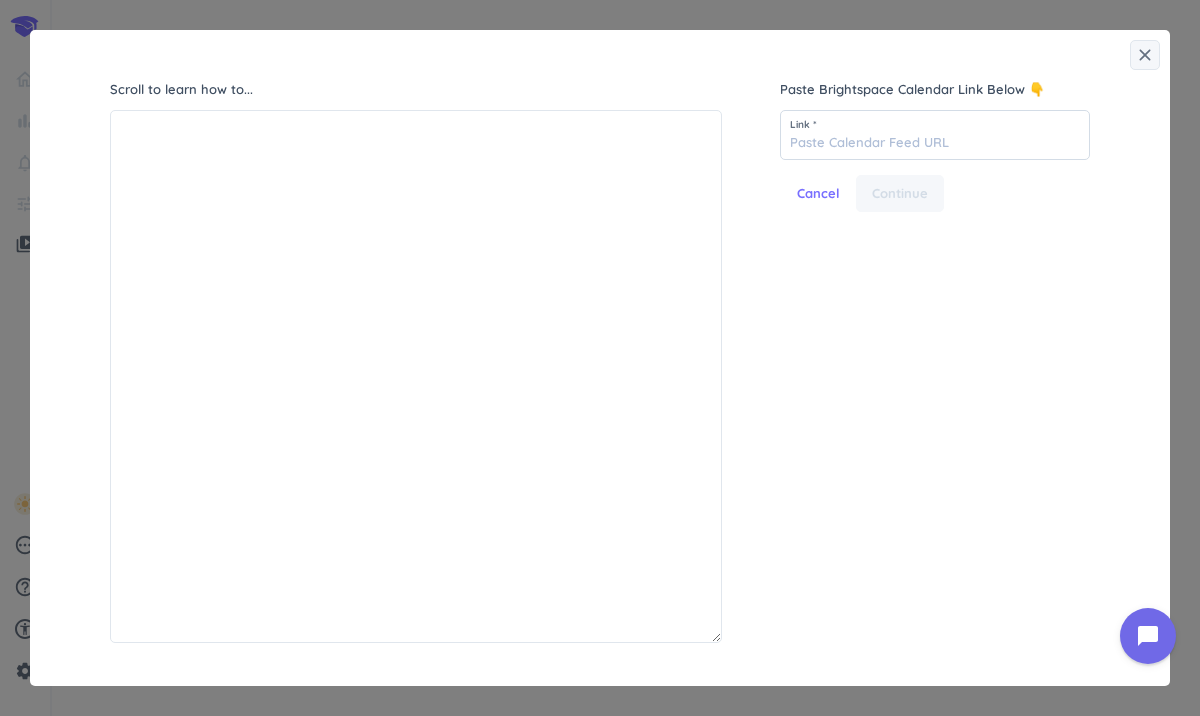 scroll, scrollTop: 16, scrollLeft: 16, axis: both 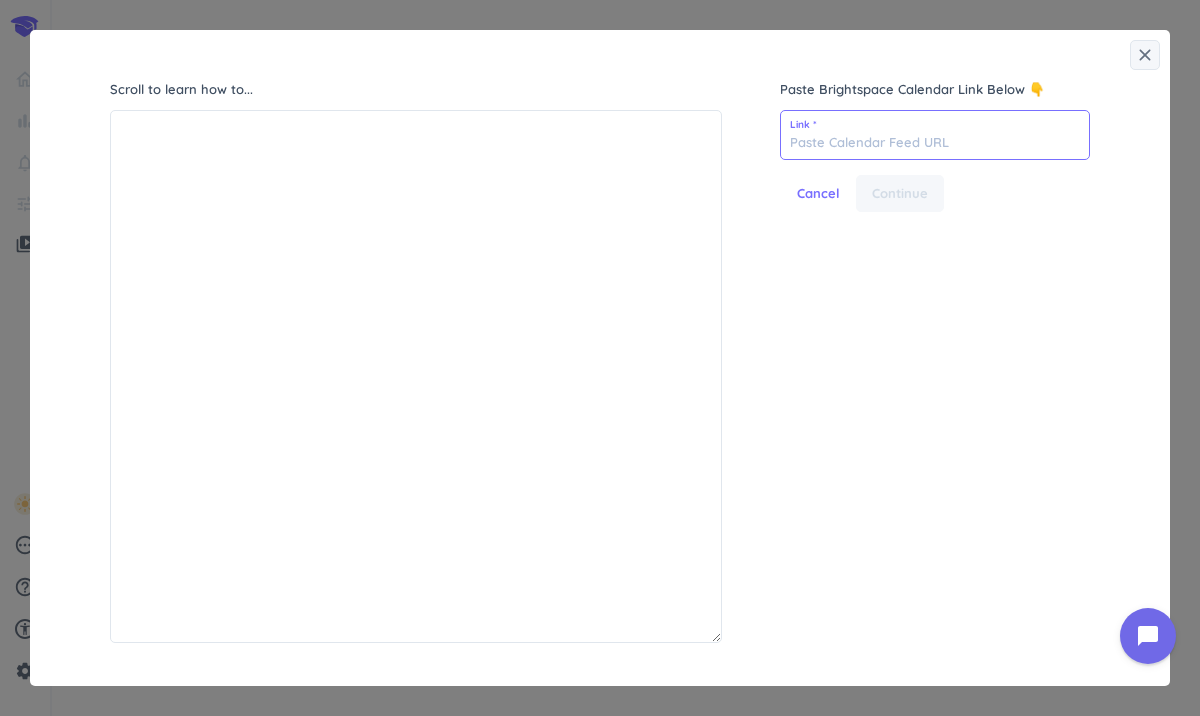 paste on "https://purdue.brightspace.com/d2l/le/calendar/6824" 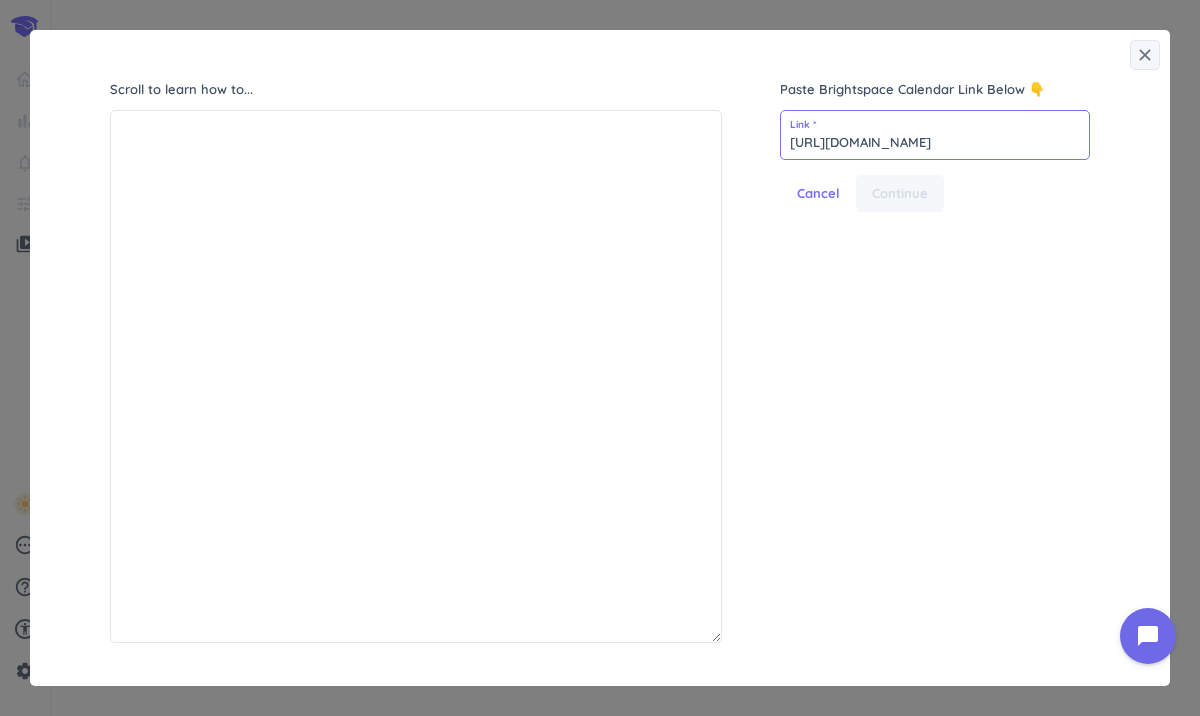 scroll, scrollTop: 0, scrollLeft: 56, axis: horizontal 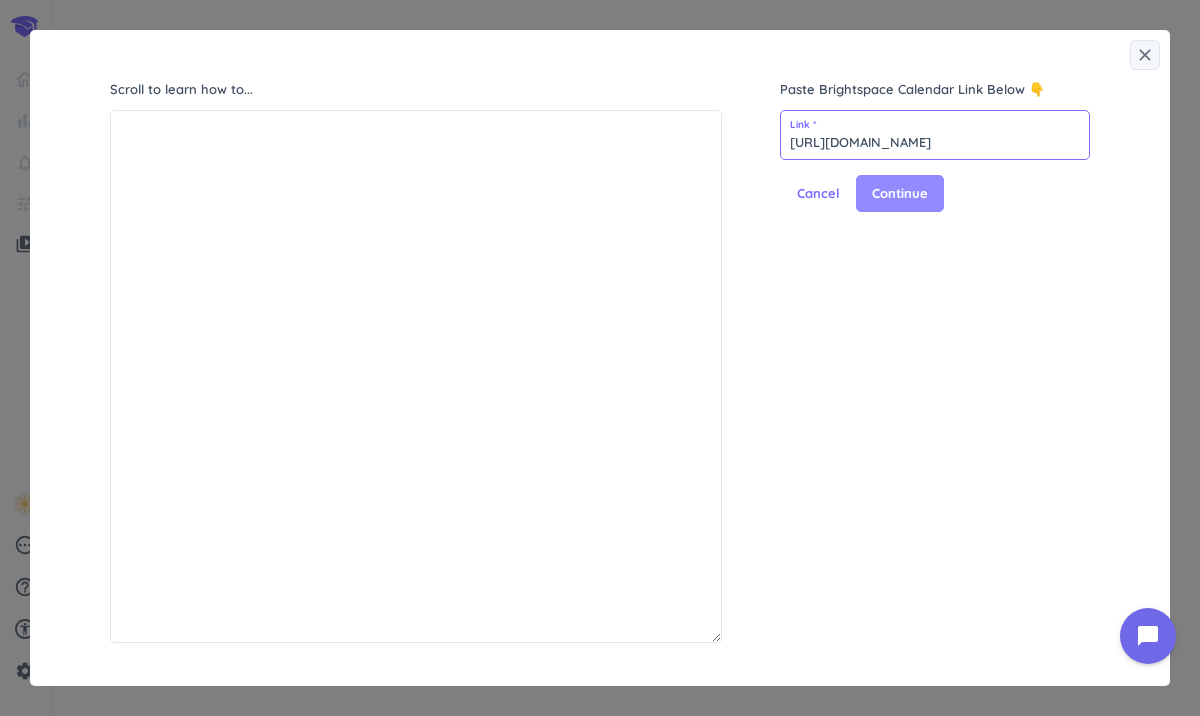 type on "https://purdue.brightspace.com/d2l/le/calendar/6824" 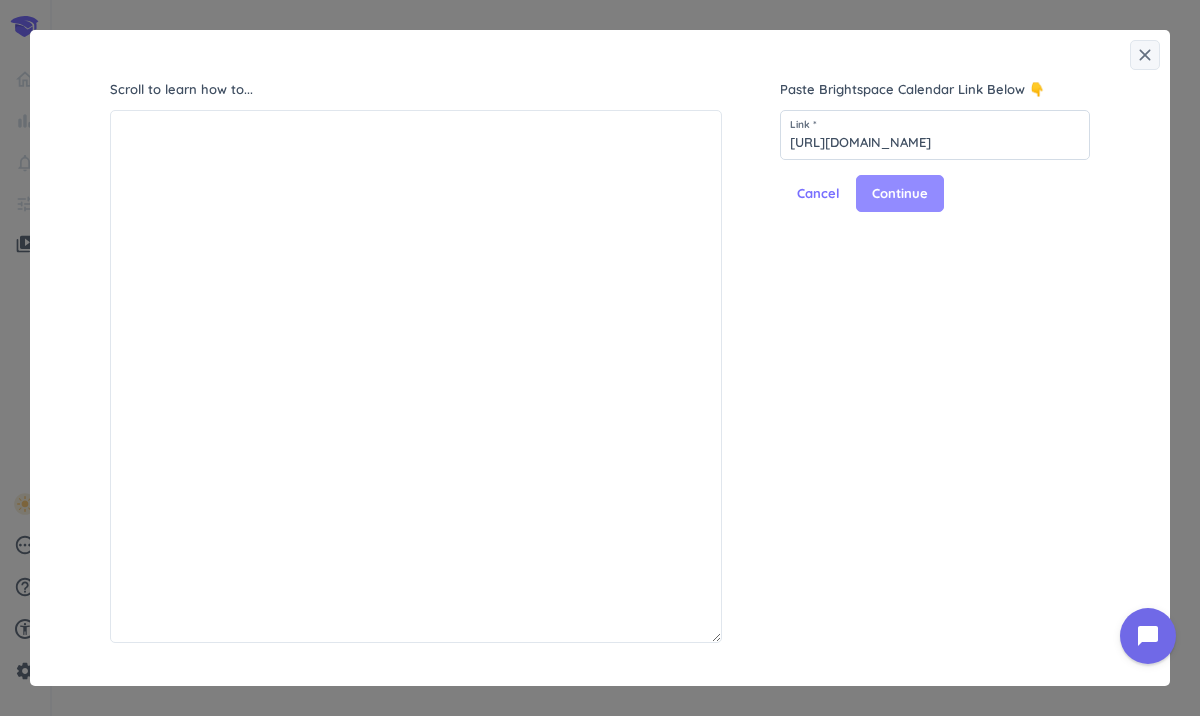 scroll, scrollTop: 0, scrollLeft: 0, axis: both 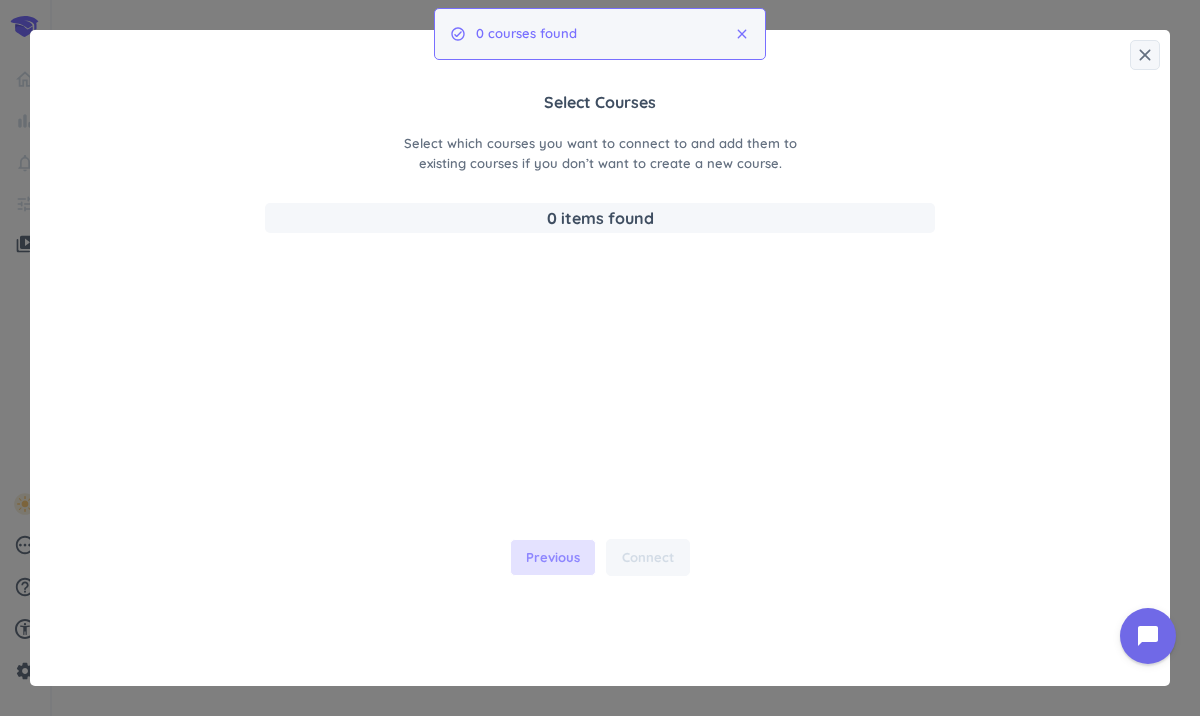 click on "Previous" at bounding box center [553, 558] 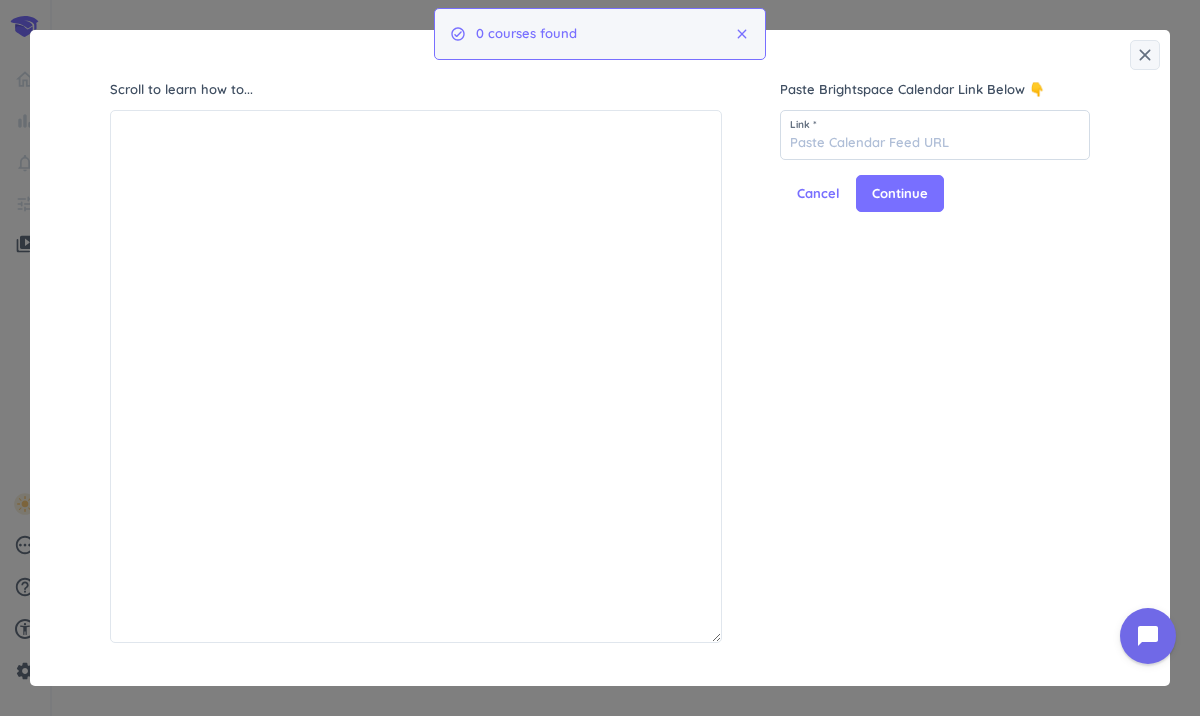 scroll, scrollTop: 16, scrollLeft: 16, axis: both 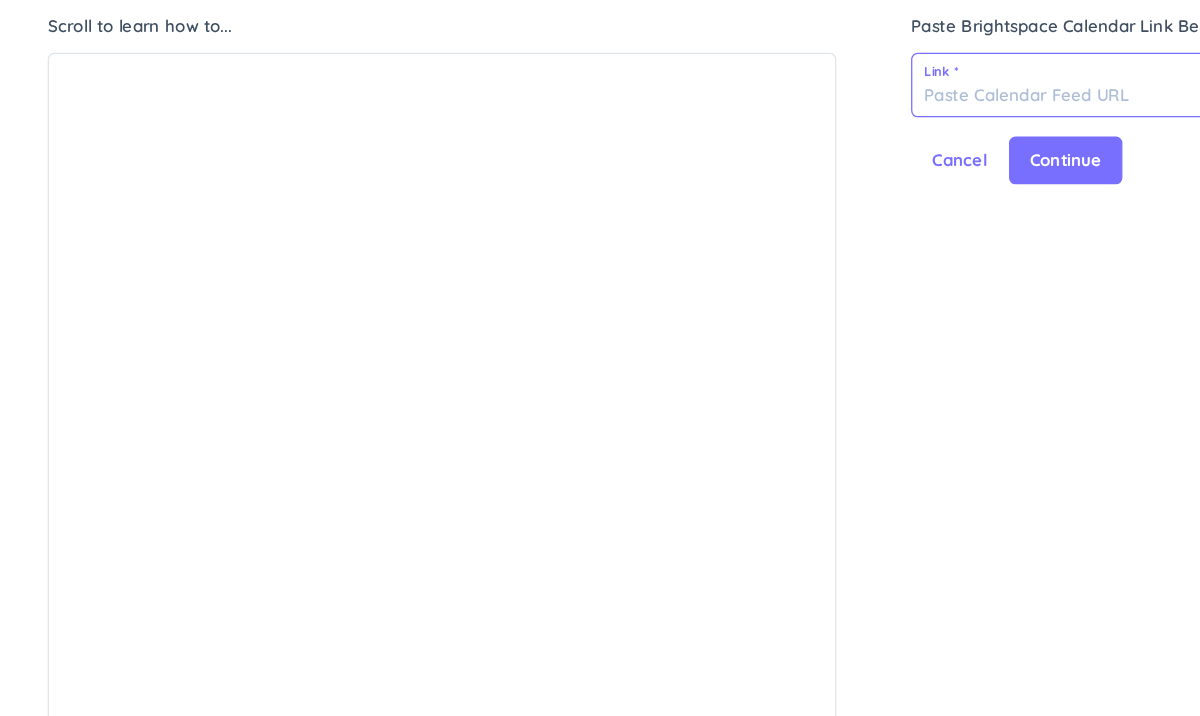paste on "https://purdue.brightspace.com/d2l/le/calendar/feed/user/feed.ics?token=ax0dwez2fxca1e554f530" 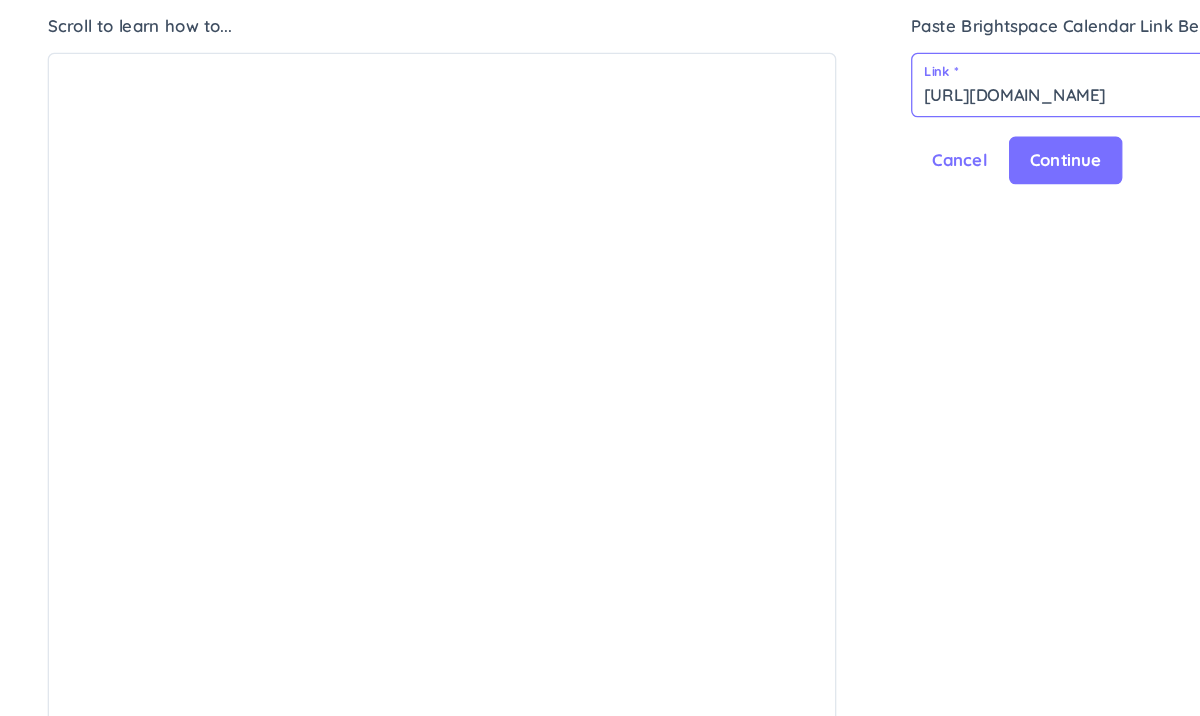 scroll, scrollTop: 0, scrollLeft: 342, axis: horizontal 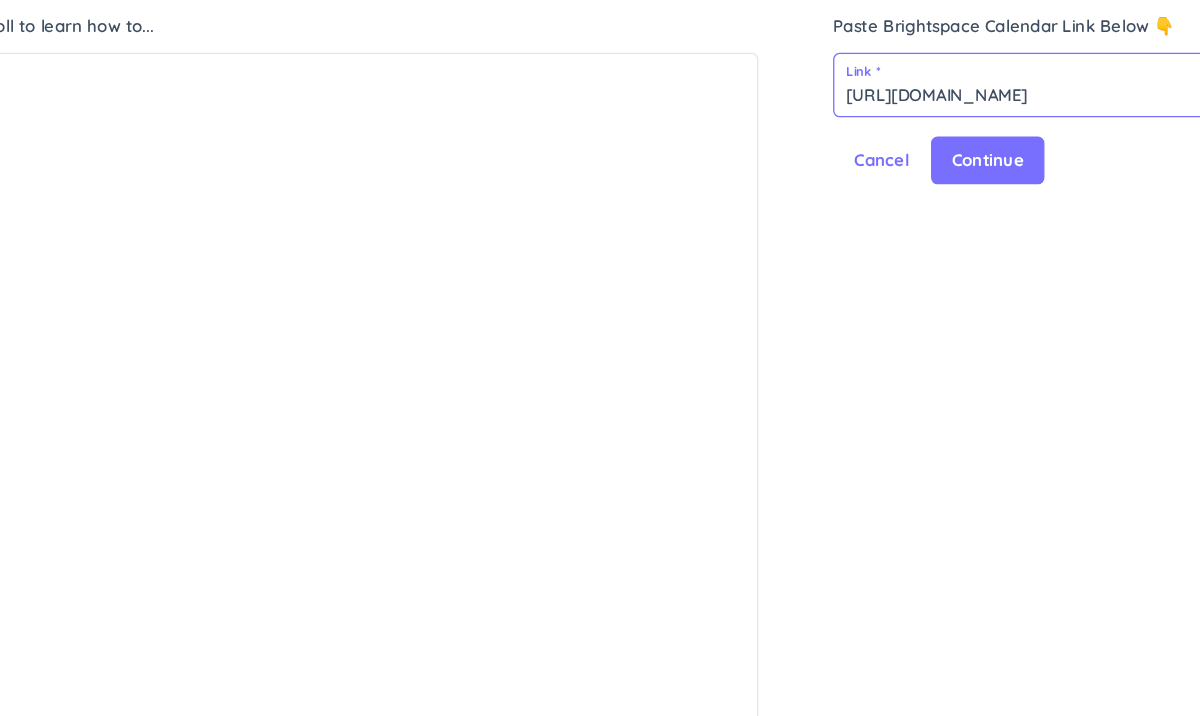 type on "https://purdue.brightspace.com/d2l/le/calendar/feed/user/feed.ics?token=ax0dwez2fxca1e554f530" 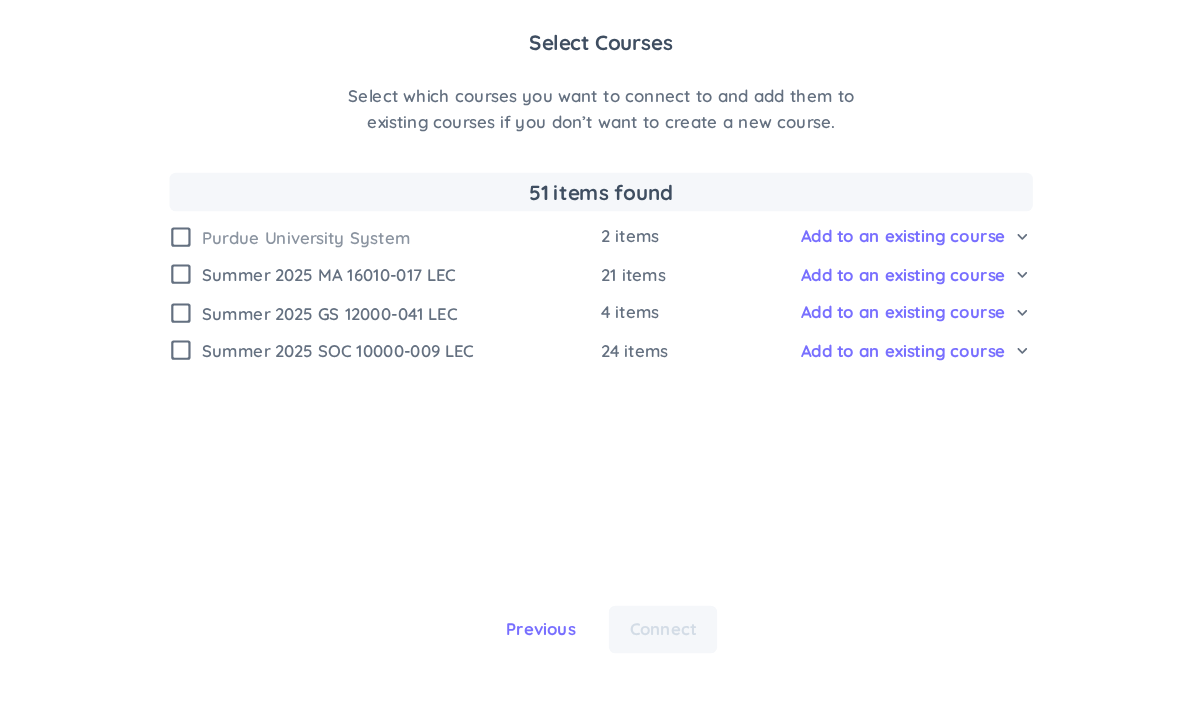 click on "check_box_outline_blank Purdue University System" at bounding box center (432, 253) 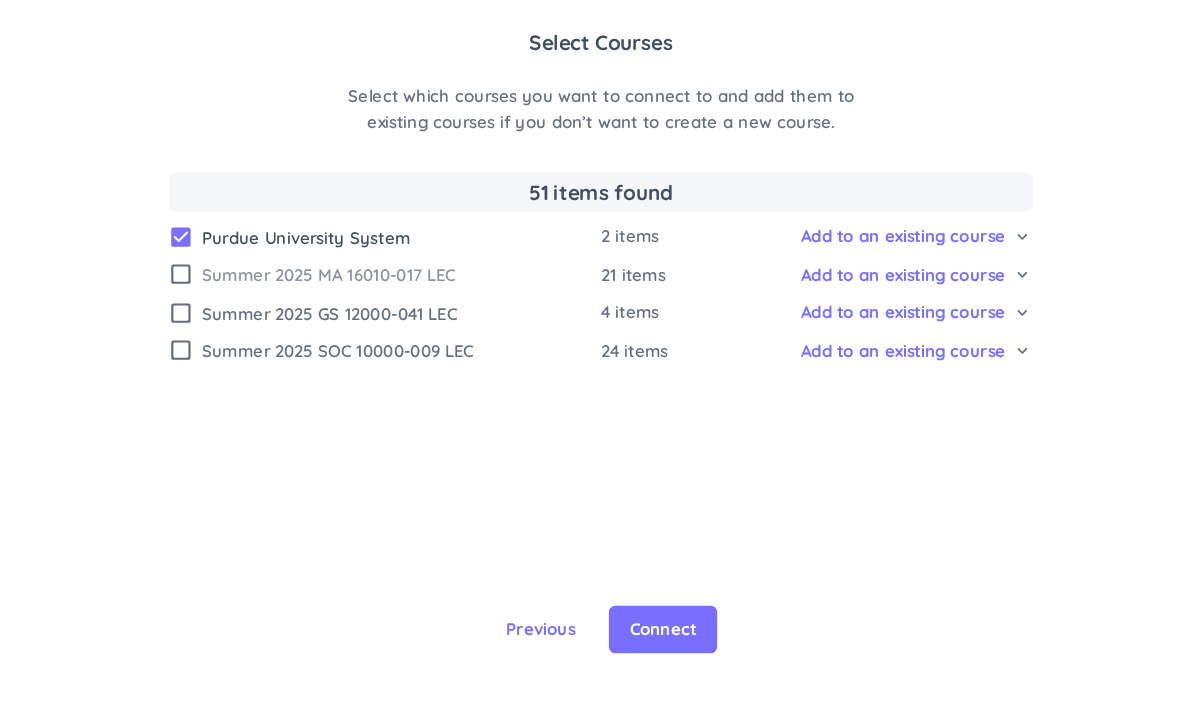 click on "check_box Purdue University System 2   items Add to an existing course cancel keyboard_arrow_down check_box_outline_blank Summer 2025 MA 16010-017 LEC 21   items Add to an existing course cancel keyboard_arrow_down check_box_outline_blank Summer 2025 GS 12000-041 LEC 4   items Add to an existing course cancel keyboard_arrow_down check_box_outline_blank Summer 2025 SOC 10000-009 LEC 24   items Add to an existing course cancel keyboard_arrow_down" at bounding box center [600, 391] 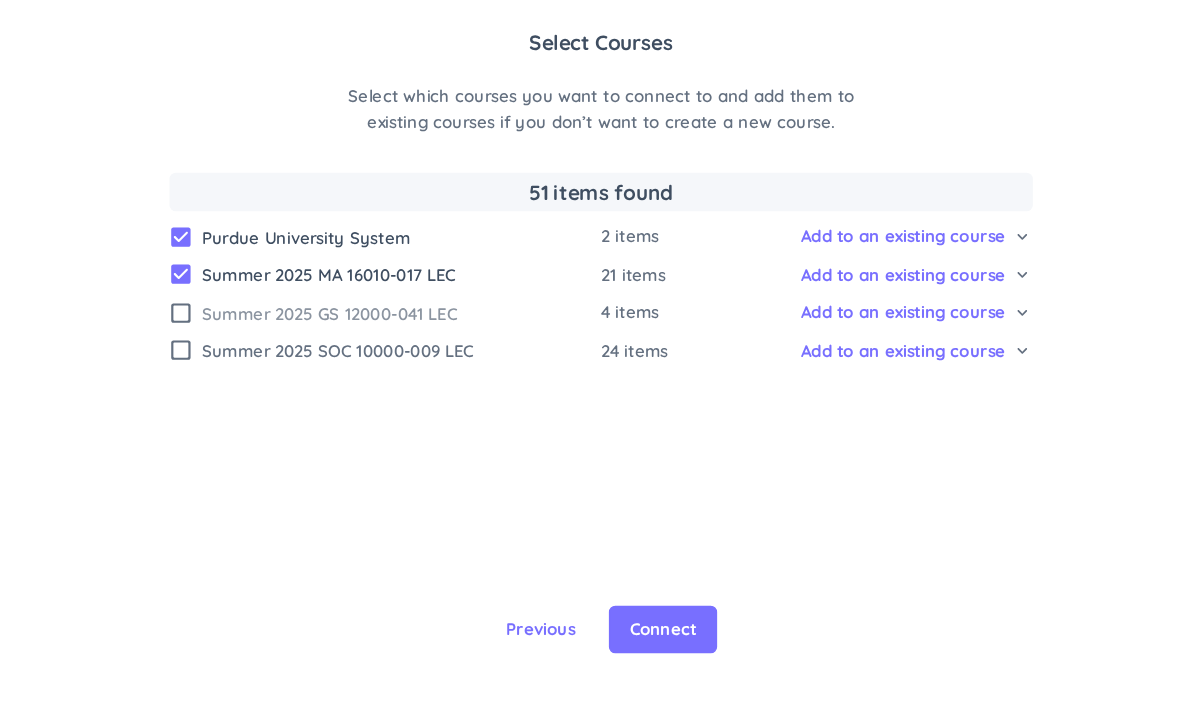 click on "check_box_outline_blank" at bounding box center (274, 312) 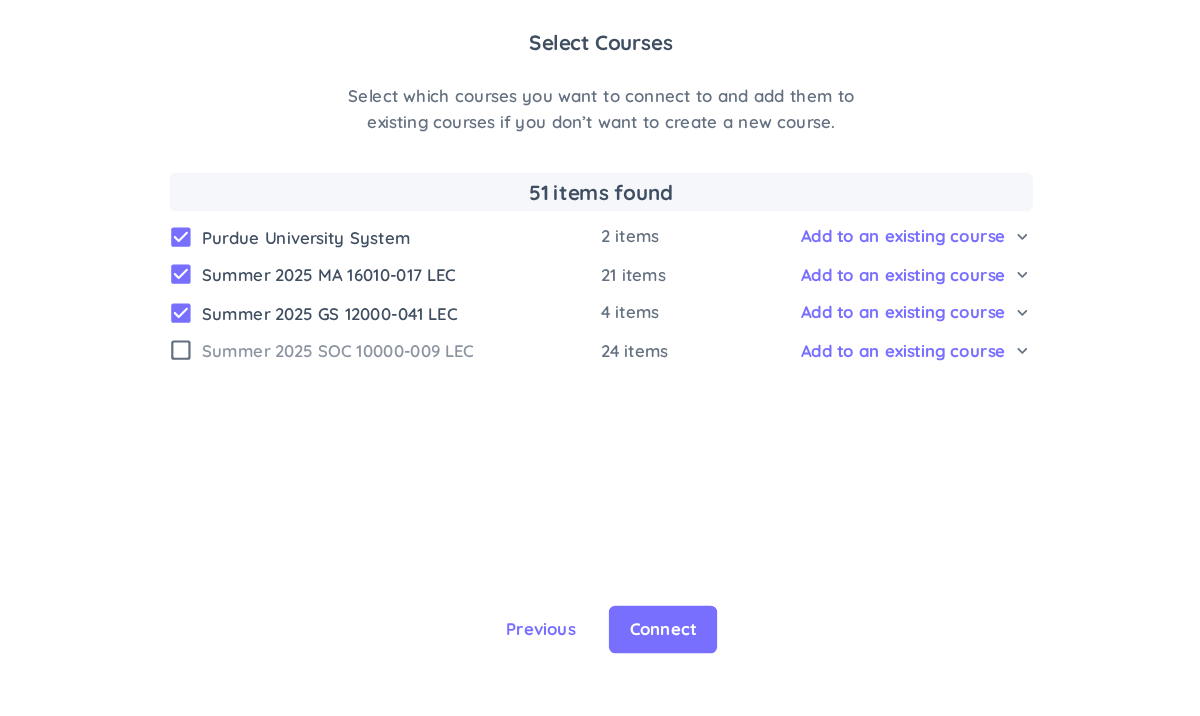 click on "check_box_outline_blank" at bounding box center [274, 341] 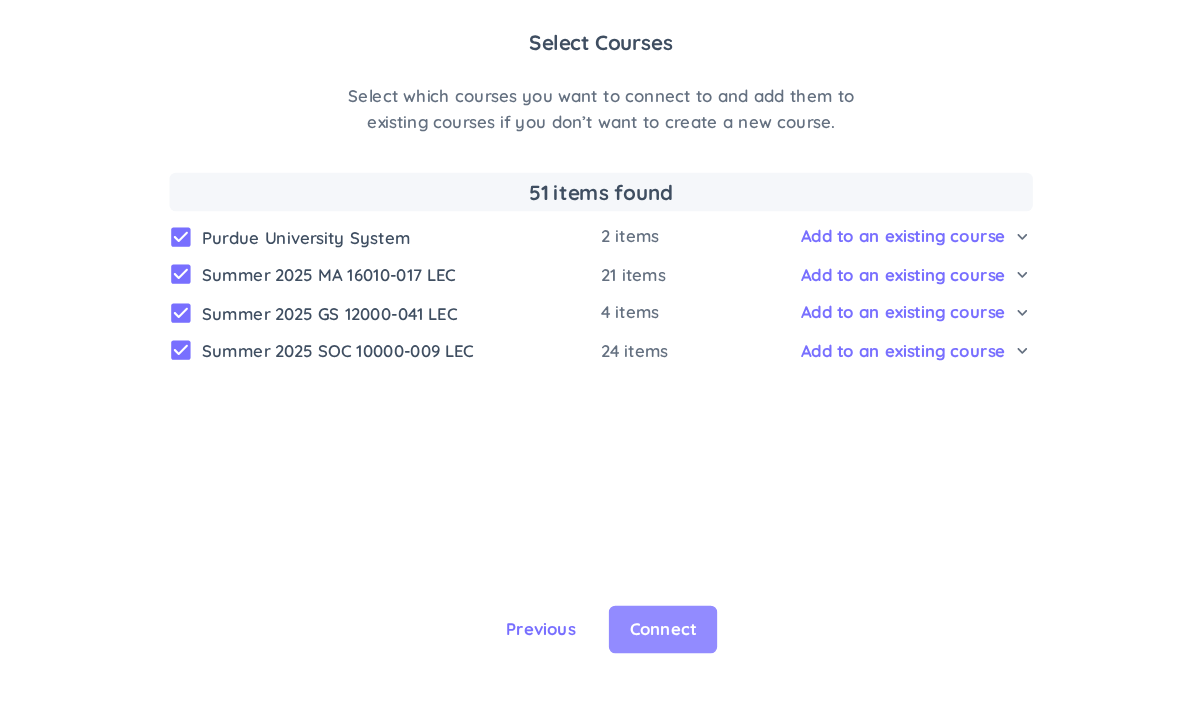 click on "Connect" at bounding box center (648, 558) 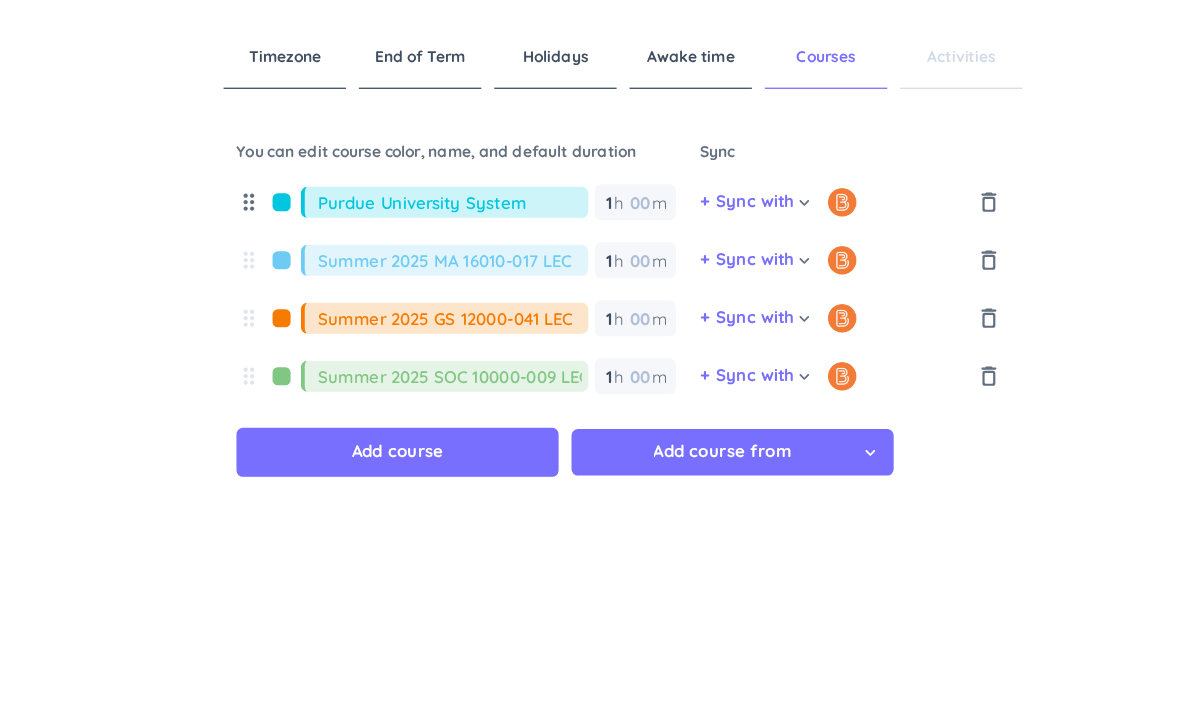 click on "drag_indicator" at bounding box center (336, 157) 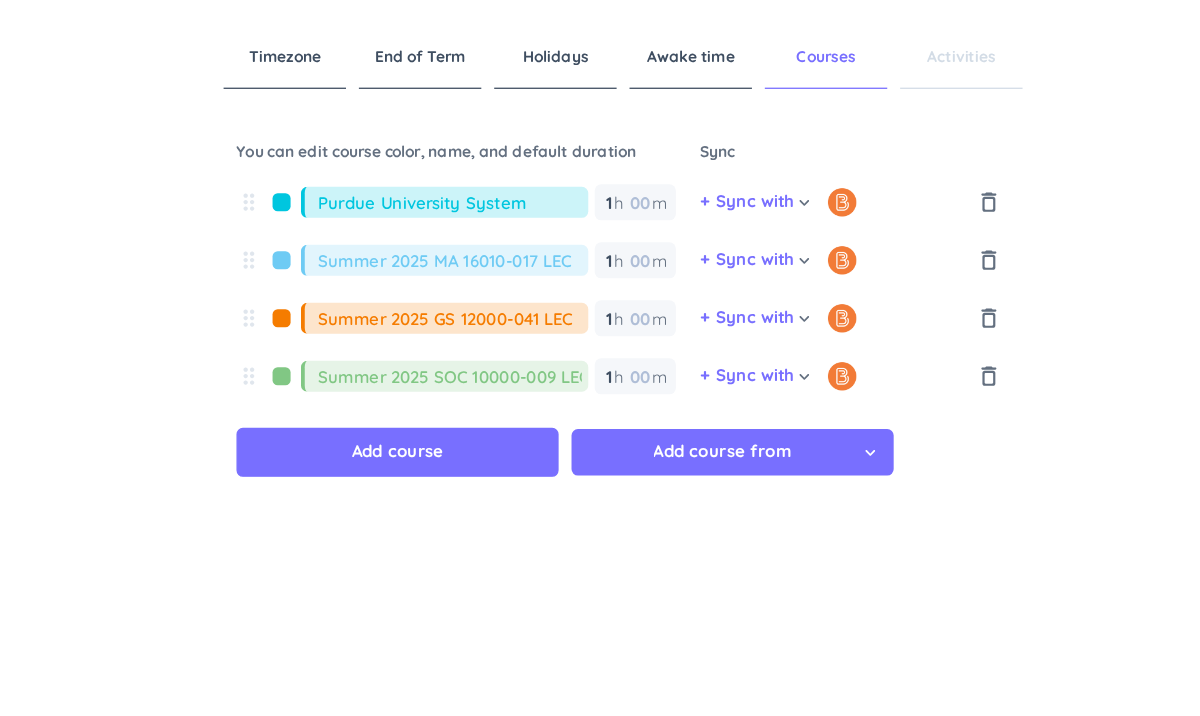 click at bounding box center [361, 157] 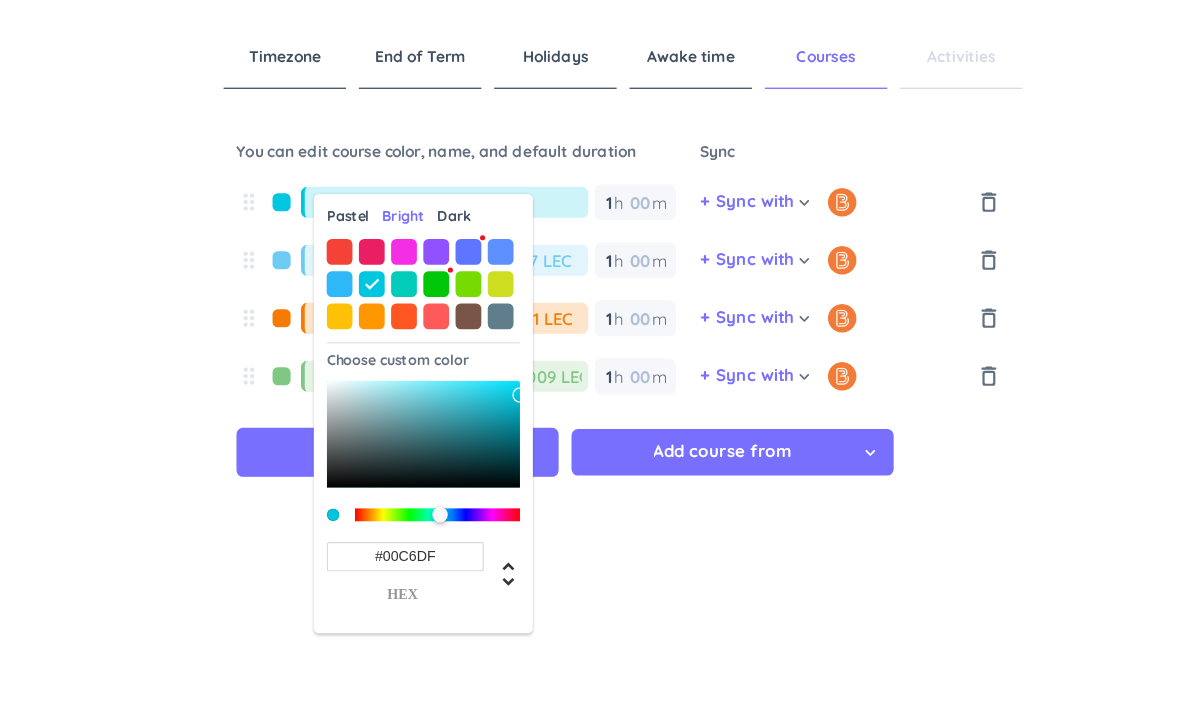 click on "You can edit course color, name, and default duration" at bounding box center (506, 123) 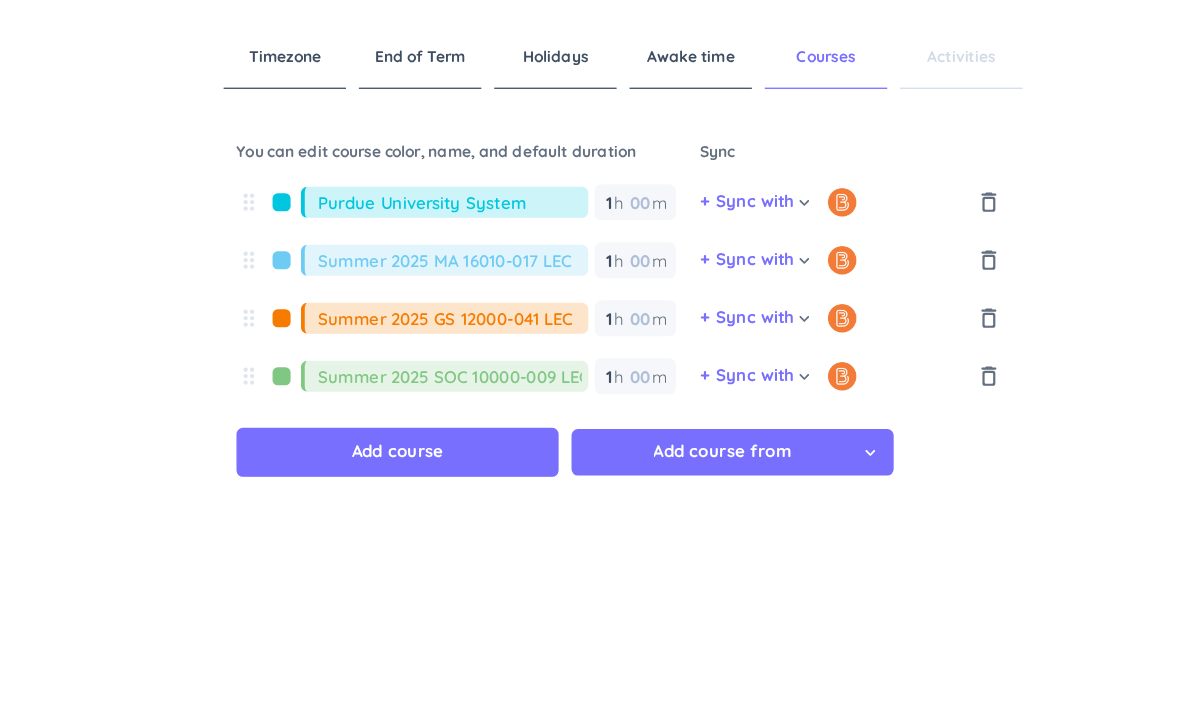 click at bounding box center (361, 157) 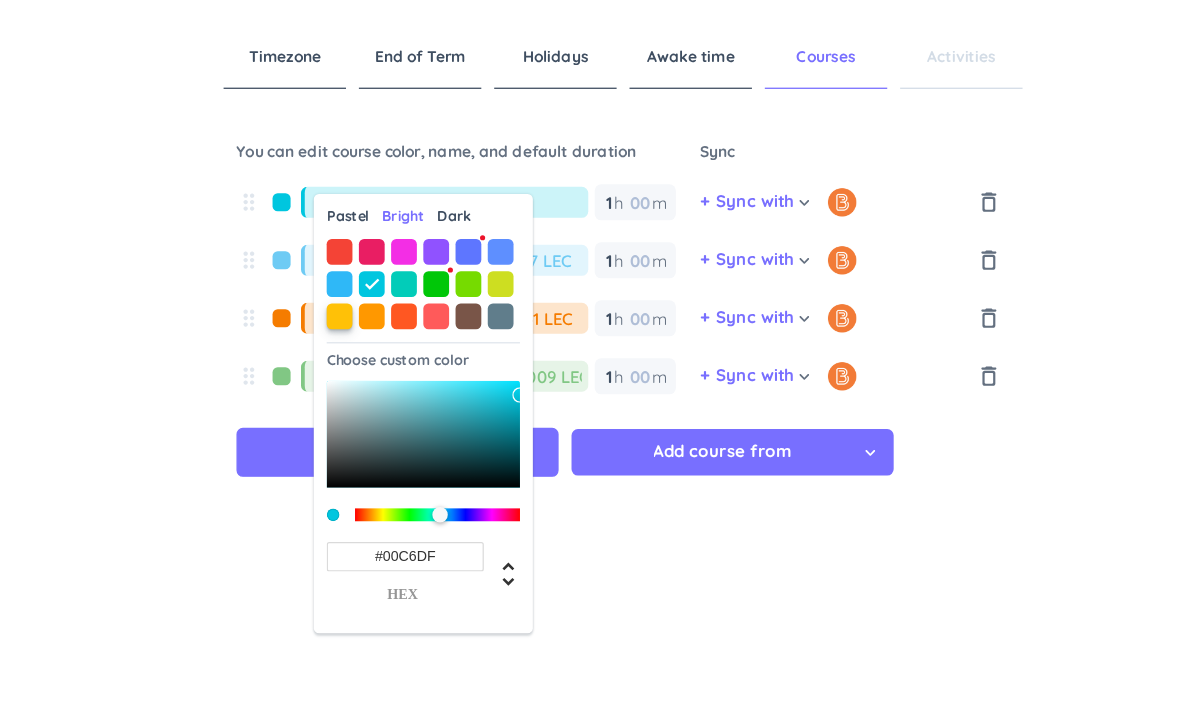 click at bounding box center [406, 245] 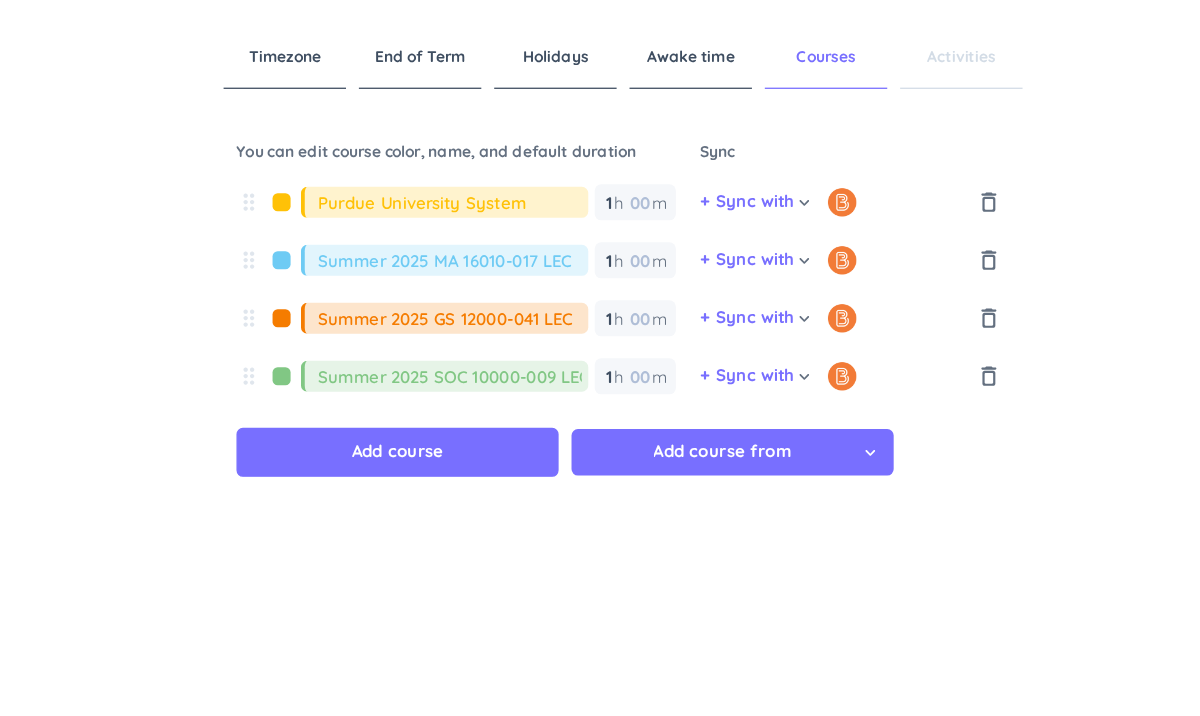 click at bounding box center (361, 202) 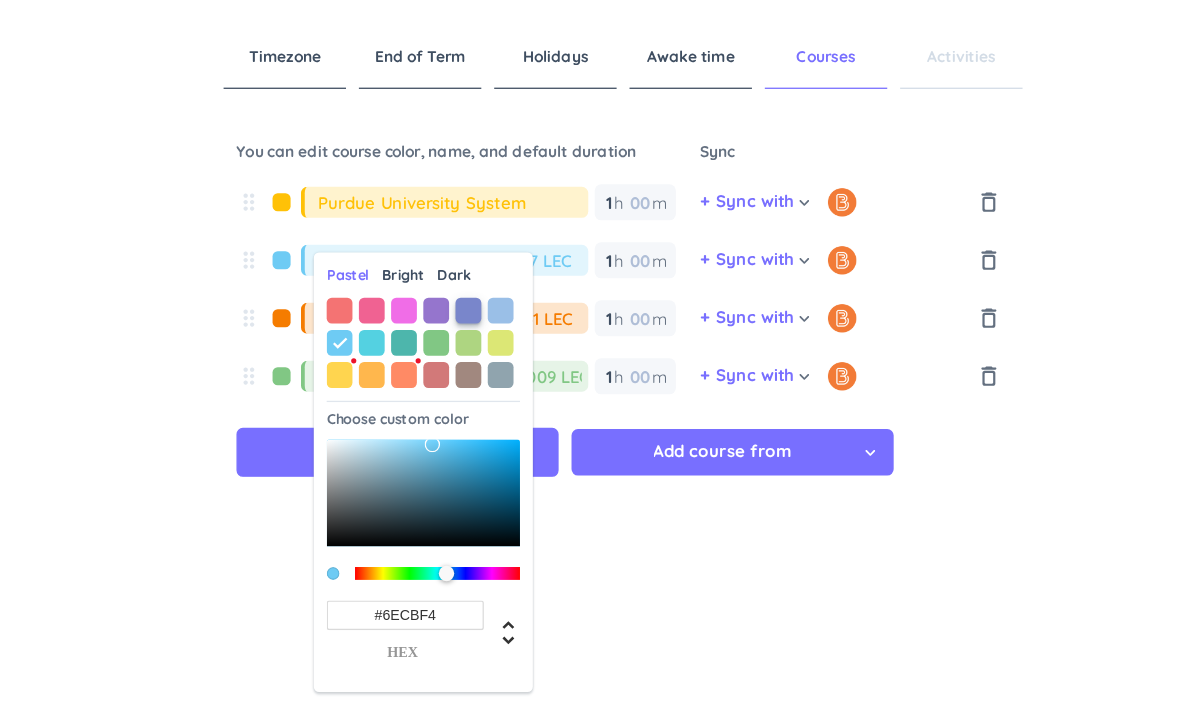 click at bounding box center (506, 241) 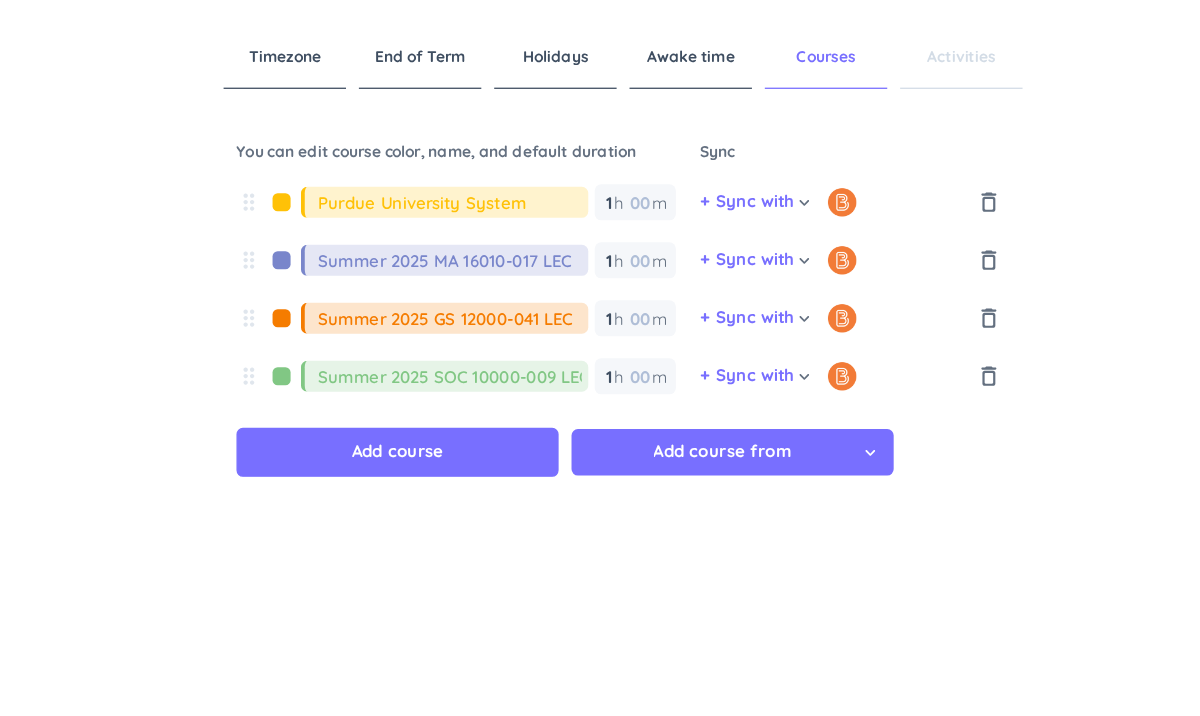 click on "Summer 2025 GS 12000-041 LEC" at bounding box center (494, 247) 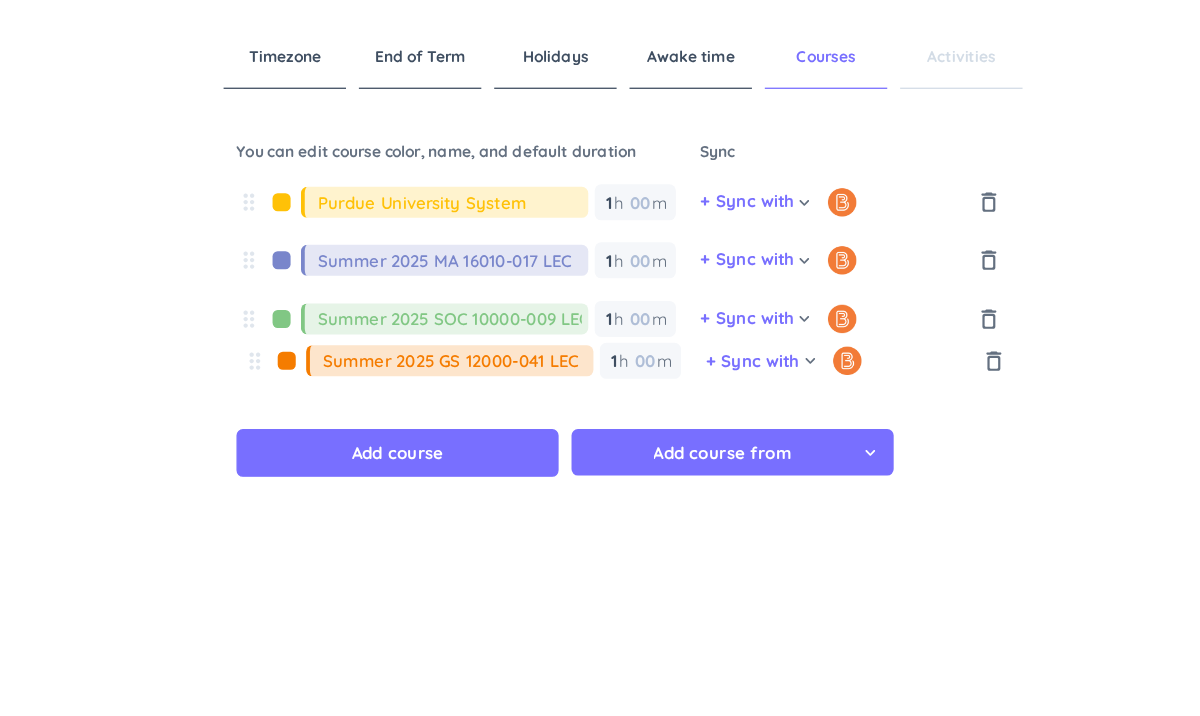 drag, startPoint x: 333, startPoint y: 241, endPoint x: 338, endPoint y: 280, distance: 39.319206 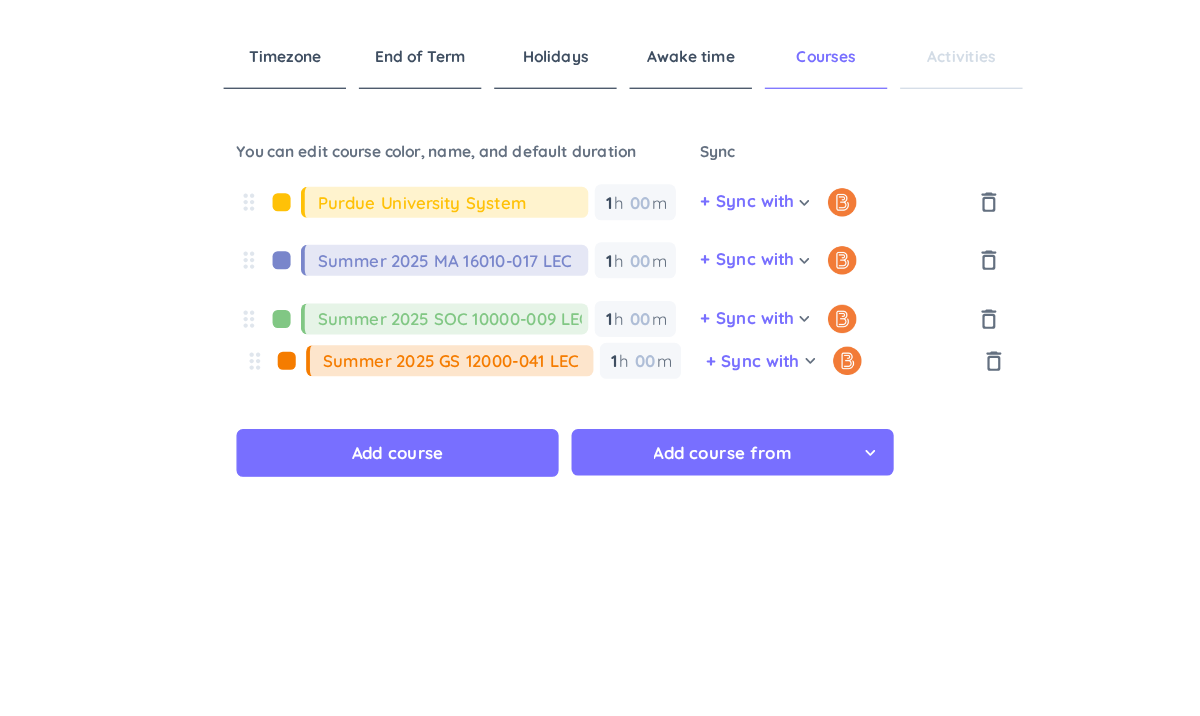 click on "drag_indicator Purdue University System 1 1 00 h 00 m + Sync with cancel keyboard_arrow_down cancel delete_outline drag_indicator Summer 2025 MA 16010-017 LEC 1 1 00 h 00 m + Sync with cancel keyboard_arrow_down cancel delete_outline drag_indicator Summer 2025 GS 12000-041 LEC 1 1 00 h 00 m + Sync with cancel keyboard_arrow_down cancel delete_outline drag_indicator Summer 2025 SOC 10000-009 LEC 1 1 00 h 00 m + Sync with cancel keyboard_arrow_down cancel delete_outline Add course Add course from cancel keyboard_arrow_down" at bounding box center [626, 340] 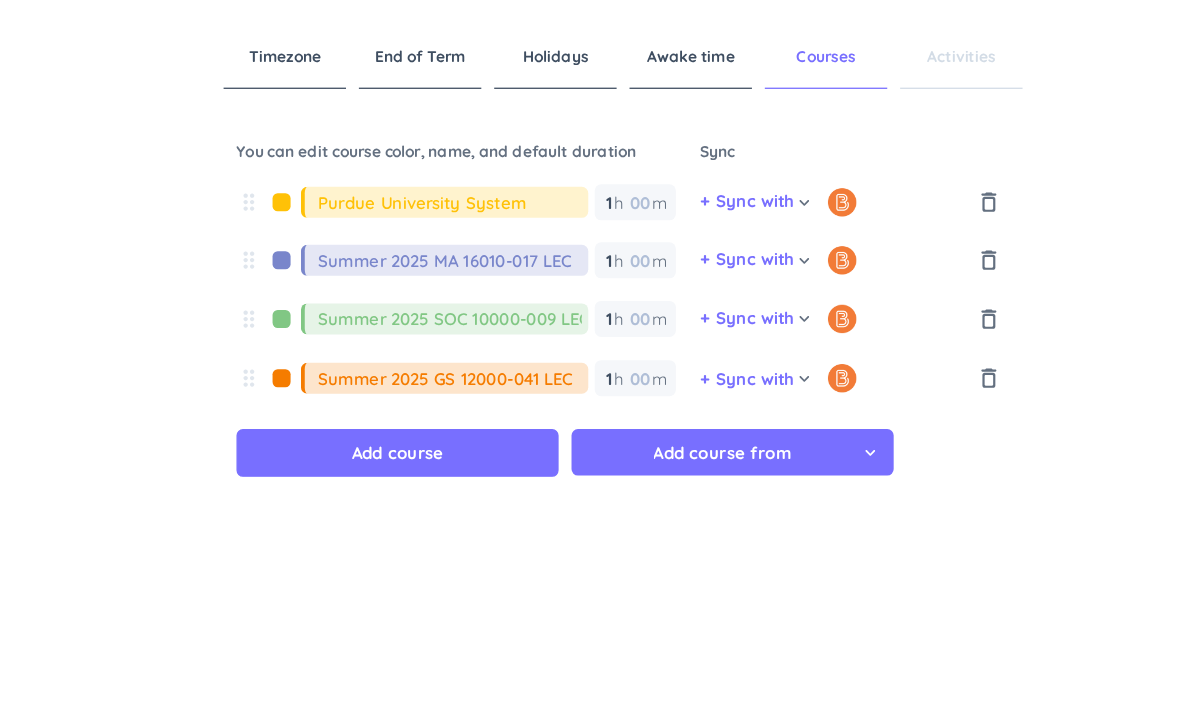 type on "Summer 2025 SOC 10000-009 LEC" 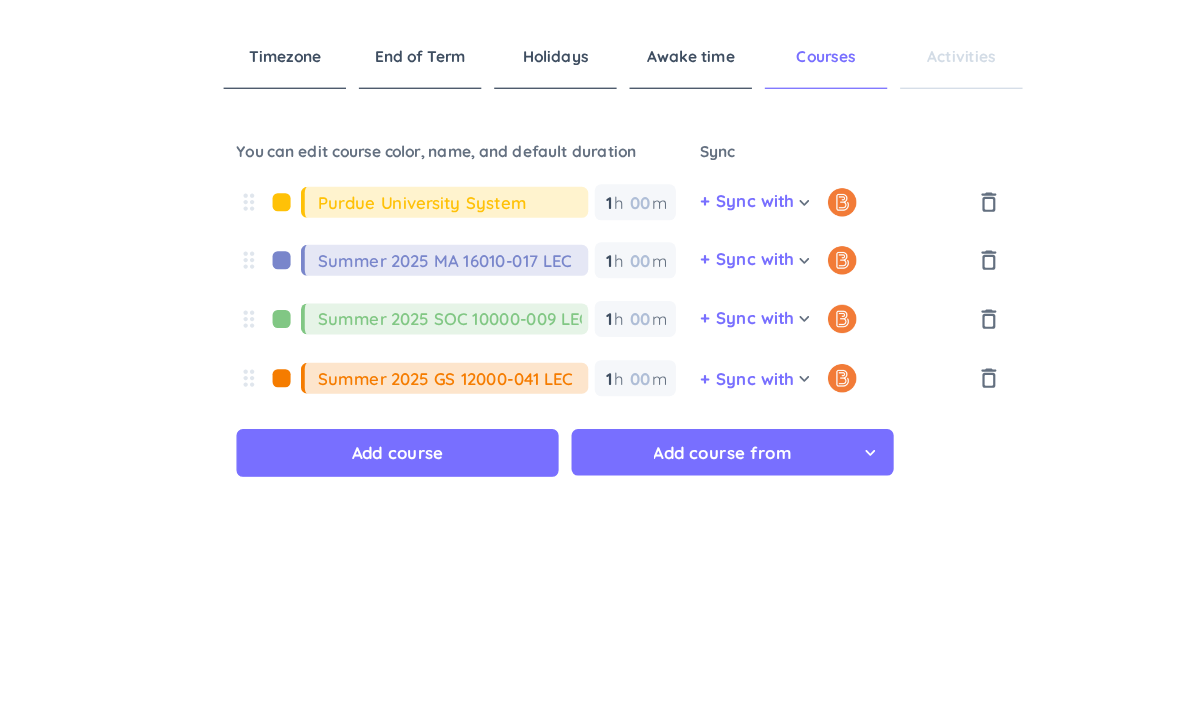type on "Summer 2025 GS 12000-041 LEC" 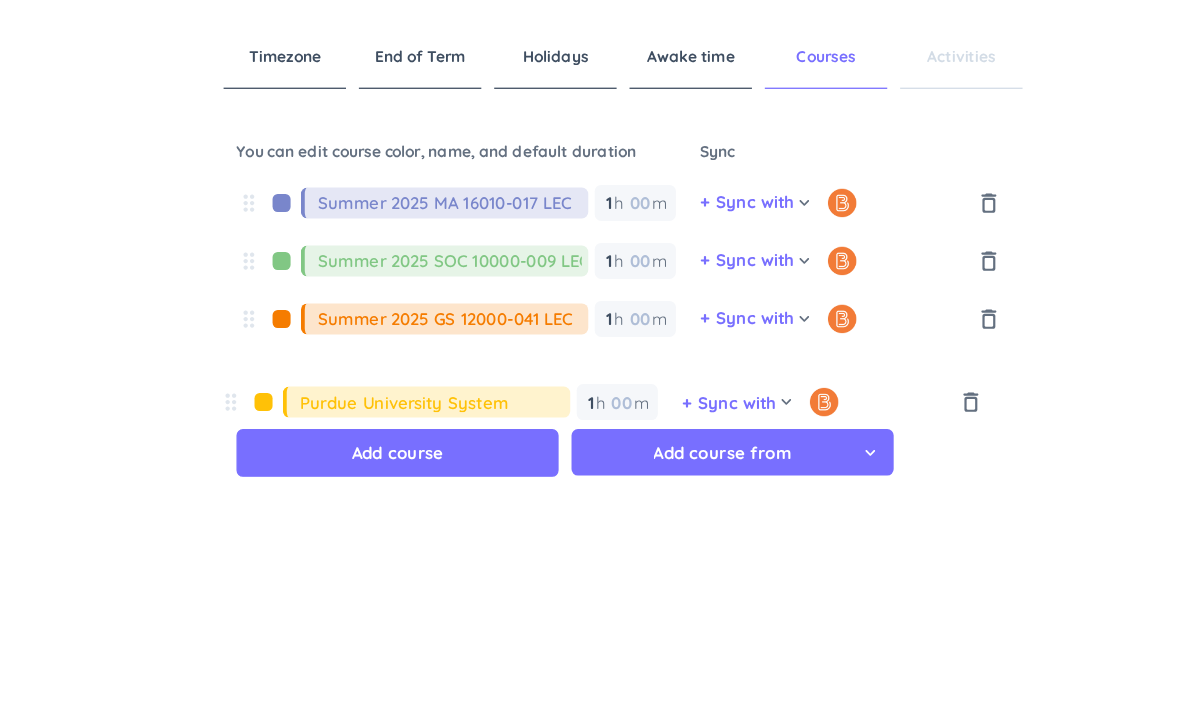 drag, startPoint x: 339, startPoint y: 160, endPoint x: 325, endPoint y: 322, distance: 162.6038 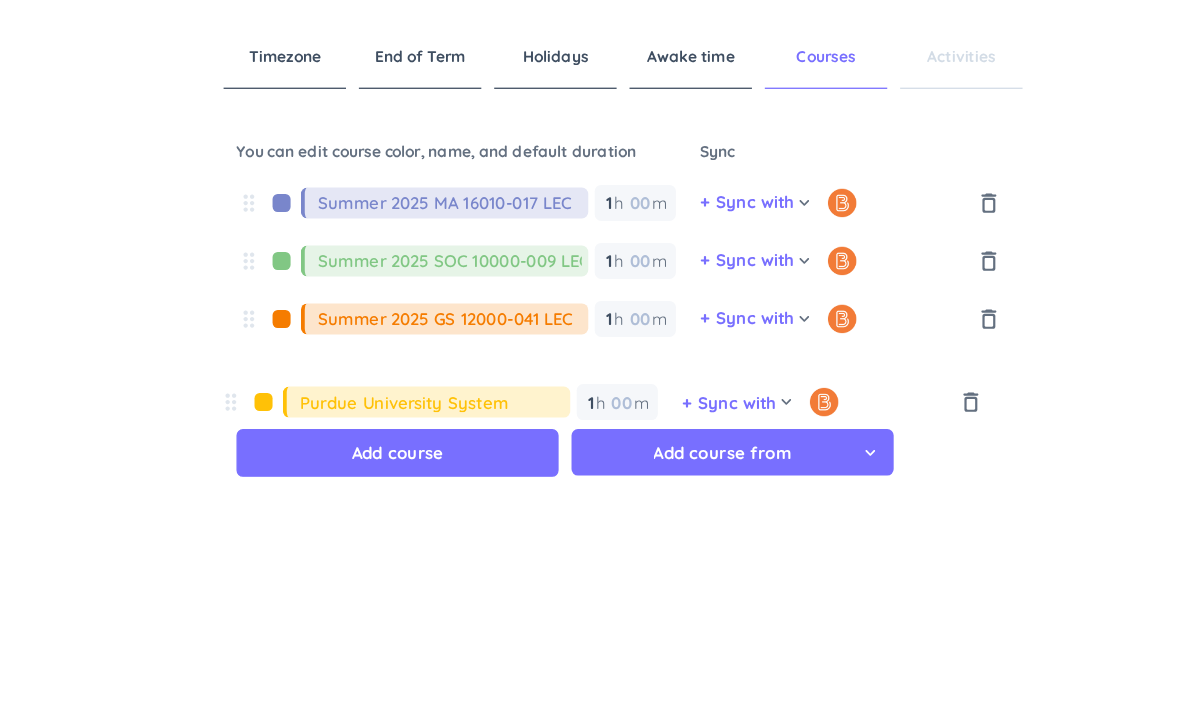click on "Timezone End of Term Holidays Awake time Courses Activities You can edit course color, name, and default duration Sync drag_indicator Purdue University System 1 1 00 h 00 m + Sync with cancel keyboard_arrow_down cancel delete_outline drag_indicator Summer 2025 MA 16010-017 LEC 1 1 00 h 00 m + Sync with cancel keyboard_arrow_down cancel delete_outline drag_indicator Summer 2025 SOC 10000-009 LEC 1 1 00 h 00 m + Sync with cancel keyboard_arrow_down cancel delete_outline drag_indicator Summer 2025 GS 12000-041 LEC 1 1 00 h 00 m + Sync with cancel keyboard_arrow_down cancel delete_outline Add course Add course from cancel keyboard_arrow_down Previous Next" at bounding box center [626, 358] 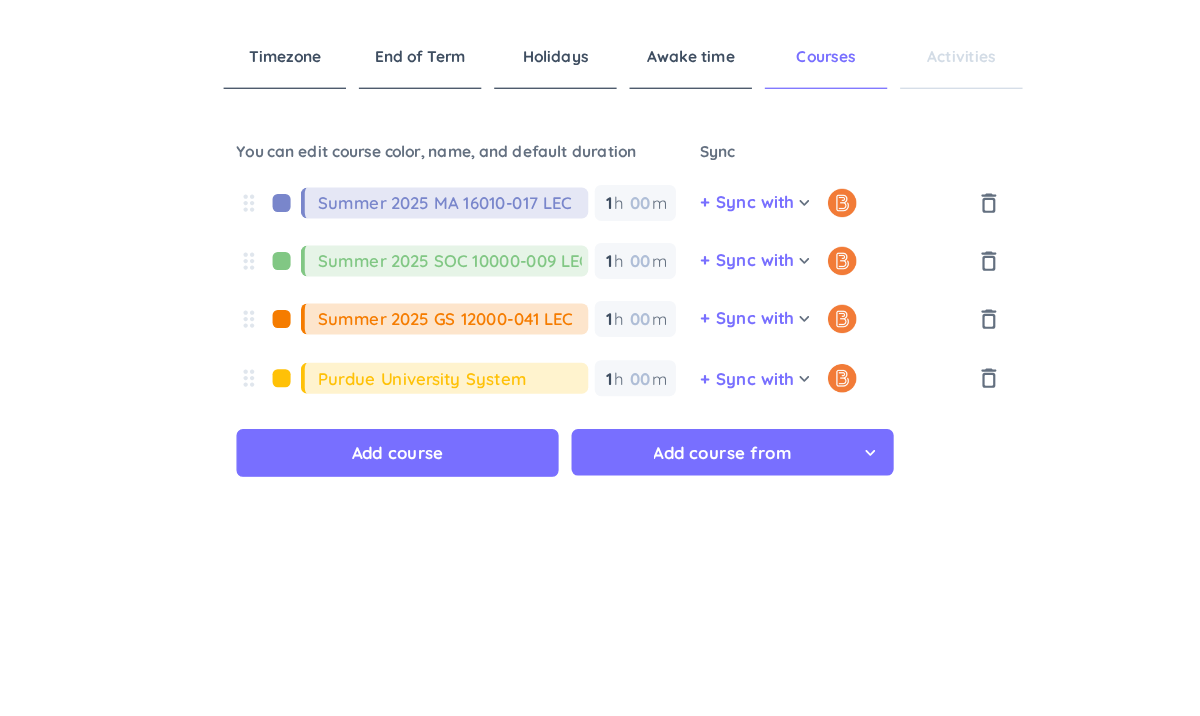 type on "Summer 2025 MA 16010-017 LEC" 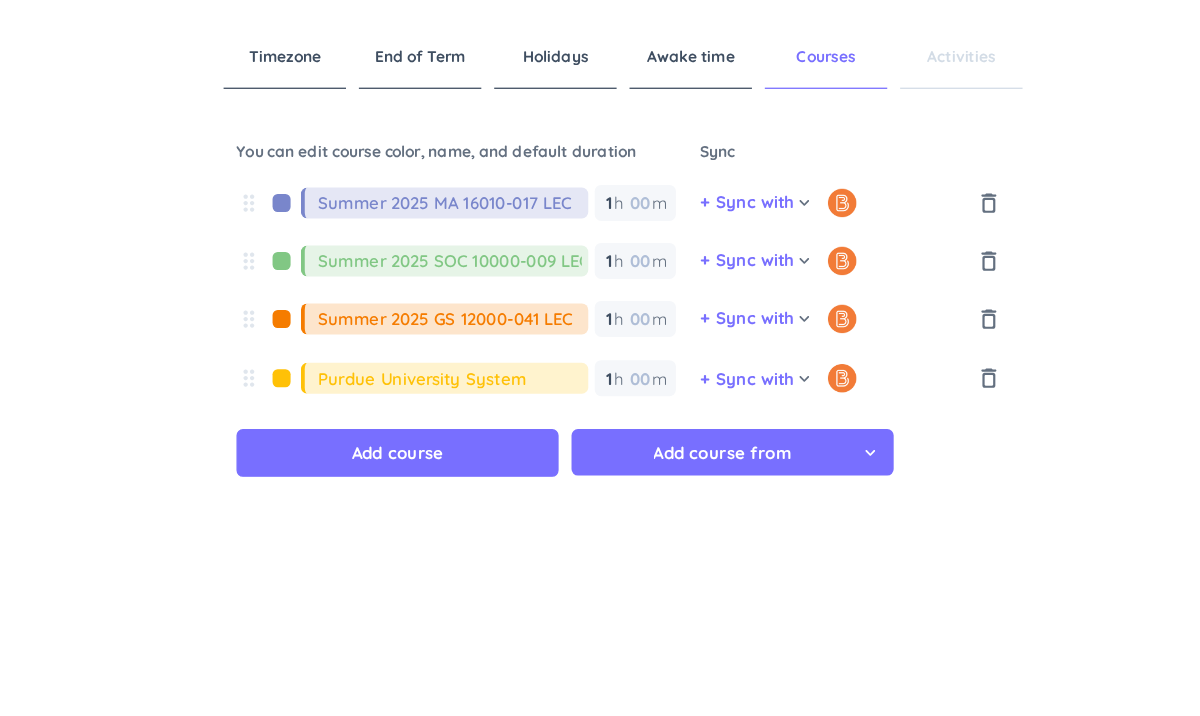 type on "Summer 2025 SOC 10000-009 LEC" 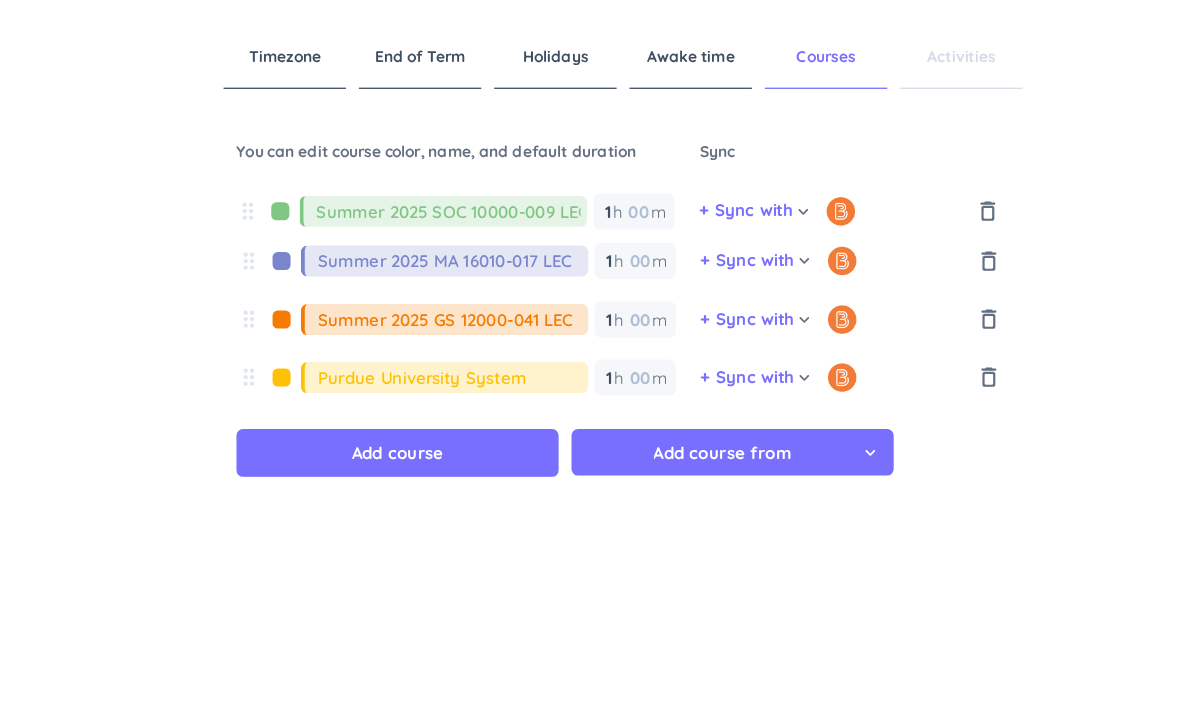 drag, startPoint x: 335, startPoint y: 204, endPoint x: 334, endPoint y: 160, distance: 44.011364 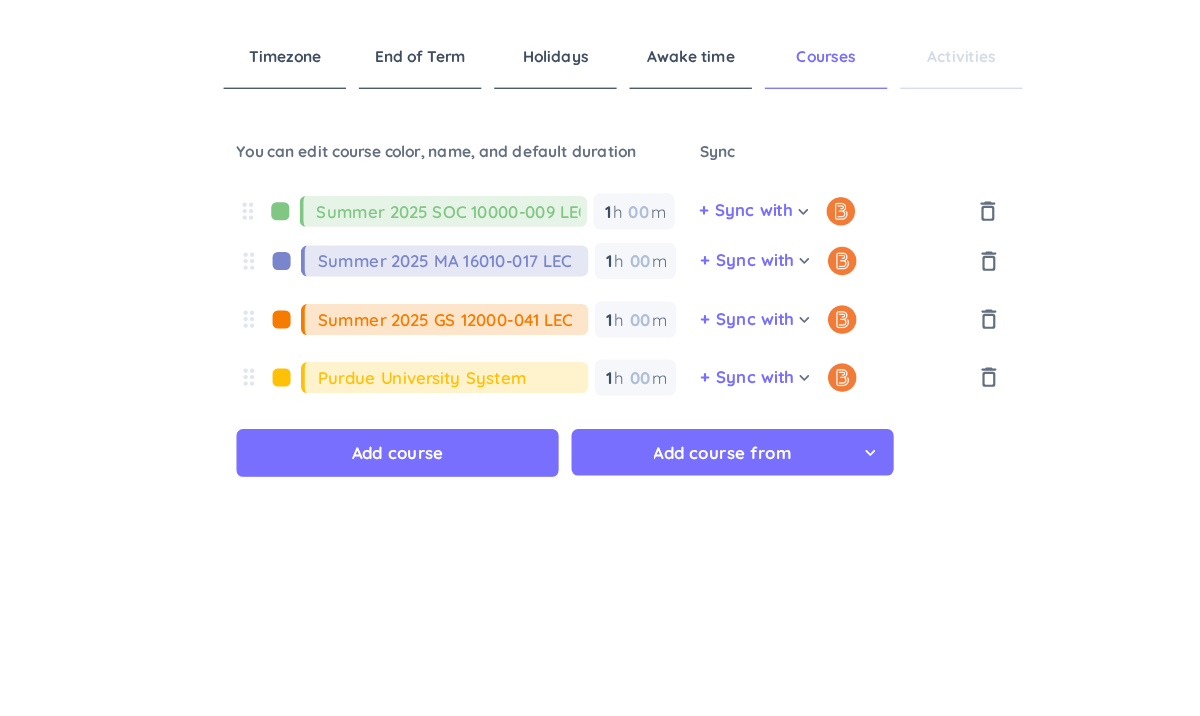 click on "drag_indicator Summer 2025 MA 16010-017 LEC 1 1 00 h 00 m + Sync with cancel keyboard_arrow_down cancel delete_outline drag_indicator Summer 2025 SOC 10000-009 LEC 1 1 00 h 00 m + Sync with cancel keyboard_arrow_down cancel delete_outline drag_indicator Summer 2025 GS 12000-041 LEC 1 1 00 h 00 m + Sync with cancel keyboard_arrow_down cancel delete_outline drag_indicator Purdue University System 1 1 00 h 00 m + Sync with cancel keyboard_arrow_down cancel delete_outline Add course Add course from cancel keyboard_arrow_down" at bounding box center (626, 340) 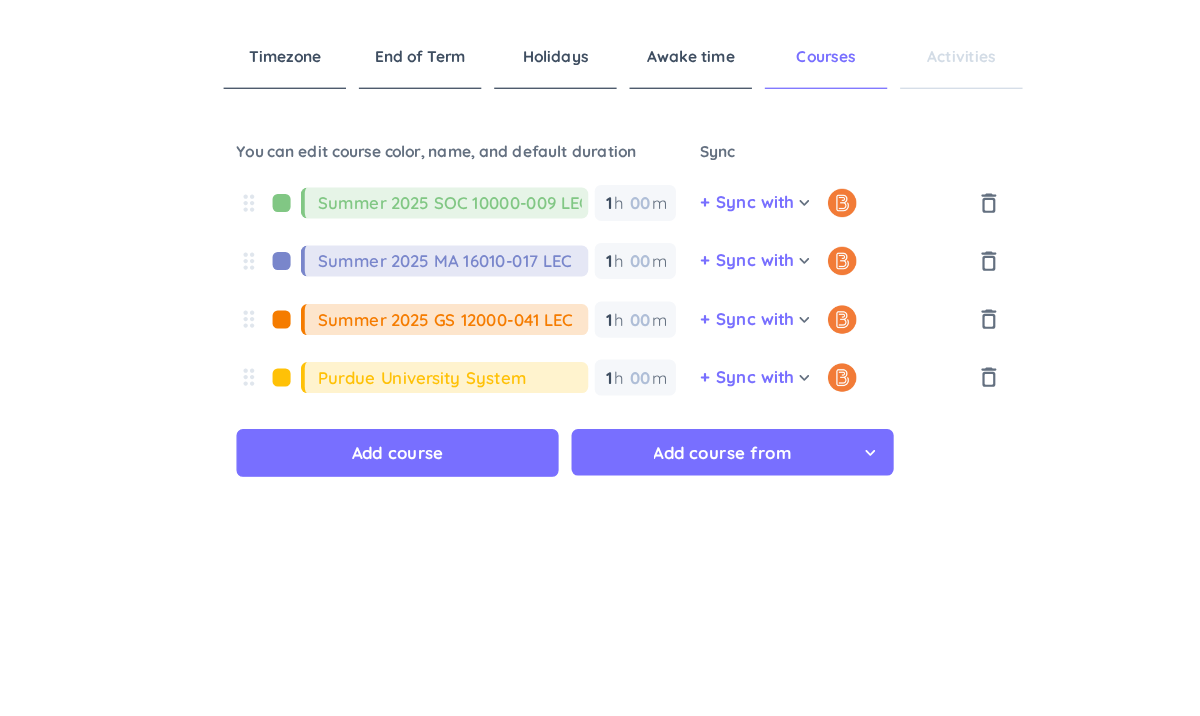 type on "Summer 2025 SOC 10000-009 LEC" 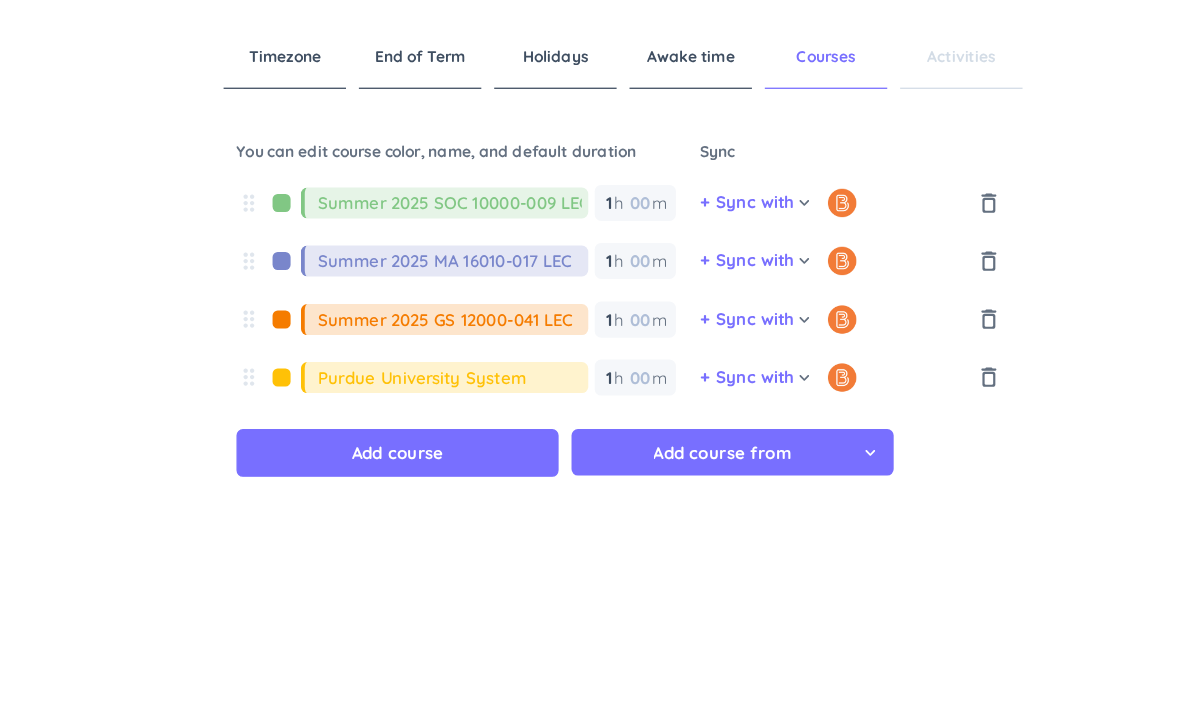 type on "Summer 2025 MA 16010-017 LEC" 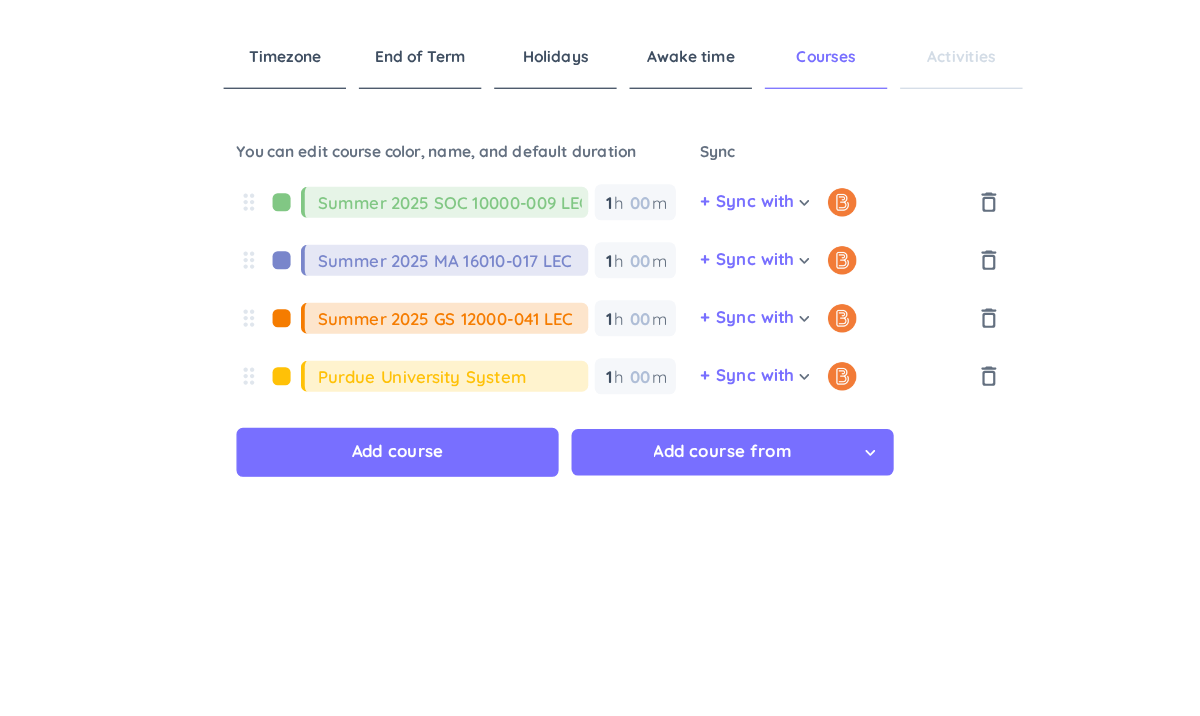 click on "Add course from" at bounding box center [703, 351] 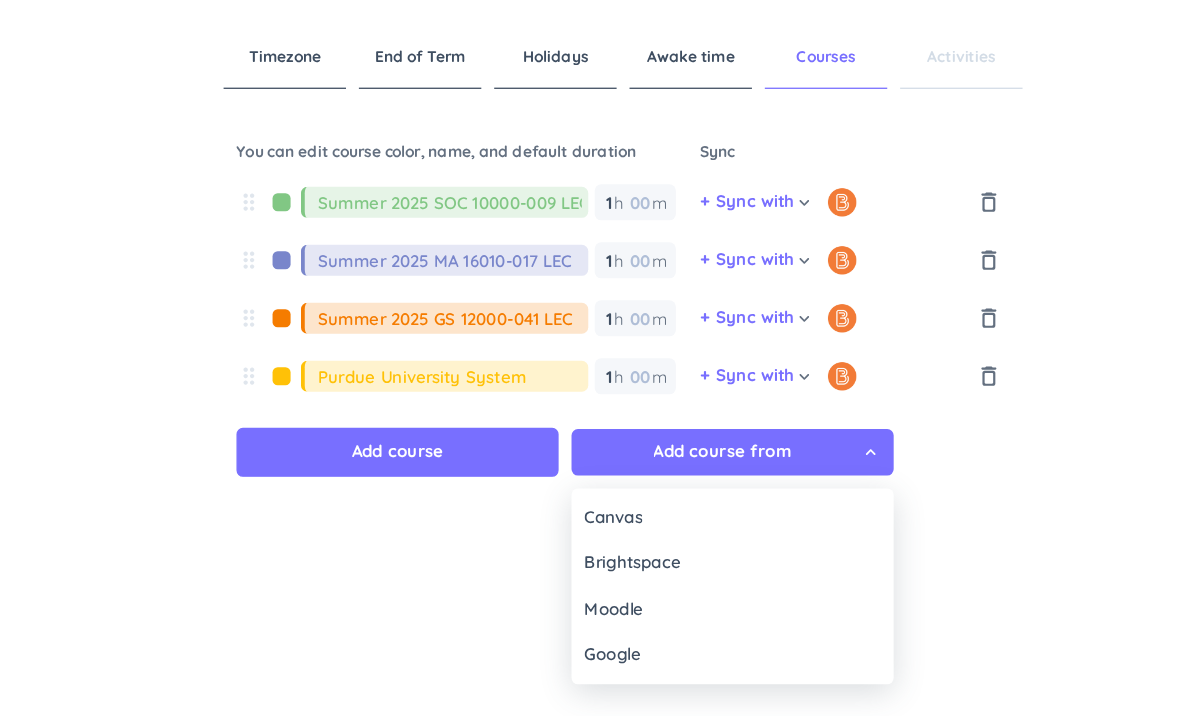 click at bounding box center (600, 358) 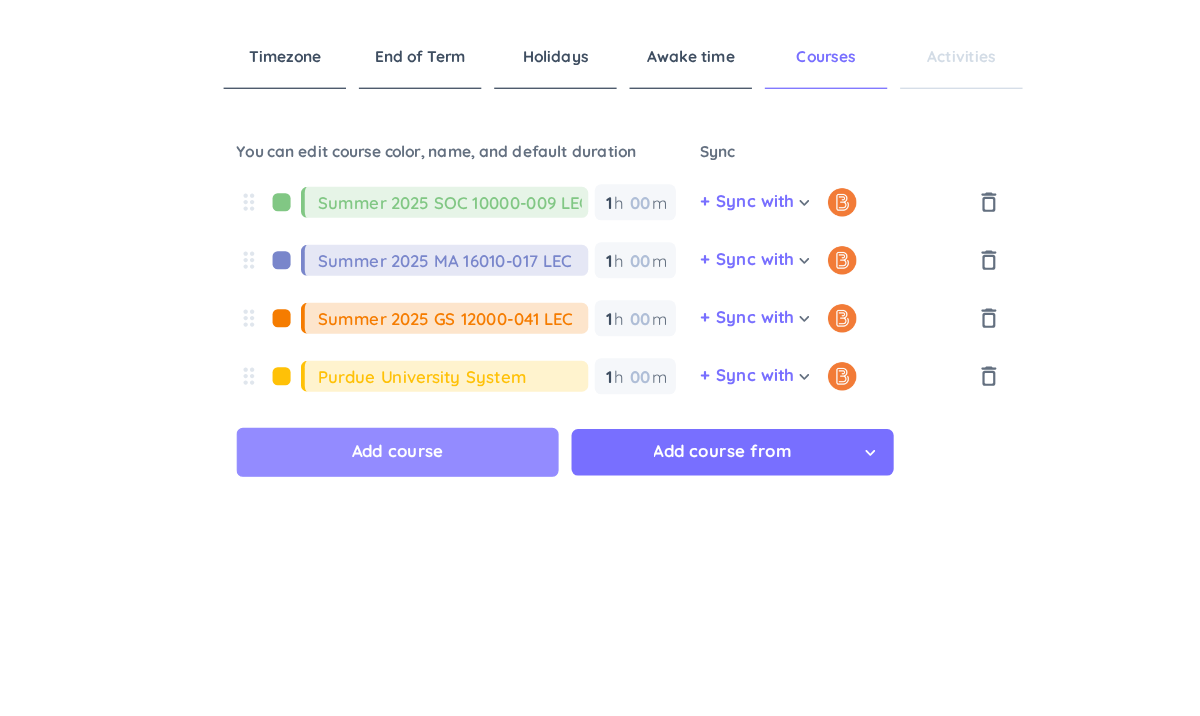 click on "Add course" at bounding box center [451, 351] 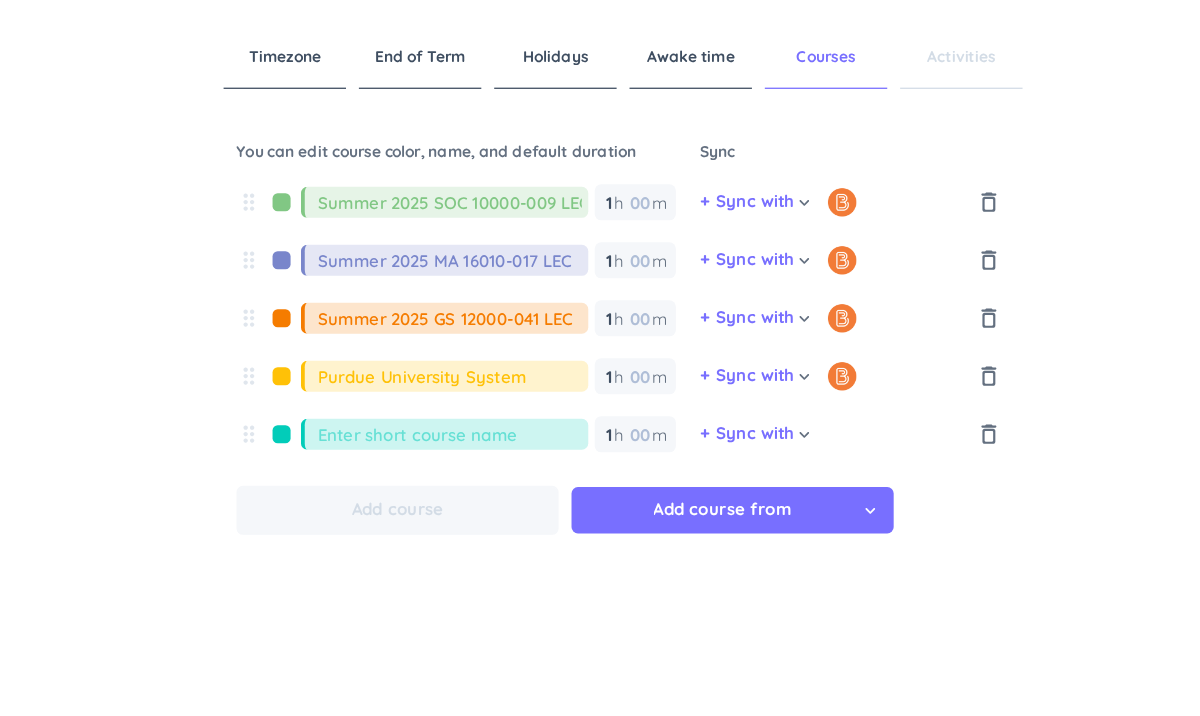 click on "Add course from cancel" at bounding box center [703, 396] 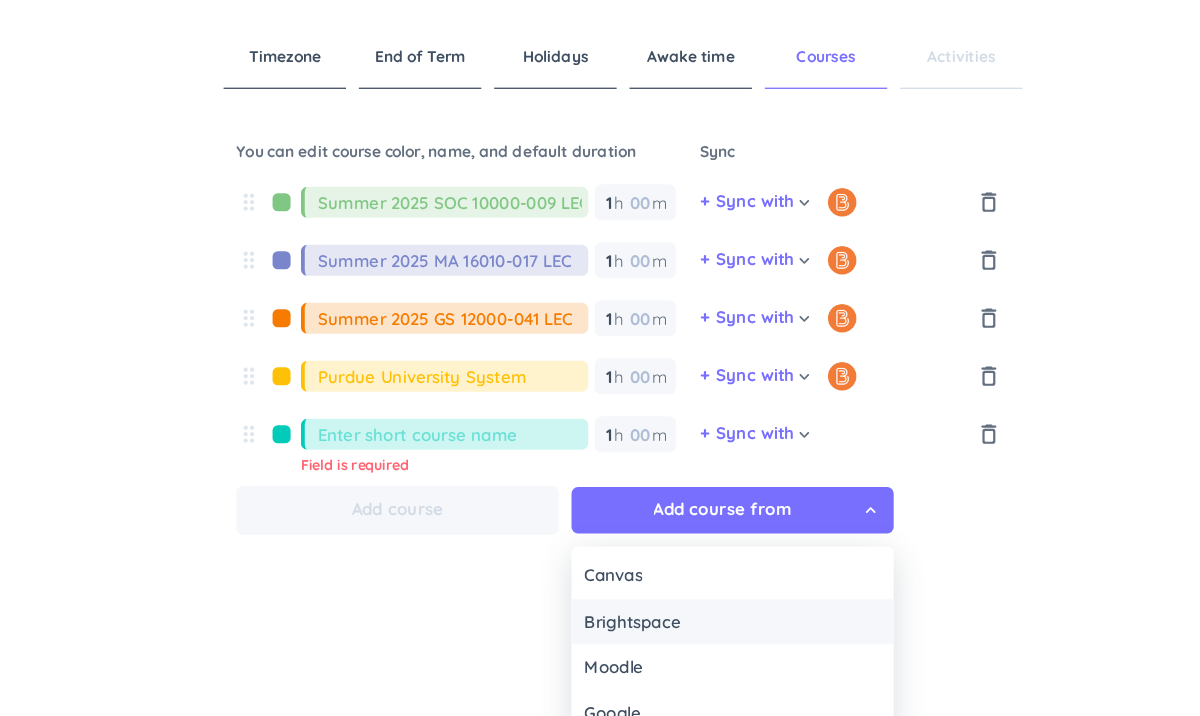 click on "Brightspace" at bounding box center [633, 483] 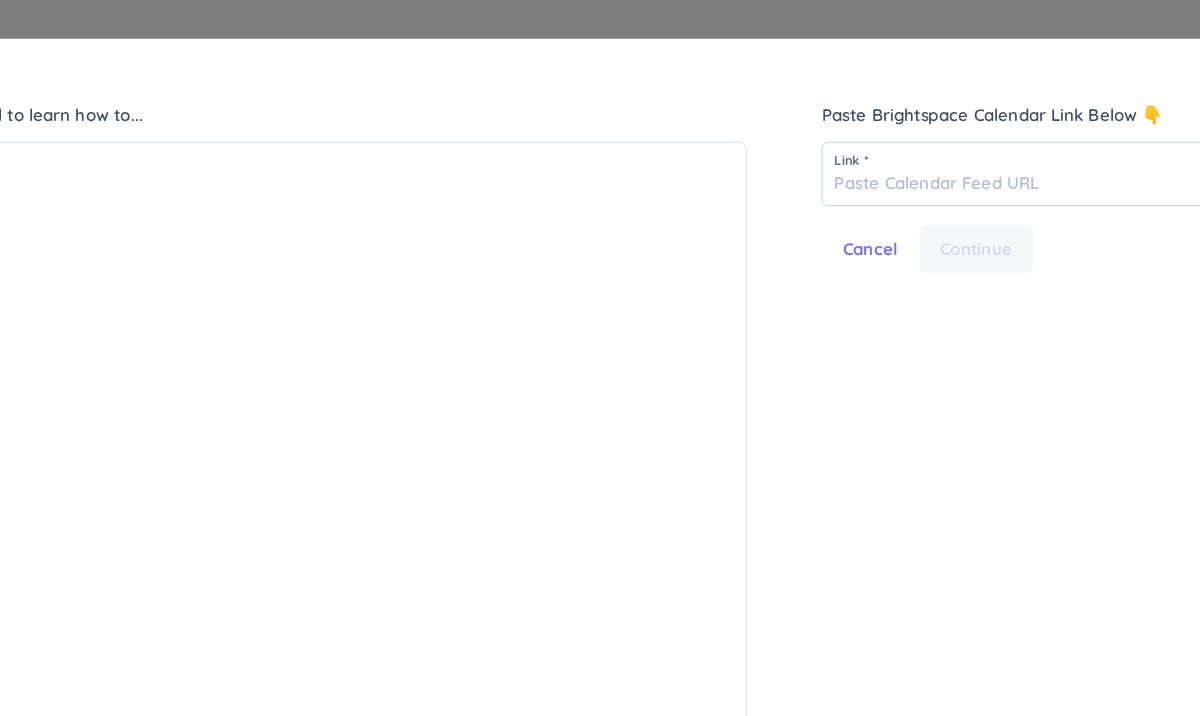 scroll, scrollTop: 16, scrollLeft: 16, axis: both 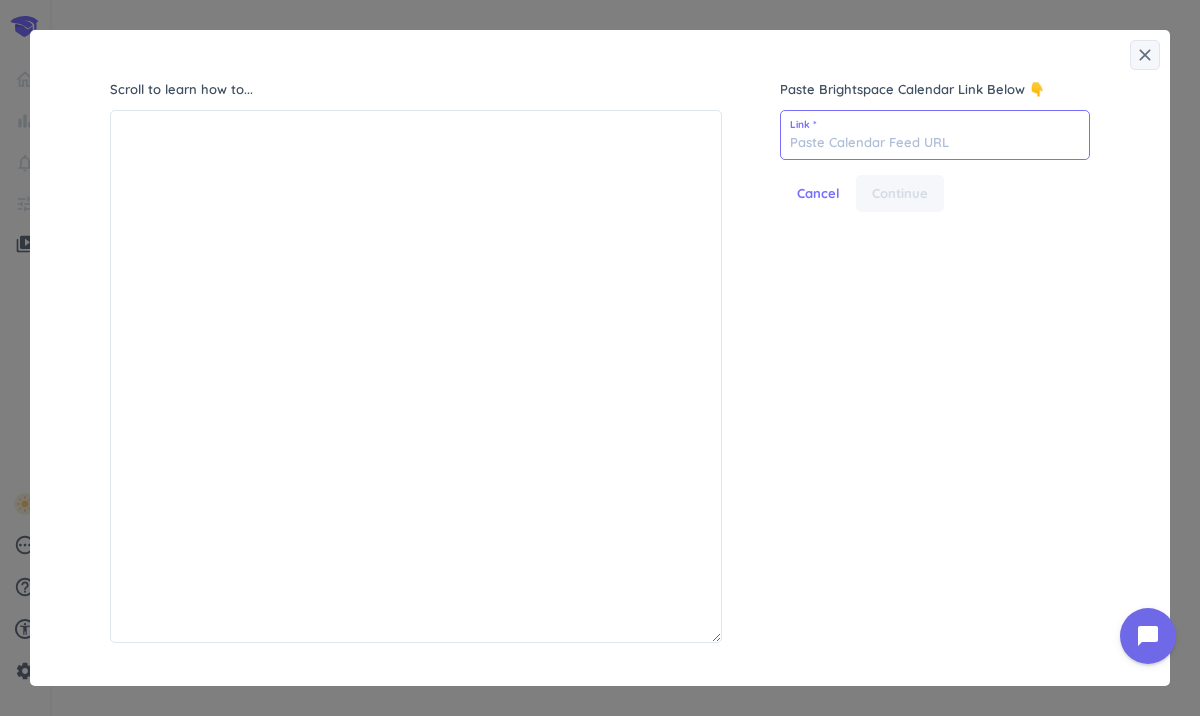 paste on "https://purdue.brightspace.com/d2l/le/calendar/feed/user/feed.ics?token=ax0dwez2fxca1e554f530" 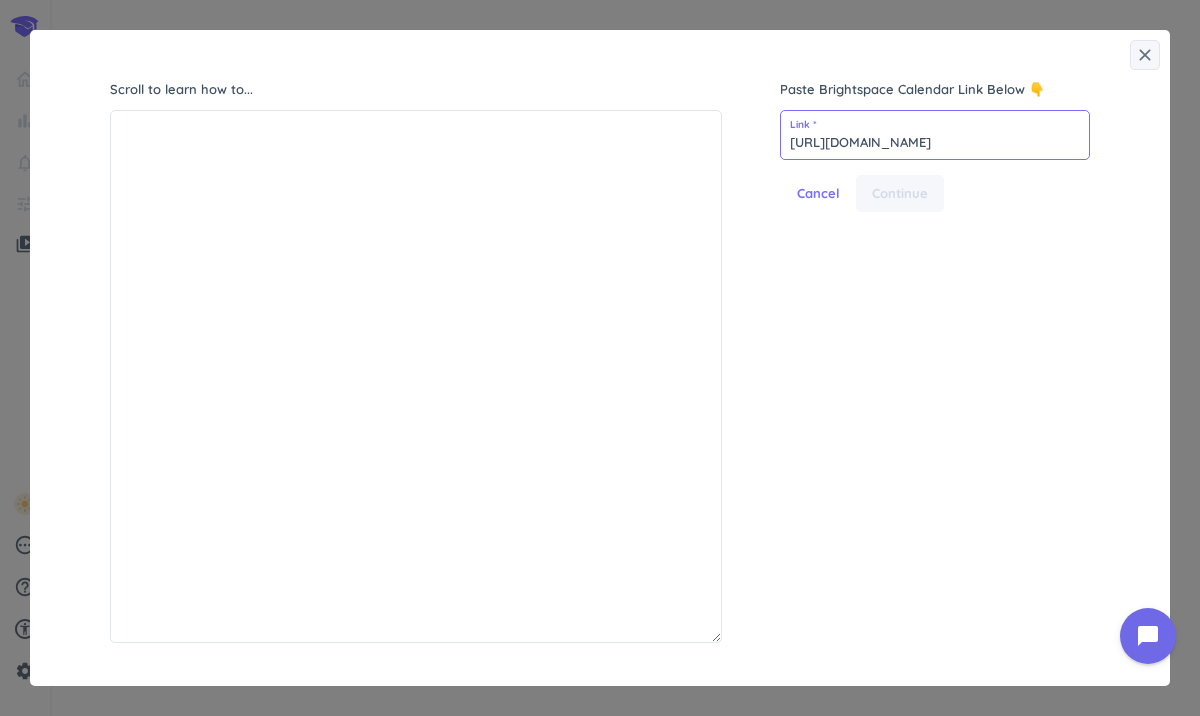 scroll, scrollTop: 0, scrollLeft: 342, axis: horizontal 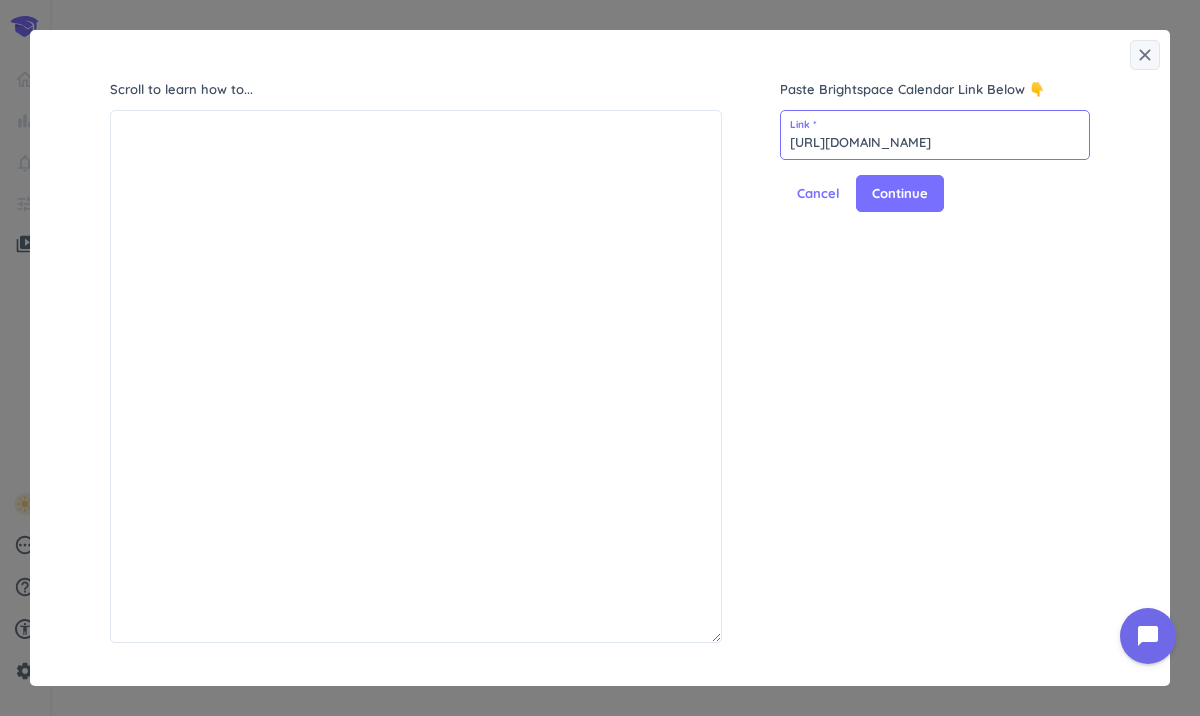 type on "https://purdue.brightspace.com/d2l/le/calendar/feed/user/feed.ics?token=ax0dwez2fxca1e554f530" 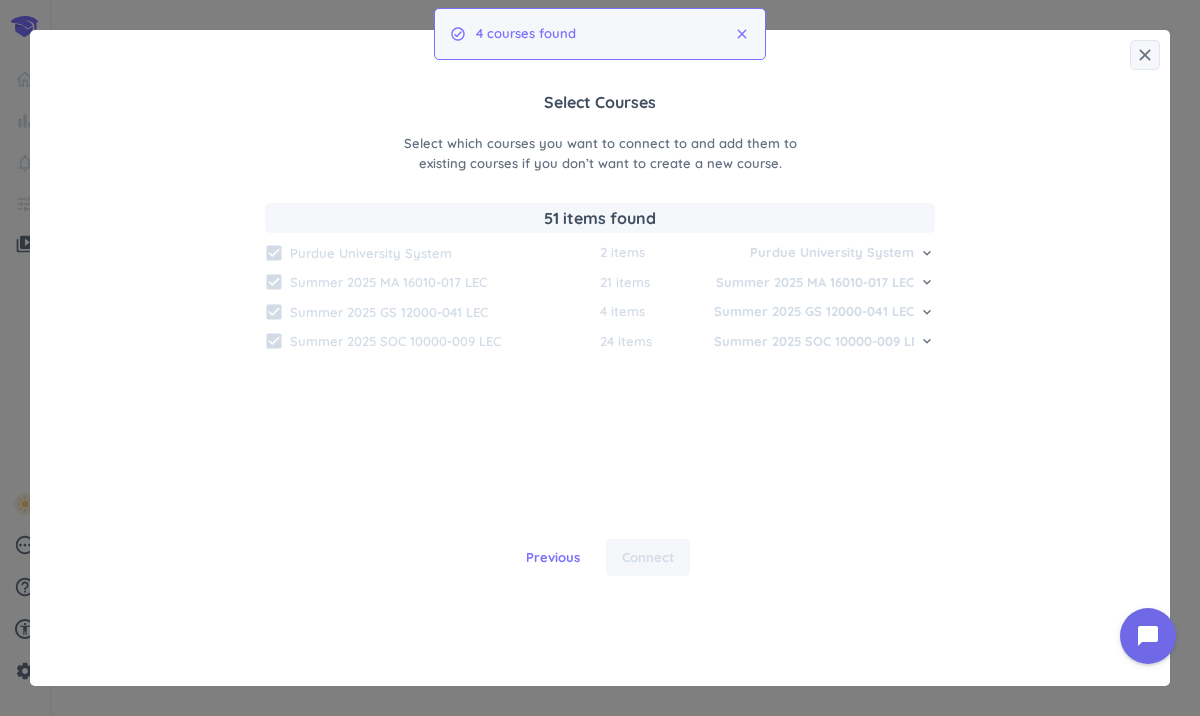 click on "check_box Purdue University System 2   items Purdue University System keyboard_arrow_down check_box Summer 2025 MA 16010-017 LEC 21   items Summer 2025 MA 16010-017 LEC keyboard_arrow_down check_box Summer 2025 GS 12000-041 LEC 4   items Summer 2025 GS 12000-041 LEC keyboard_arrow_down check_box Summer 2025 SOC 10000-009 LEC 24   items Summer 2025 SOC 10000-009 LEC keyboard_arrow_down" at bounding box center (600, 391) 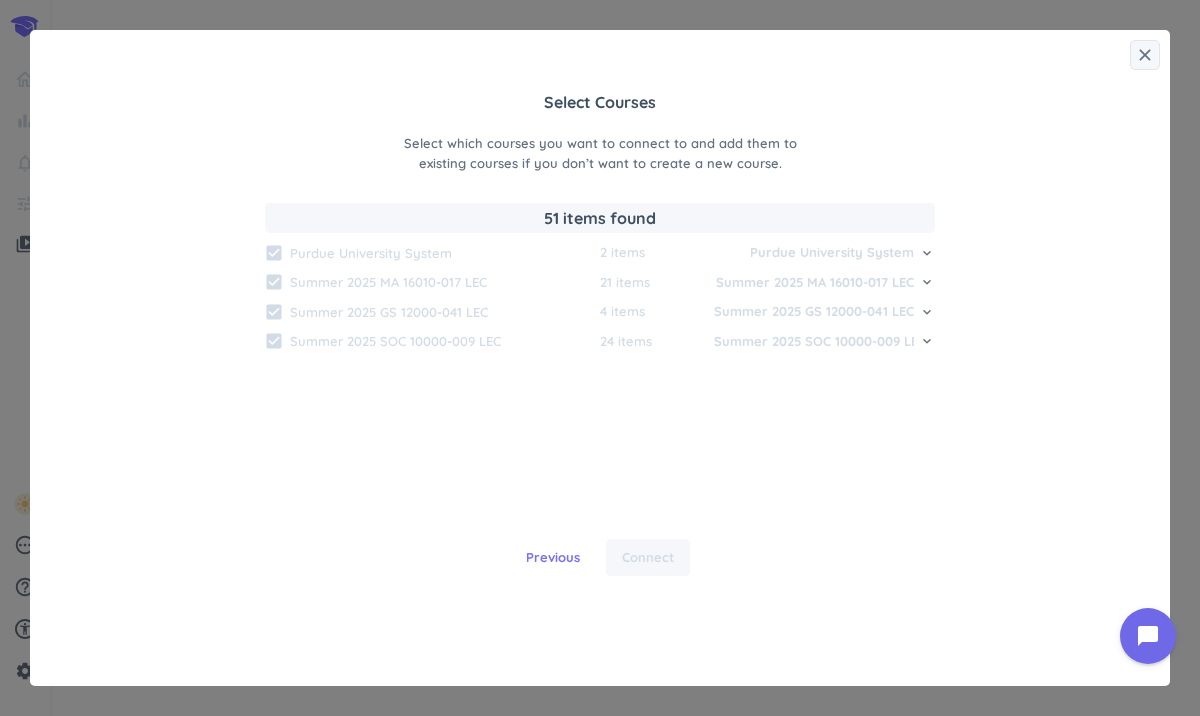 click on "Select which courses you want to connect to and add them to  existing courses if you don’t want to create a new course." at bounding box center (600, 153) 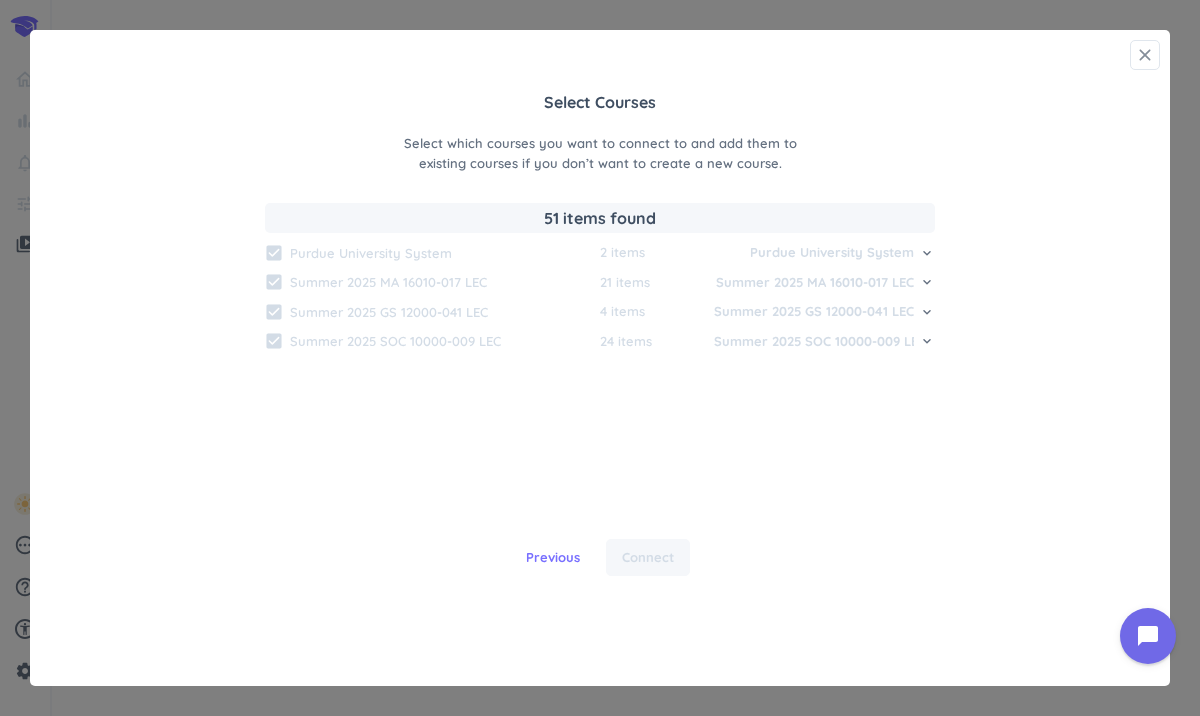 click on "close" at bounding box center (1145, 55) 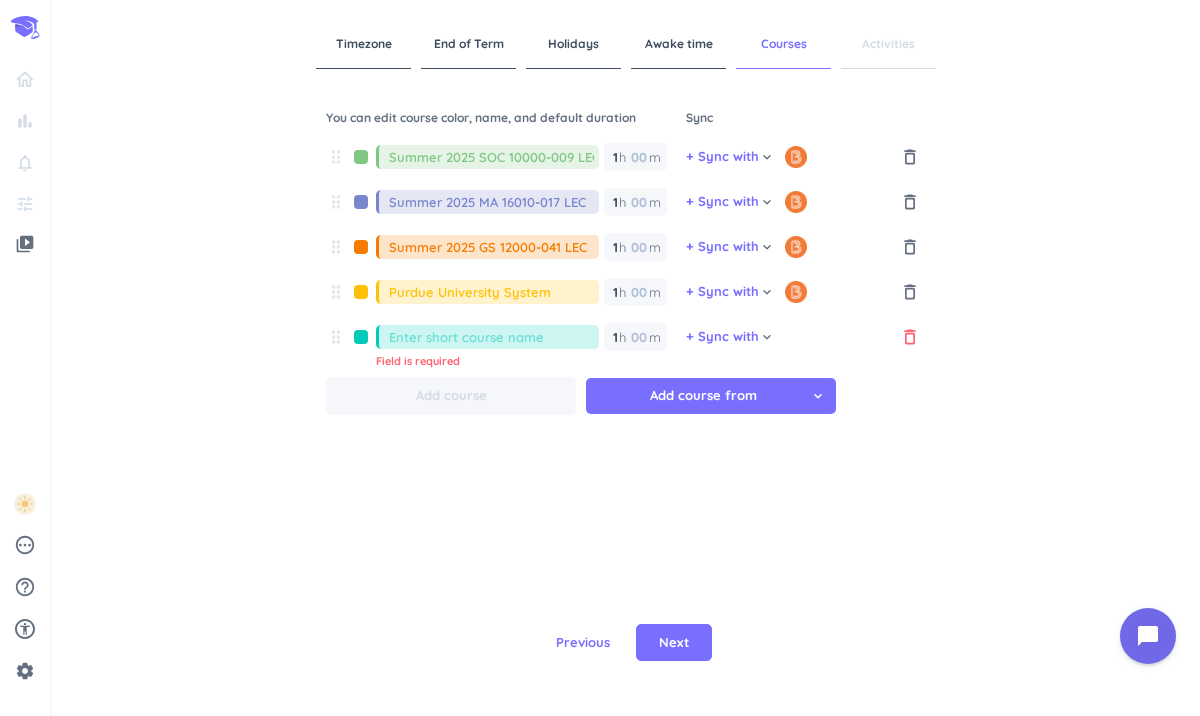 click on "delete_outline" at bounding box center [910, 337] 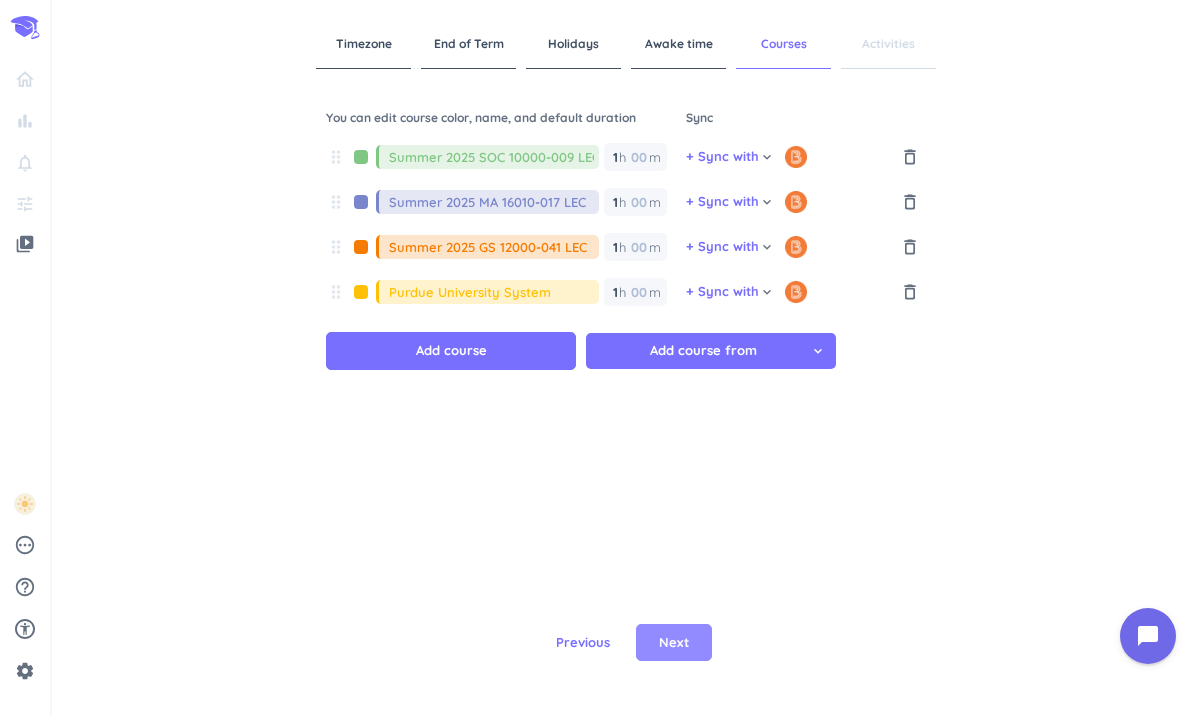click on "Next" at bounding box center (674, 643) 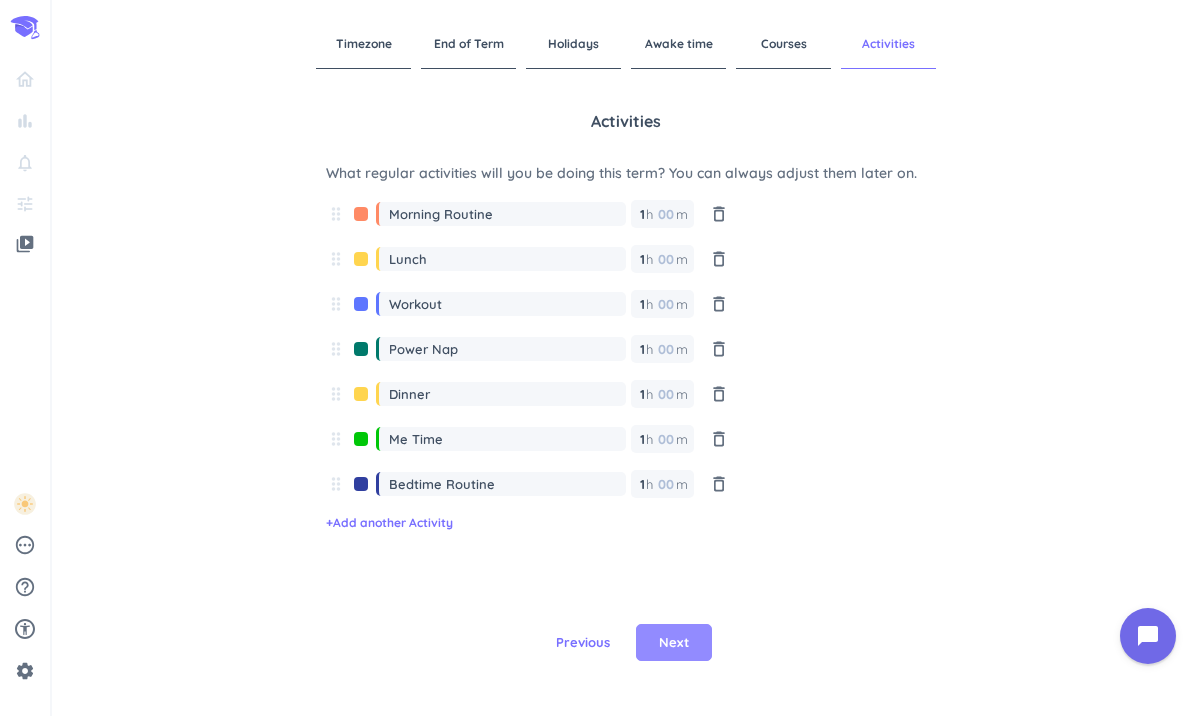 click on "Next" at bounding box center [674, 643] 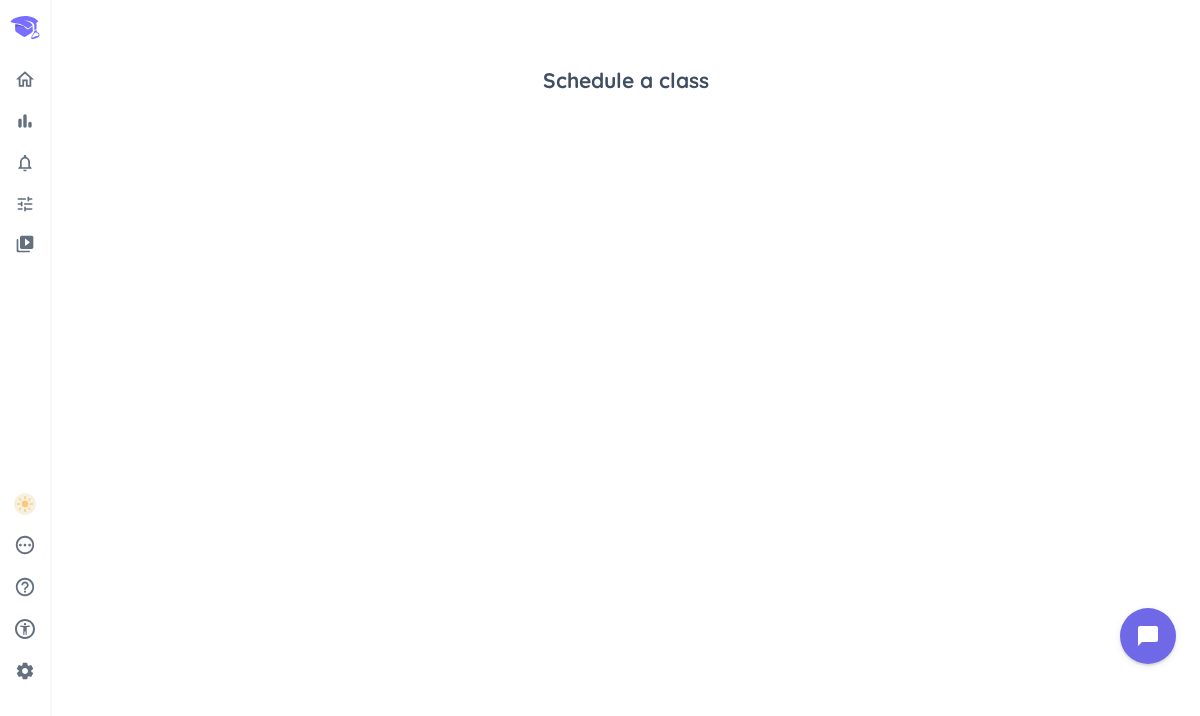 click on "Schedule a class" at bounding box center (626, 358) 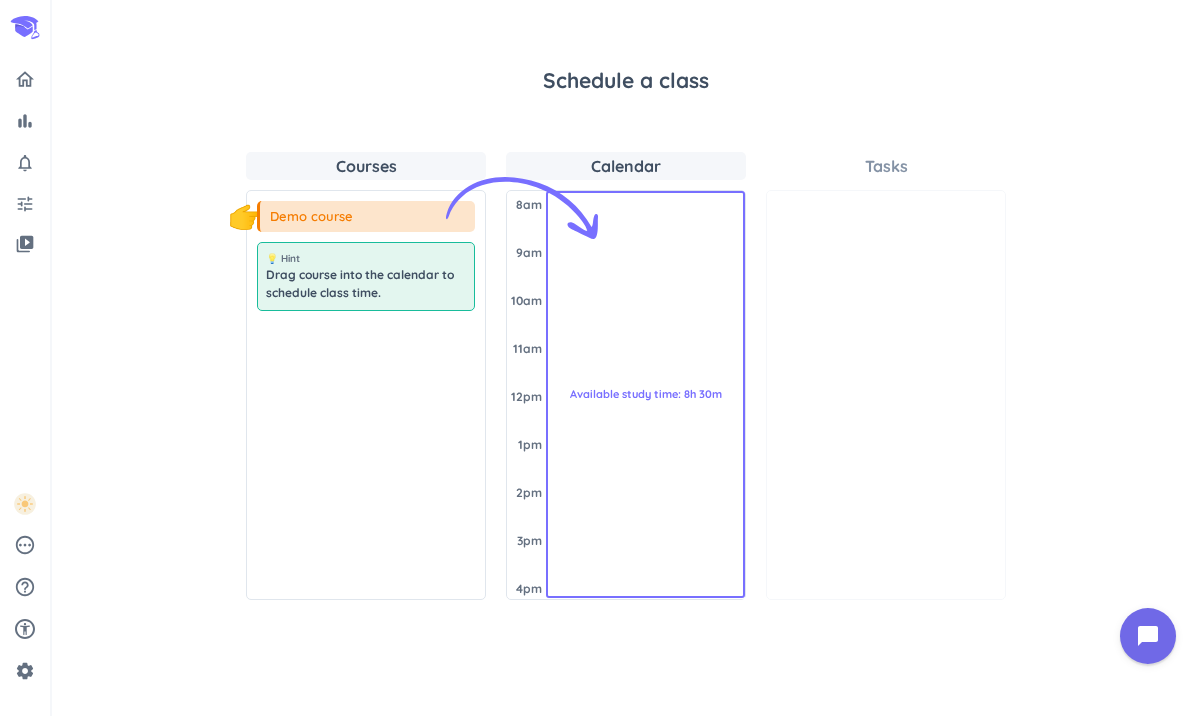 click on "👇 Demo course 💡 Hint Drag course into the calendar to schedule class time." at bounding box center [366, 395] 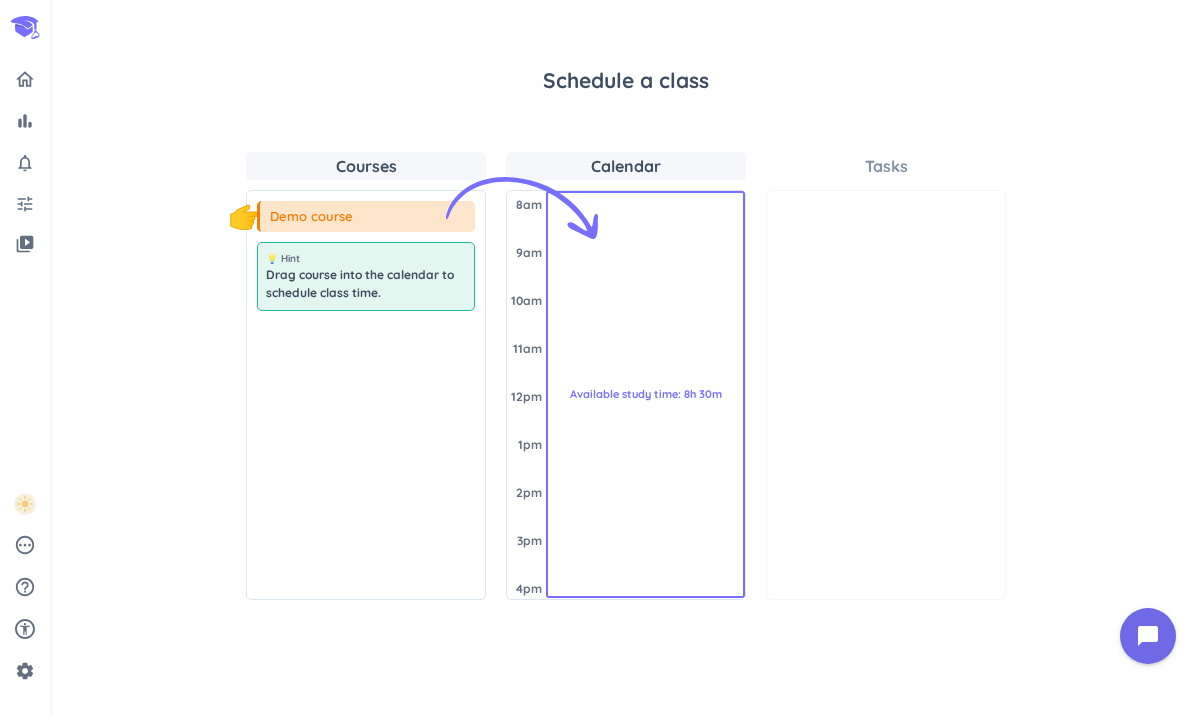 click on "👇 Demo course 💡 Hint Drag course into the calendar to schedule class time." at bounding box center [366, 395] 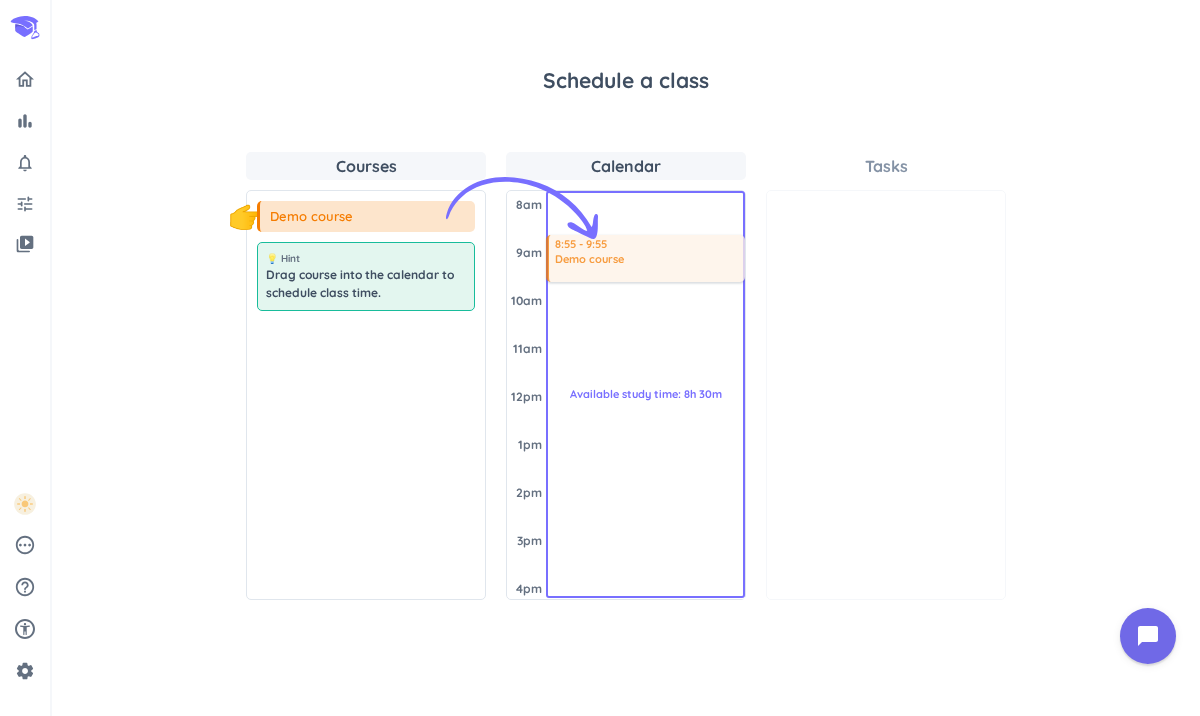 drag, startPoint x: 306, startPoint y: 216, endPoint x: 557, endPoint y: 237, distance: 251.87695 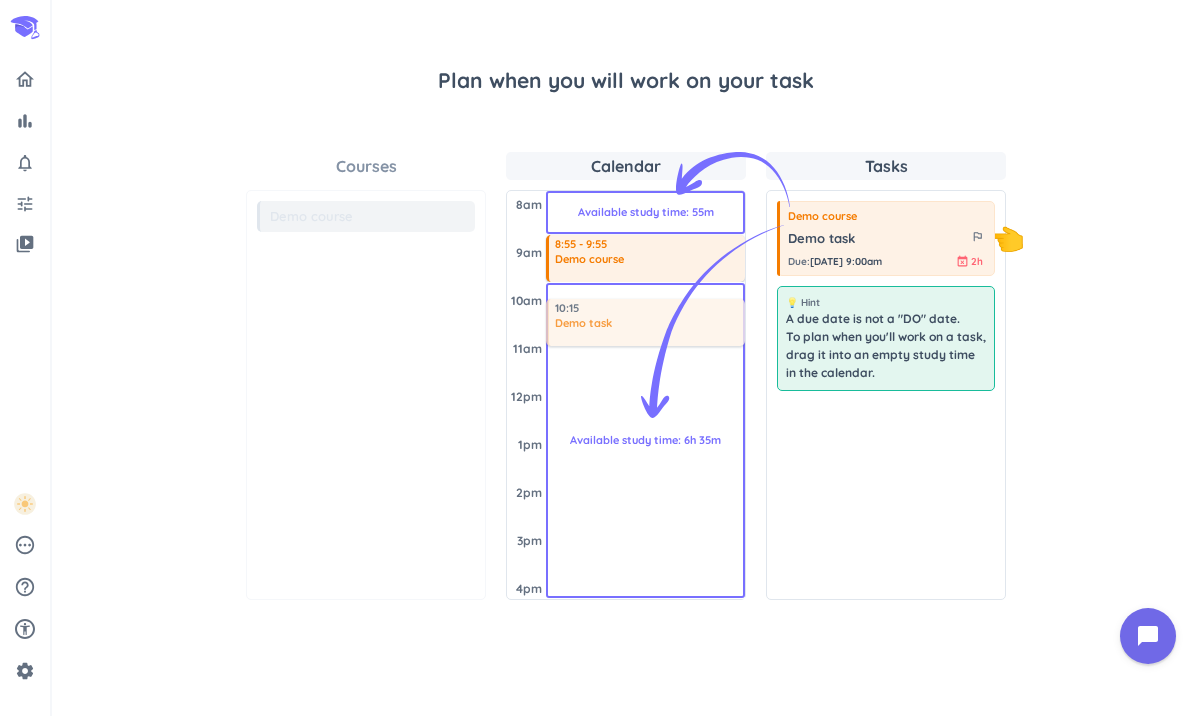 drag, startPoint x: 891, startPoint y: 233, endPoint x: 665, endPoint y: 336, distance: 248.36465 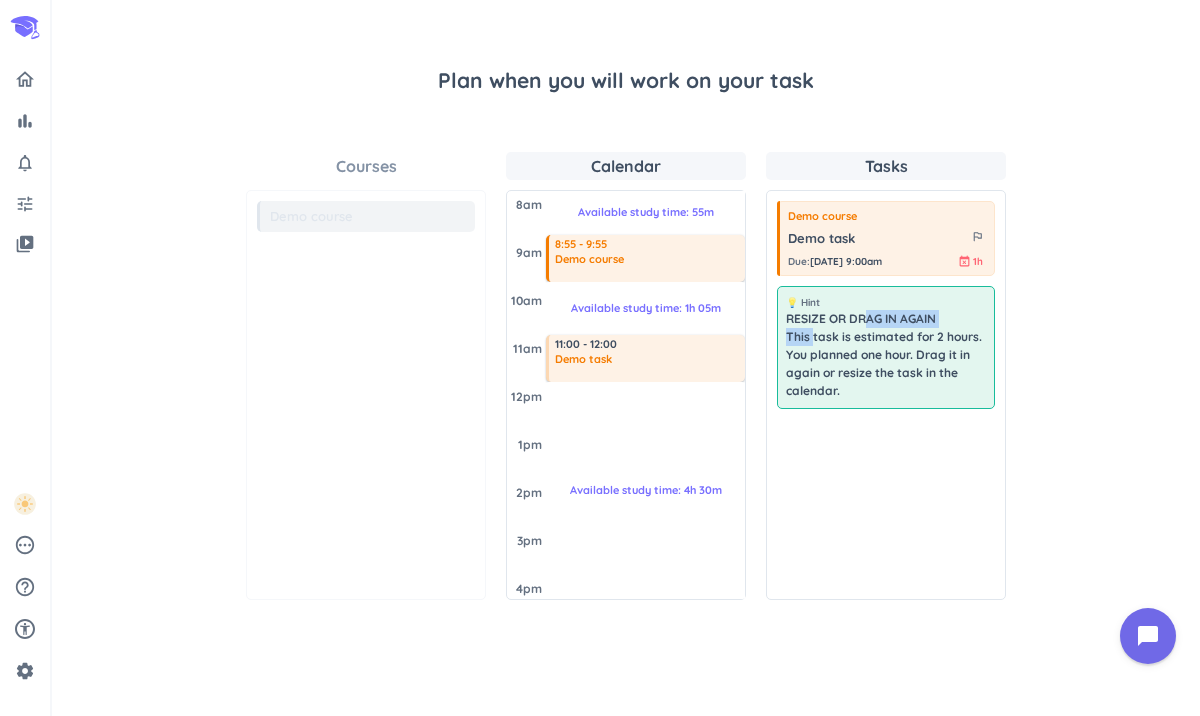 drag, startPoint x: 859, startPoint y: 324, endPoint x: 802, endPoint y: 339, distance: 58.940647 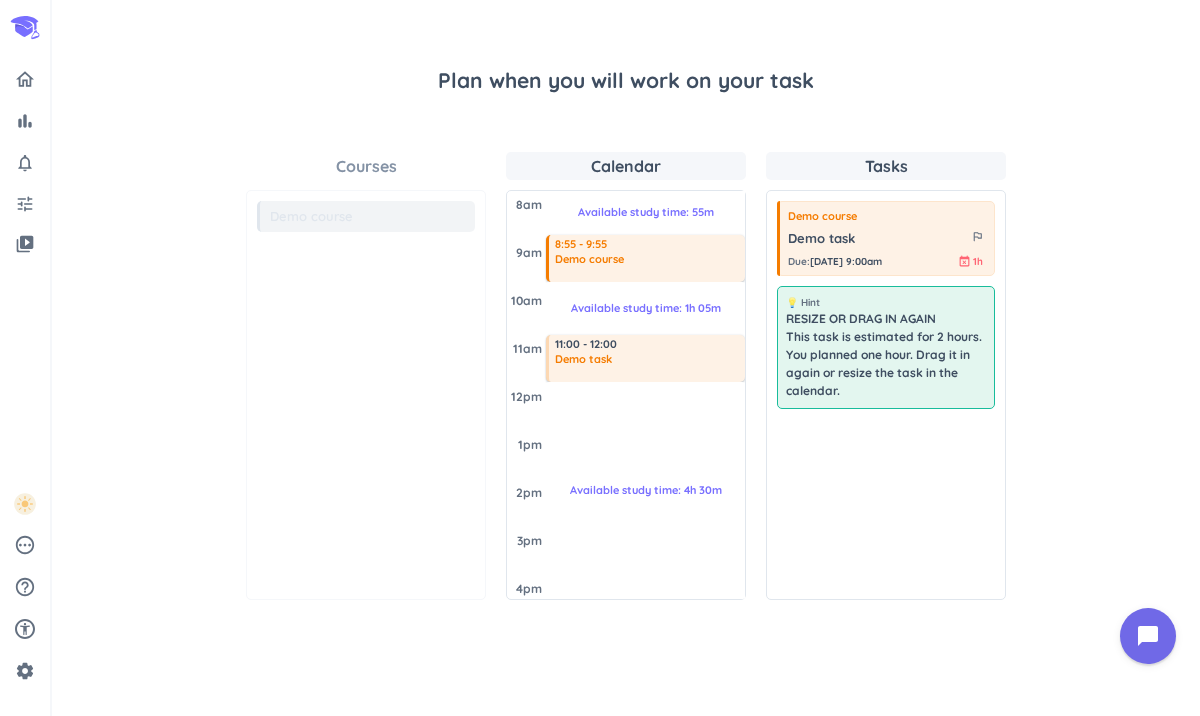 click on "Demo course Demo task outlined_flag Due :  Jul 17, 9:00am event_busy 1h   💡 Hint RESIZE OR DRAG IN AGAIN
This task is estimated for 2 hours. You planned one hour. Drag it in again or resize the task in the calendar." at bounding box center [886, 395] 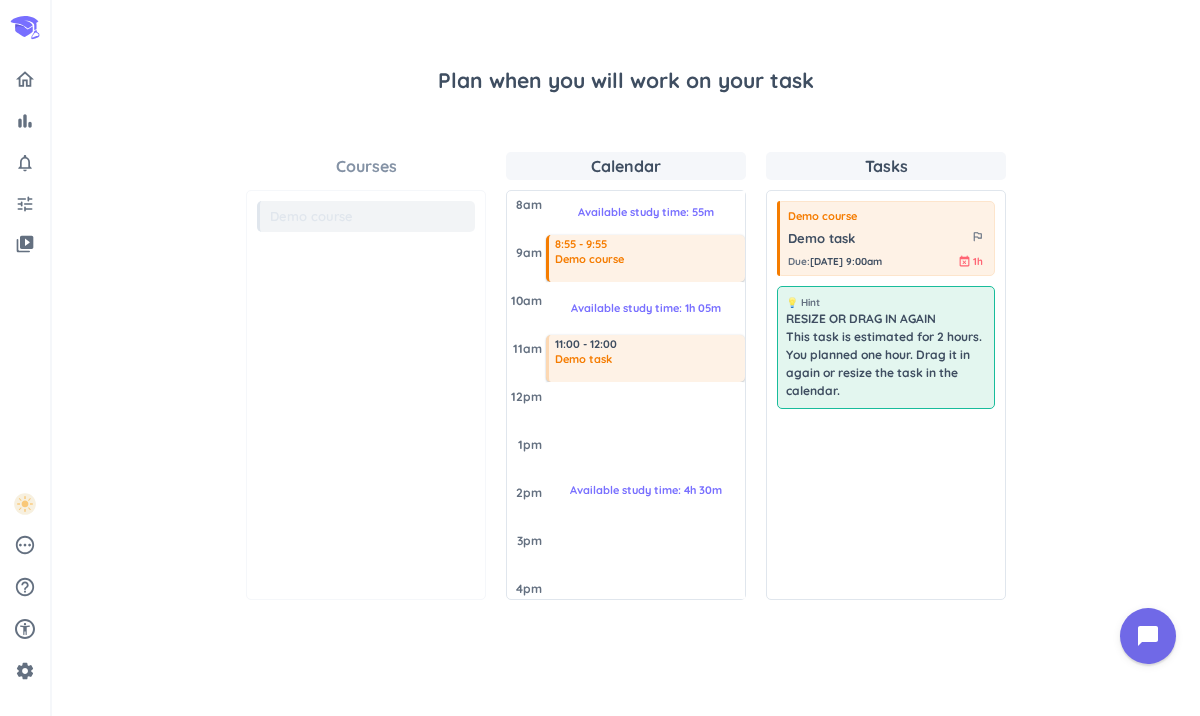 drag, startPoint x: 888, startPoint y: 384, endPoint x: 874, endPoint y: 387, distance: 14.3178215 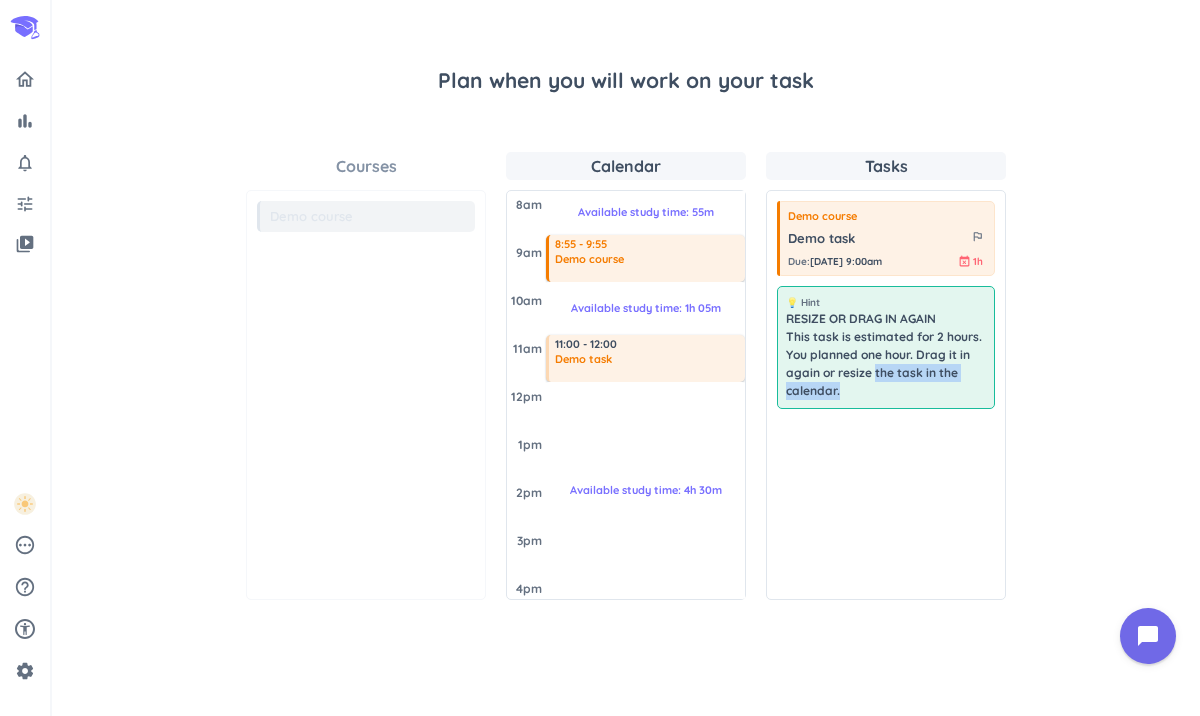 drag, startPoint x: 867, startPoint y: 380, endPoint x: 852, endPoint y: 394, distance: 20.518284 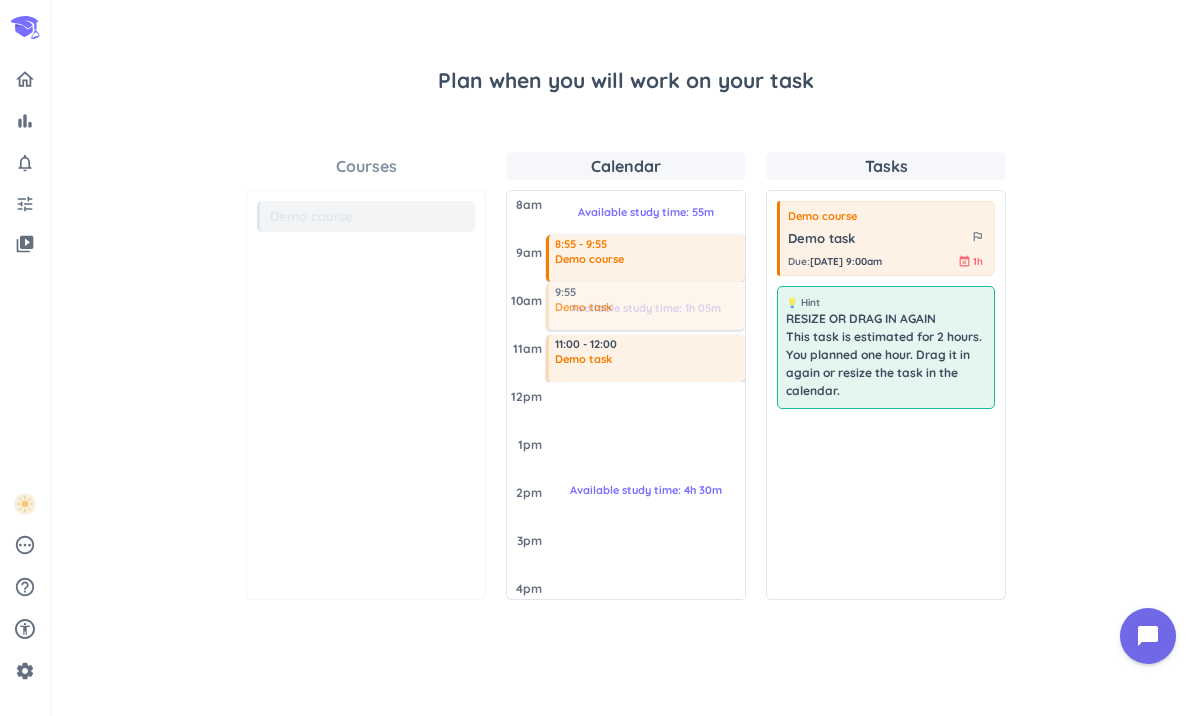 drag, startPoint x: 841, startPoint y: 212, endPoint x: 679, endPoint y: 293, distance: 181.1215 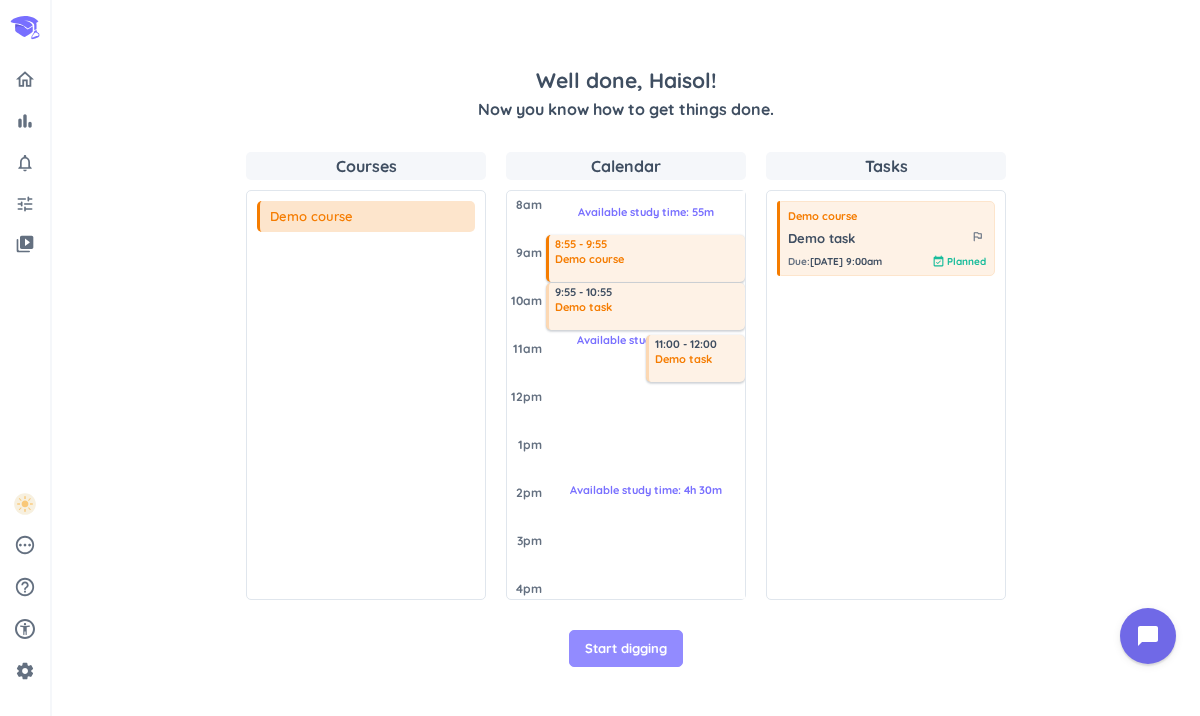 click on "Start digging" at bounding box center [626, 649] 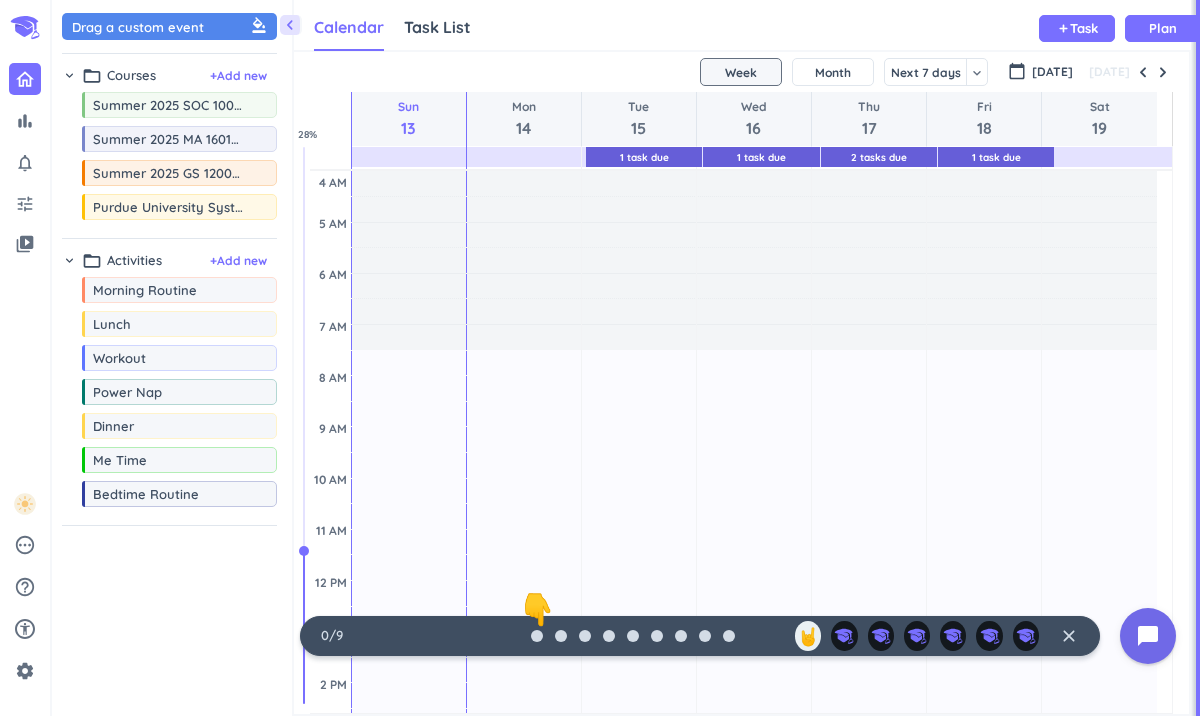 scroll, scrollTop: 16, scrollLeft: 16, axis: both 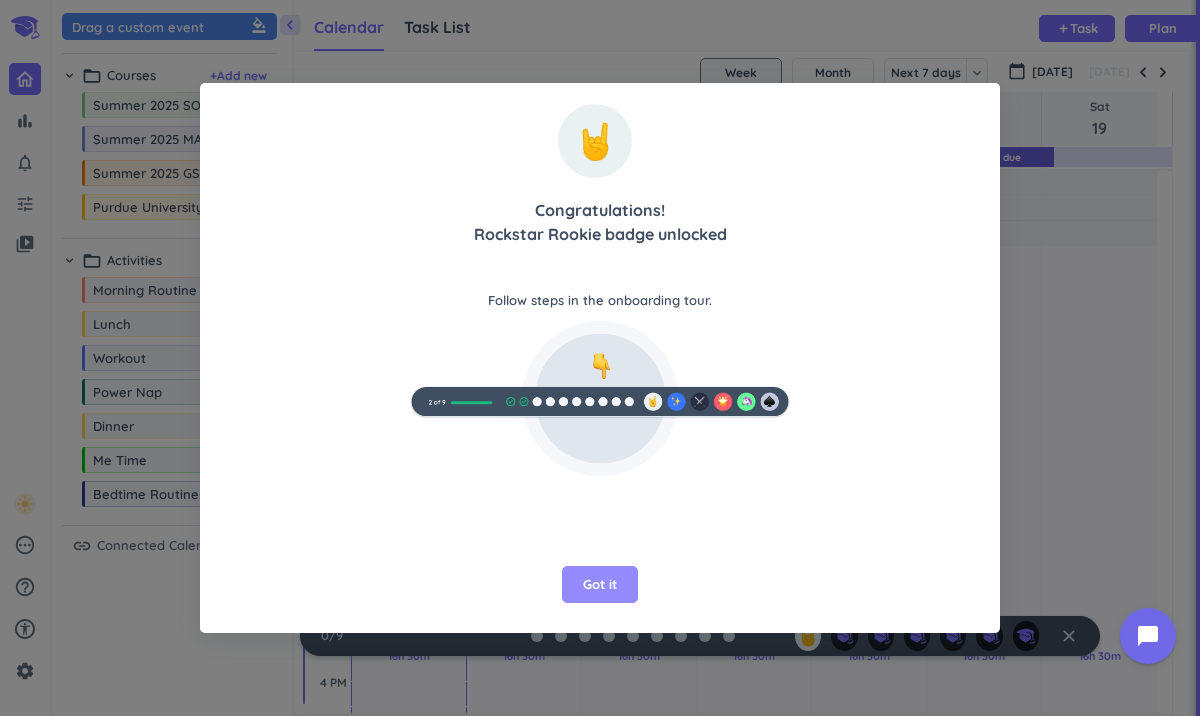 click on "Got it" at bounding box center (600, 585) 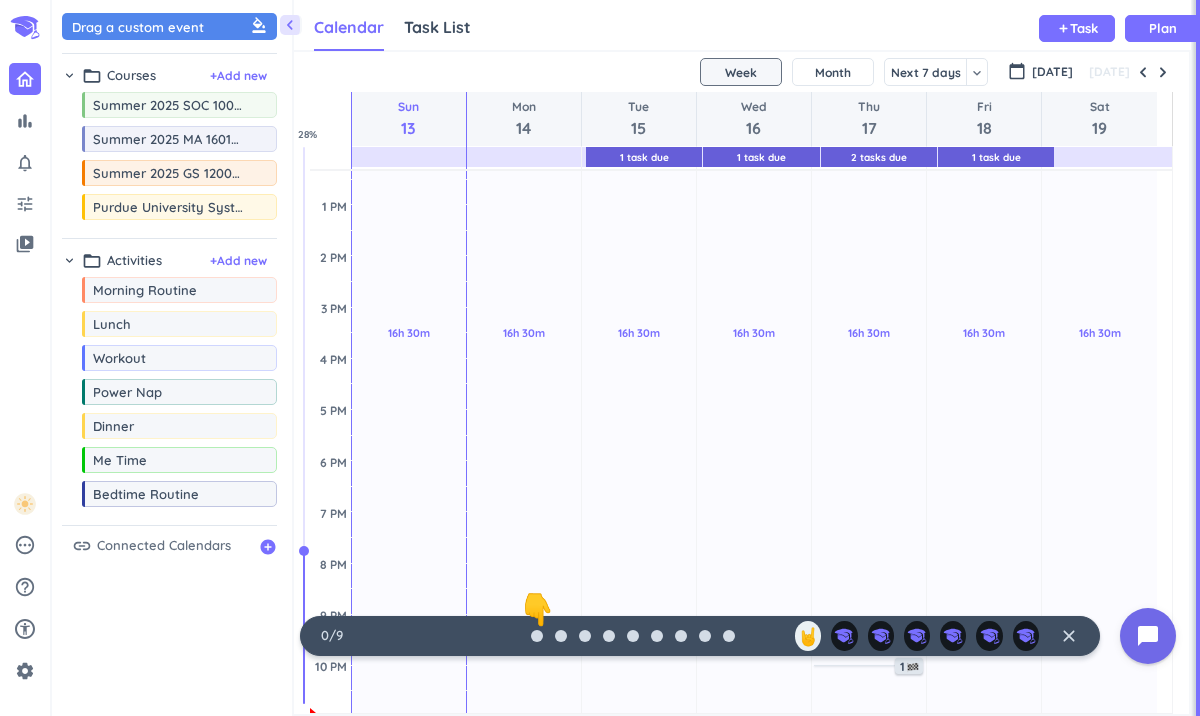 scroll, scrollTop: 0, scrollLeft: 0, axis: both 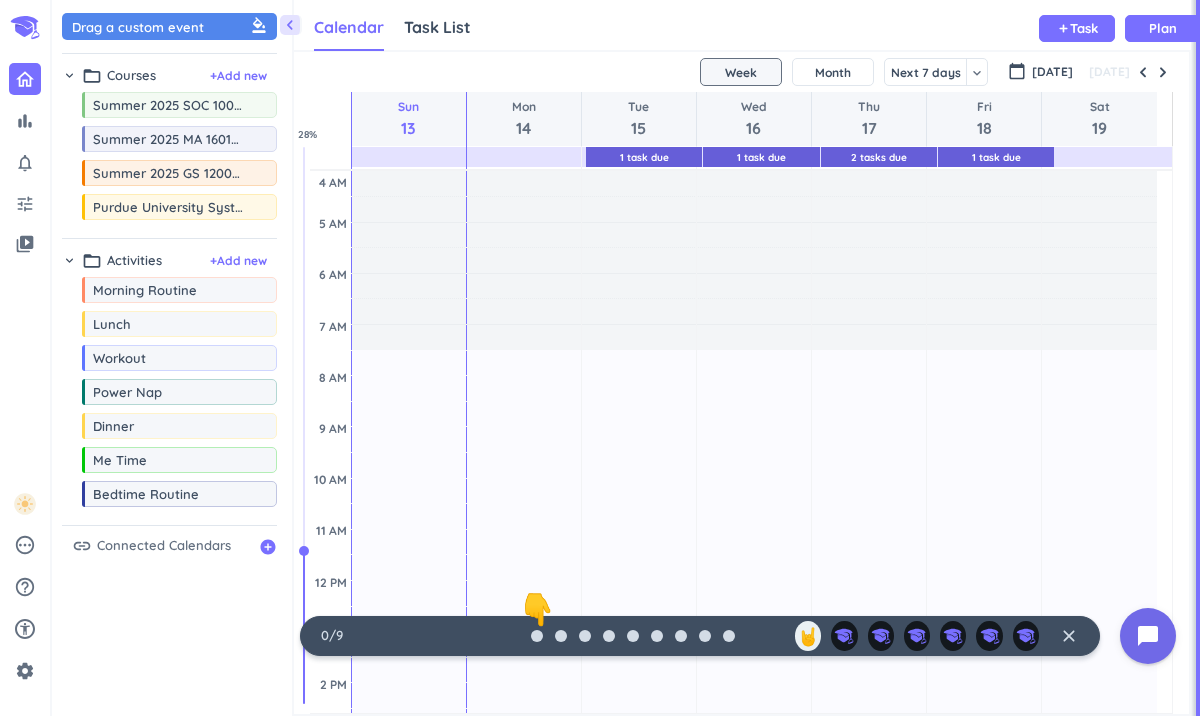 click on "Calendar Task List Calendar keyboard_arrow_down add Task Plan" at bounding box center [742, 25] 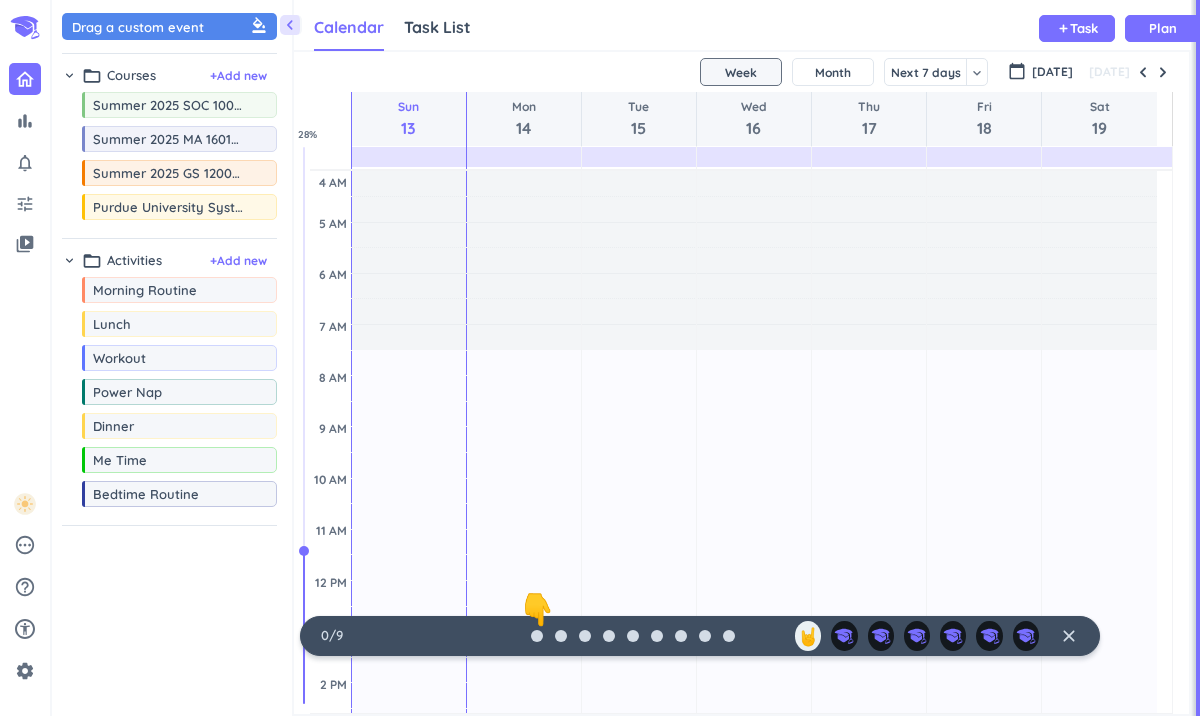 scroll, scrollTop: 0, scrollLeft: 0, axis: both 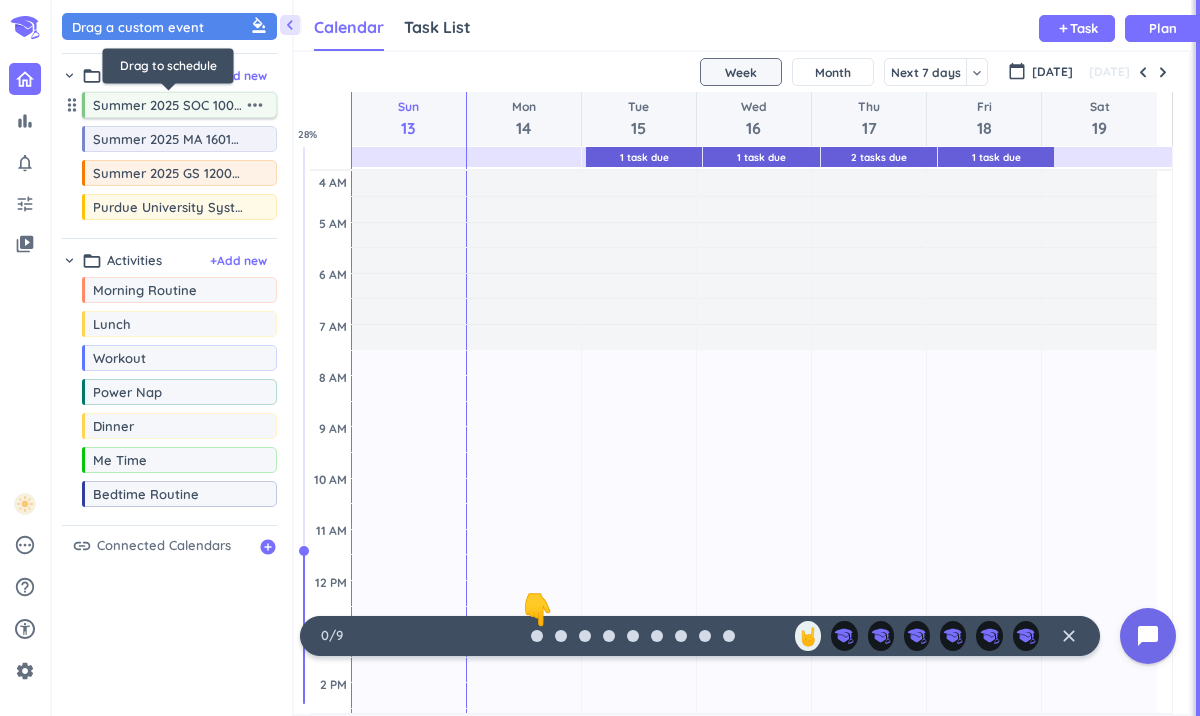click on "Summer 2025 SOC 10000-009 LEC" at bounding box center [168, 105] 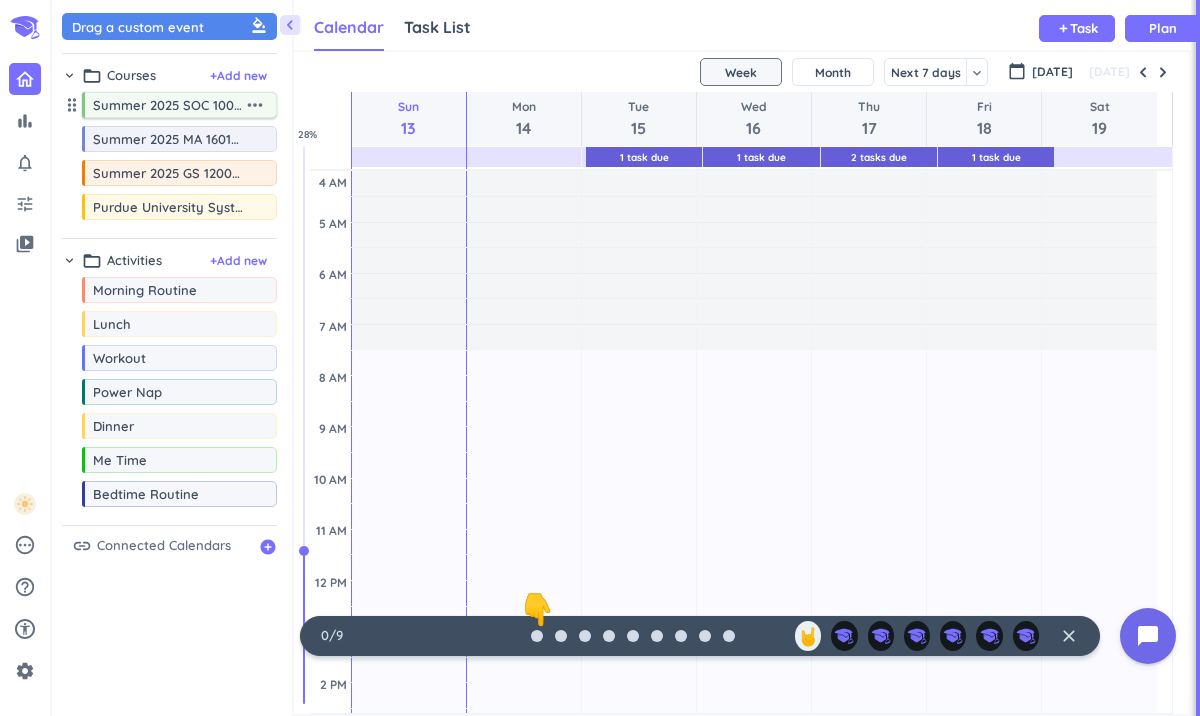 click on "Summer 2025 SOC 10000-009 LEC" at bounding box center [168, 105] 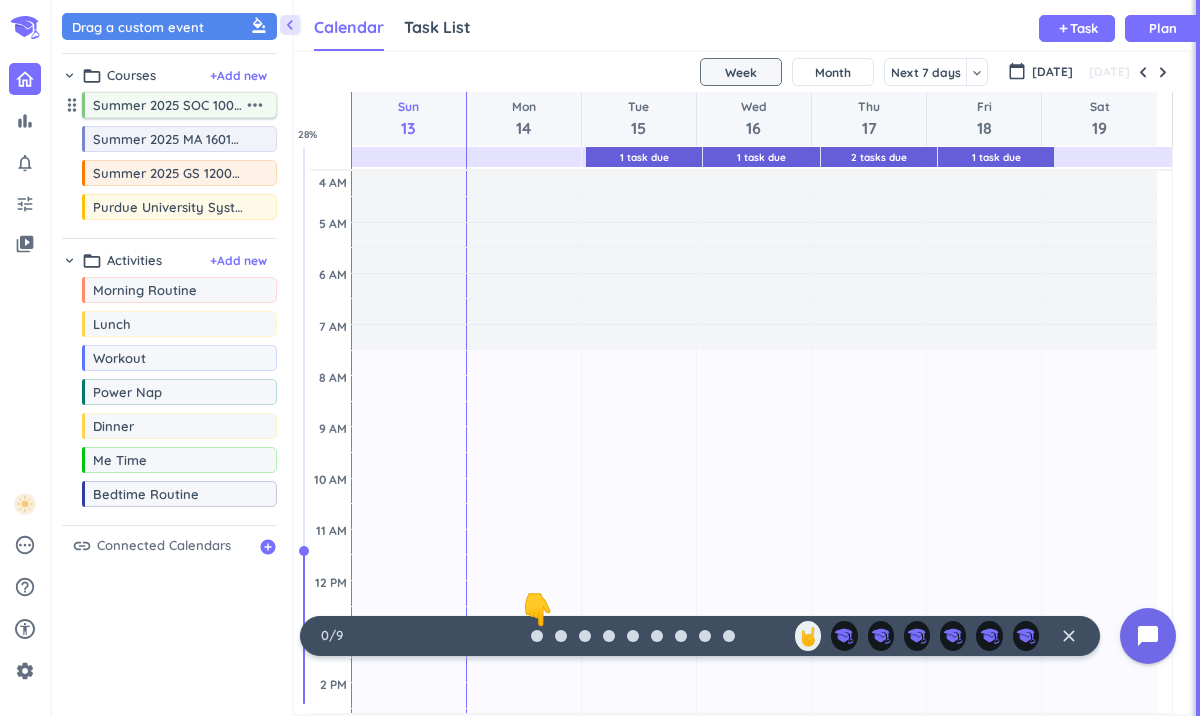 click on "Summer 2025 SOC 10000-009 LEC" at bounding box center (168, 105) 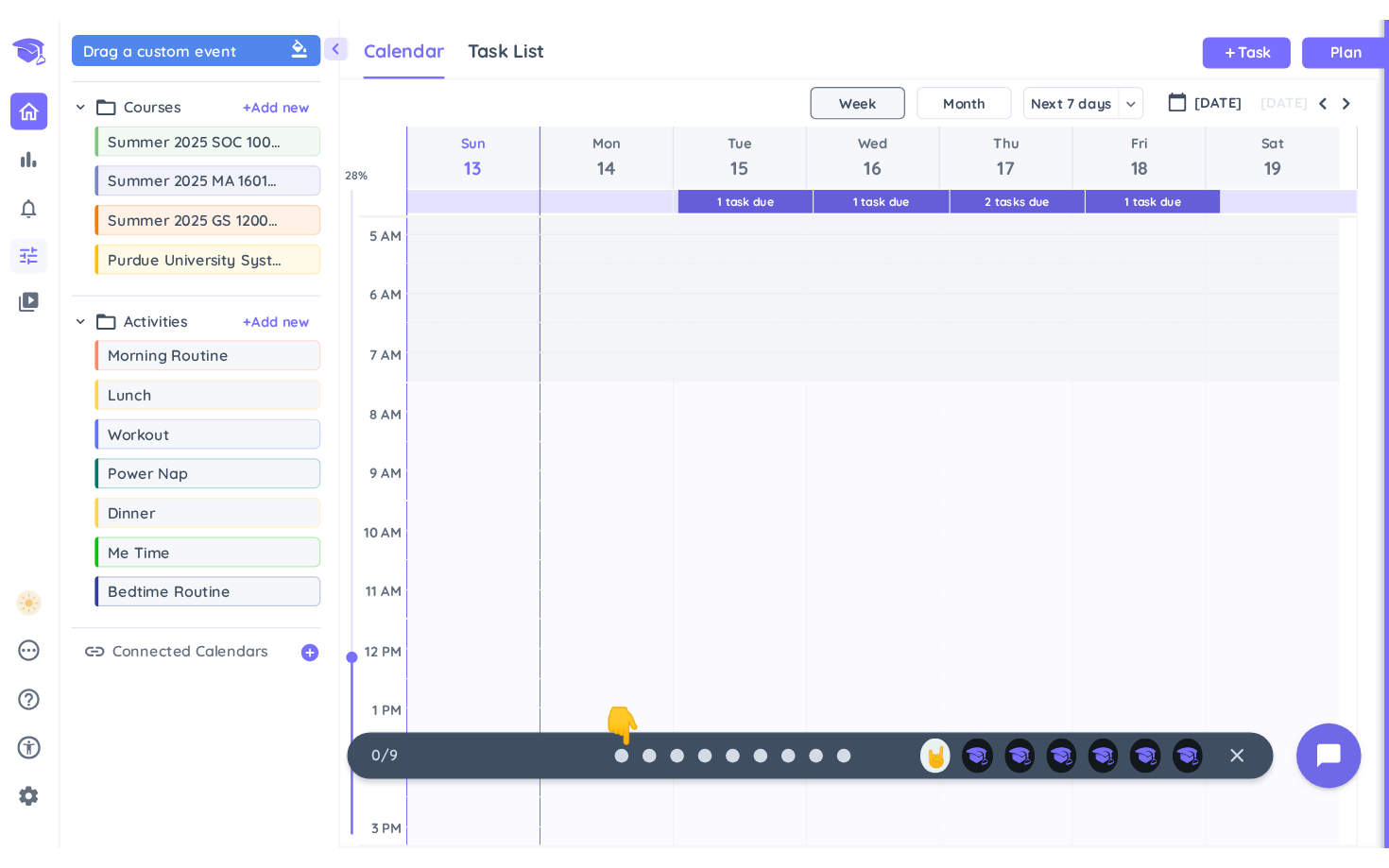 scroll, scrollTop: 38, scrollLeft: 0, axis: vertical 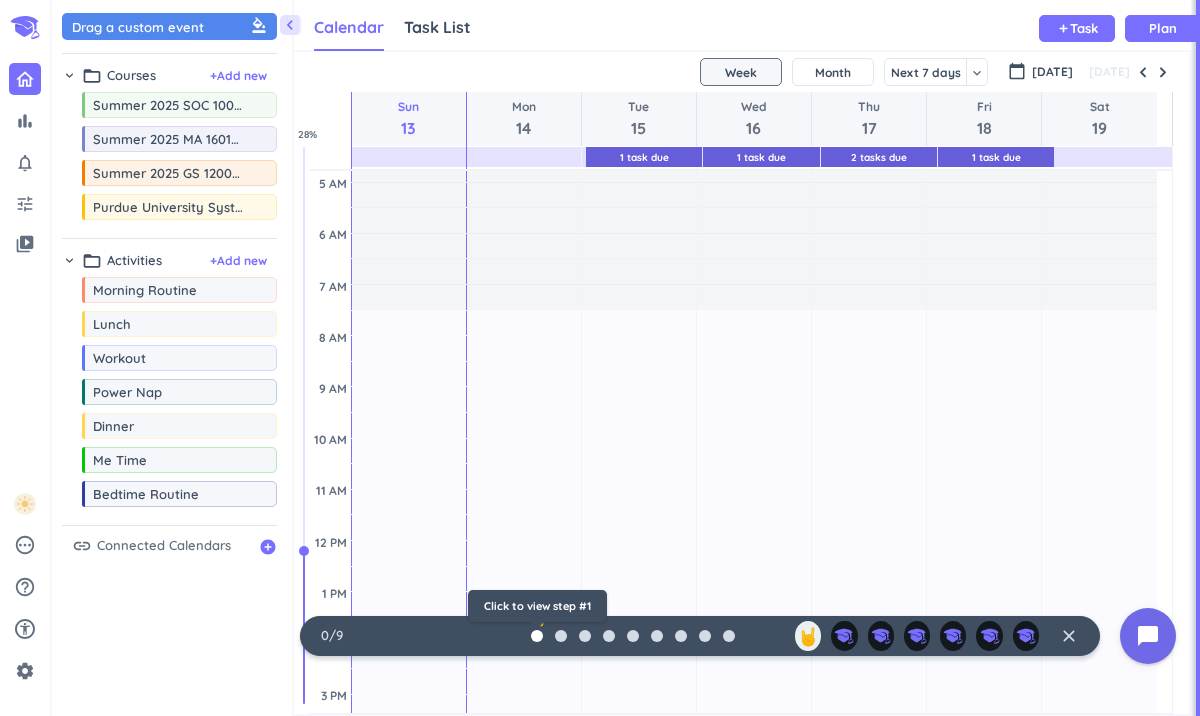 click at bounding box center [537, 636] 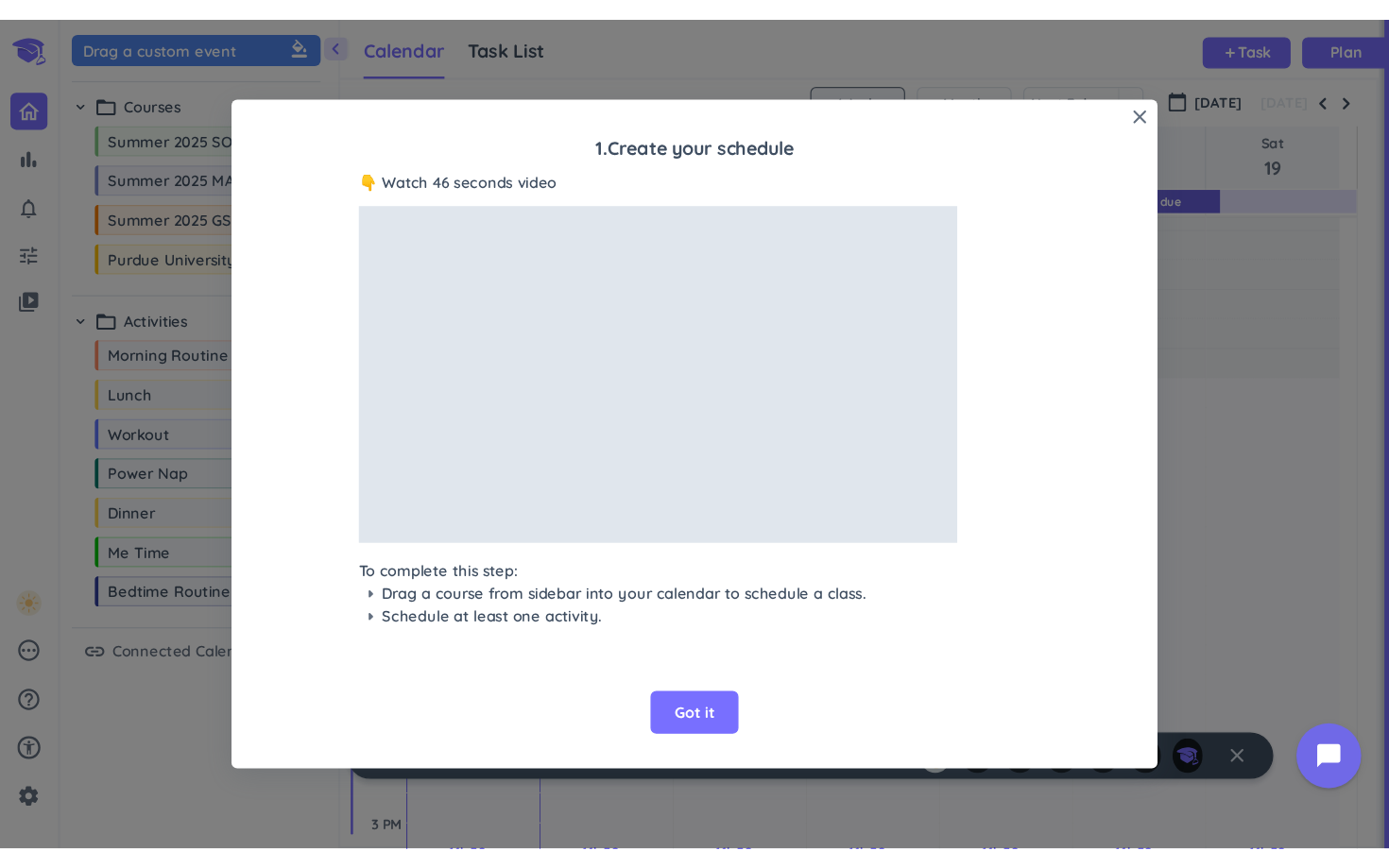 scroll, scrollTop: 15, scrollLeft: 15, axis: both 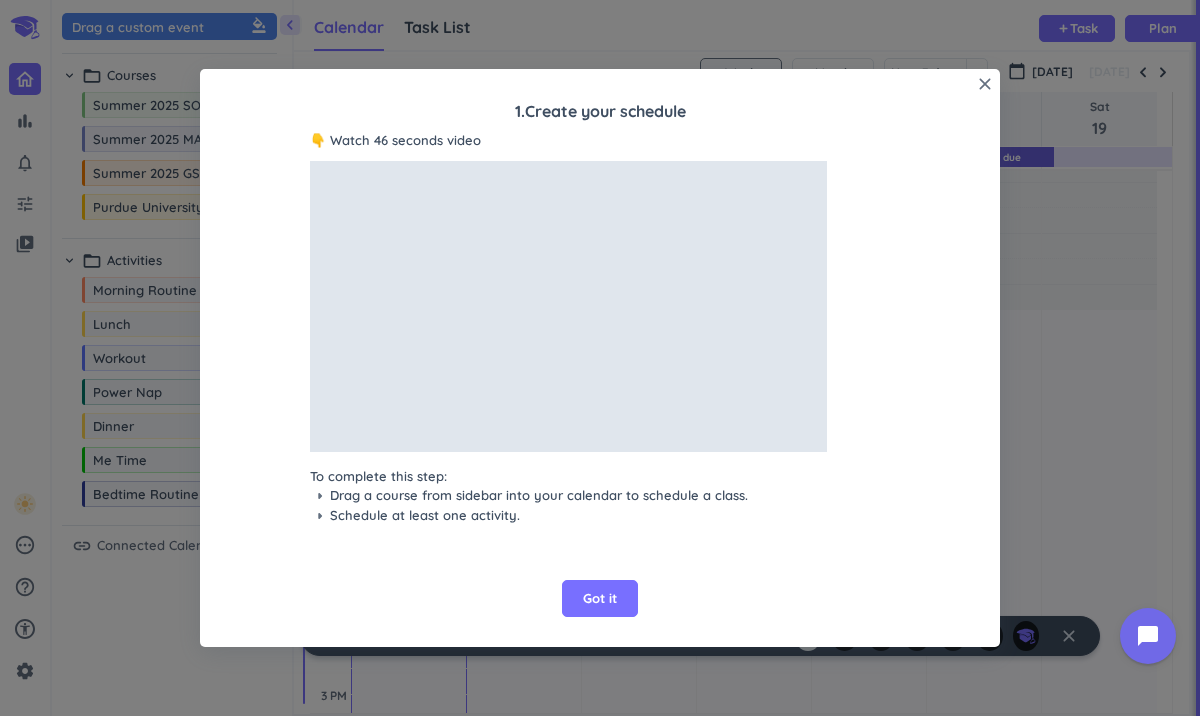 click on "close 1 .  Create your schedule   👇 Watch  46 seconds video To complete this step: arrow_right Drag a course from sidebar into your calendar to schedule a class. arrow_right Schedule at least one activity. Got it" at bounding box center (600, 358) 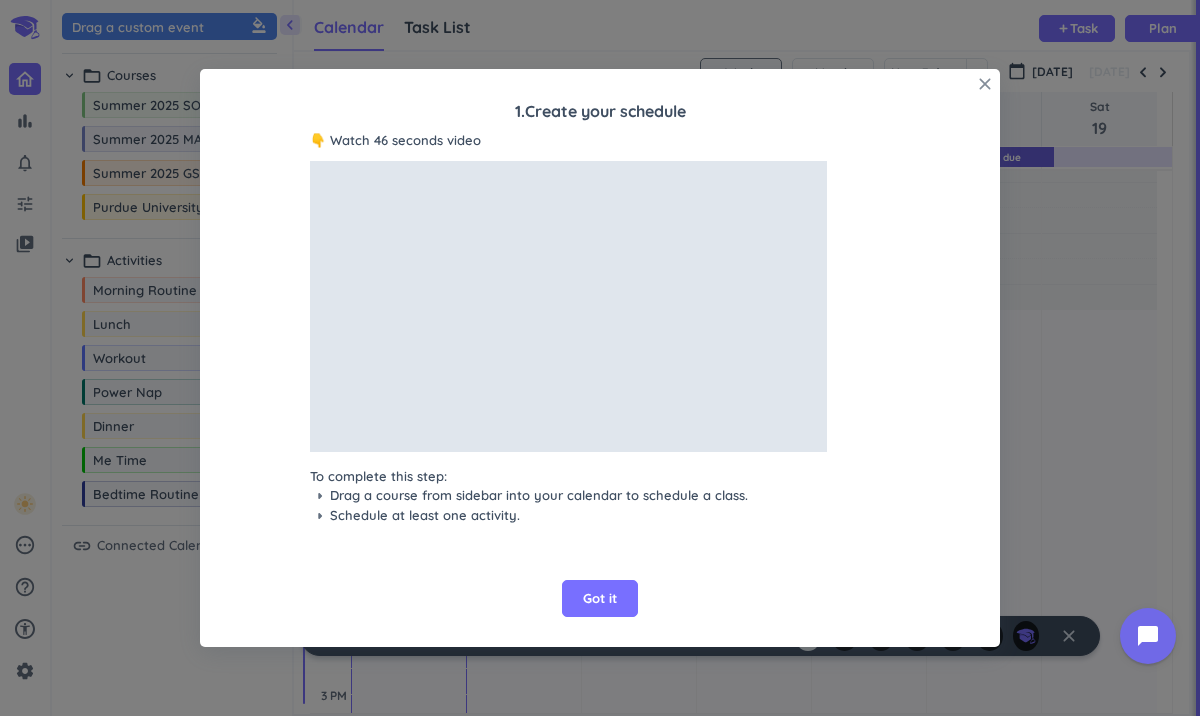 click on "close" at bounding box center (985, 84) 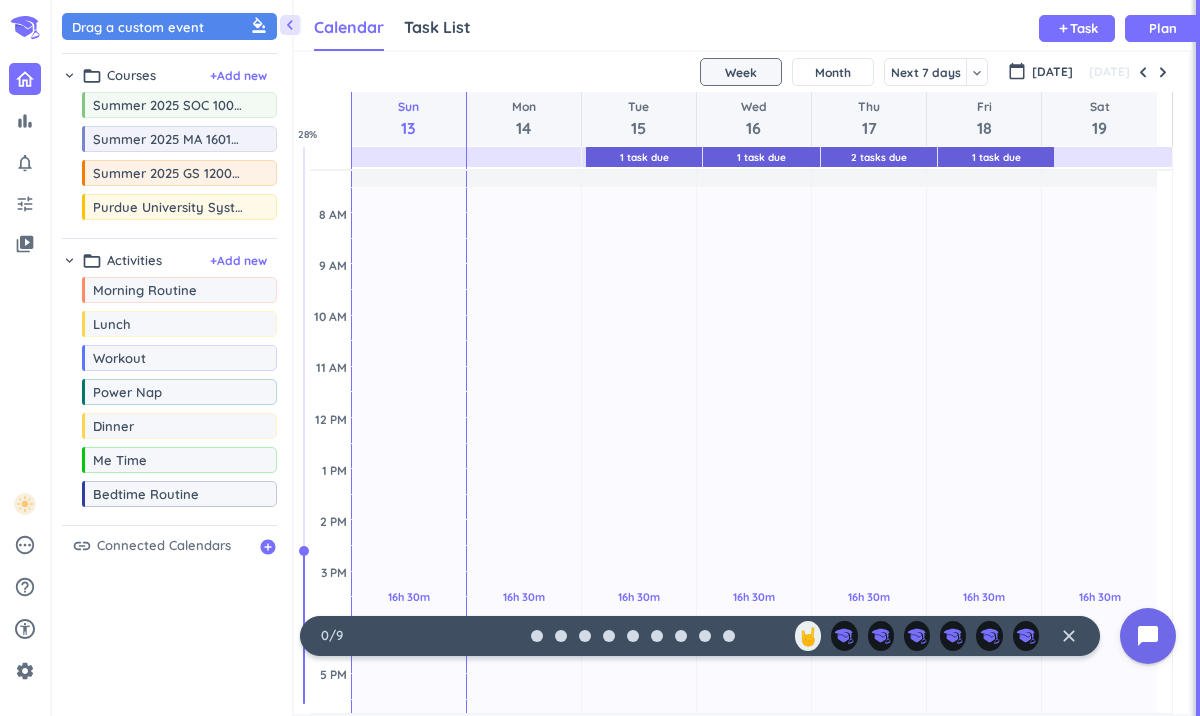 scroll, scrollTop: 0, scrollLeft: 0, axis: both 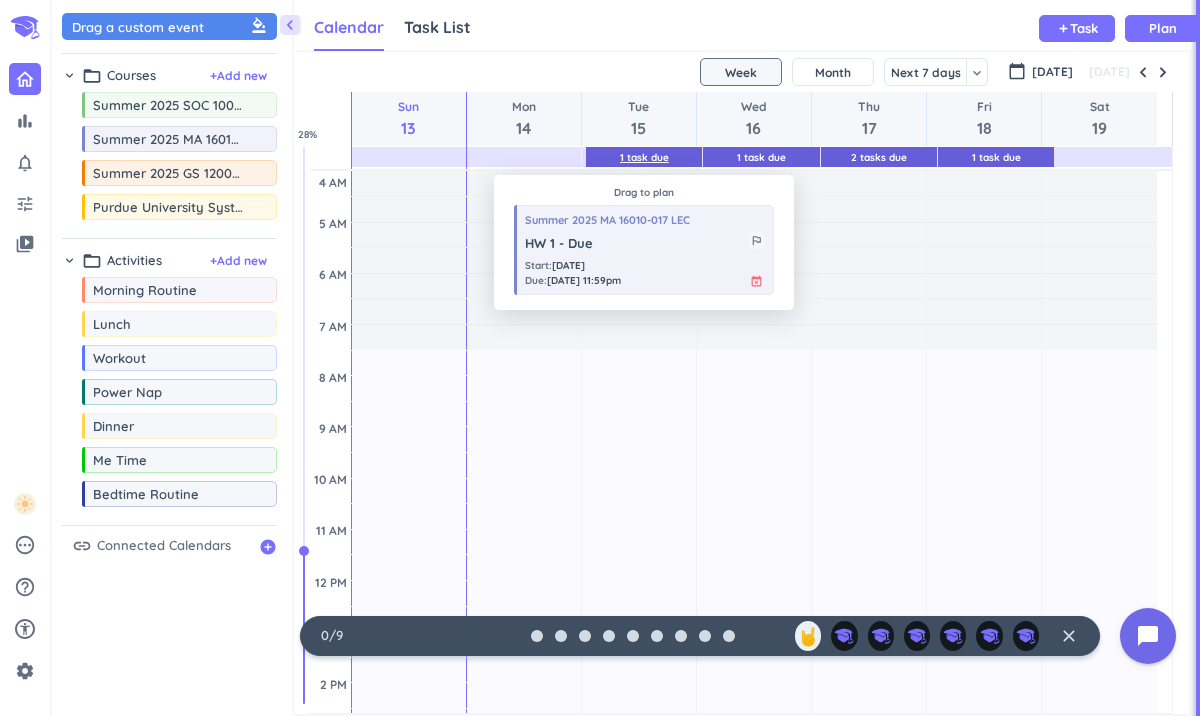 click on "1   Task   Due" at bounding box center (644, 157) 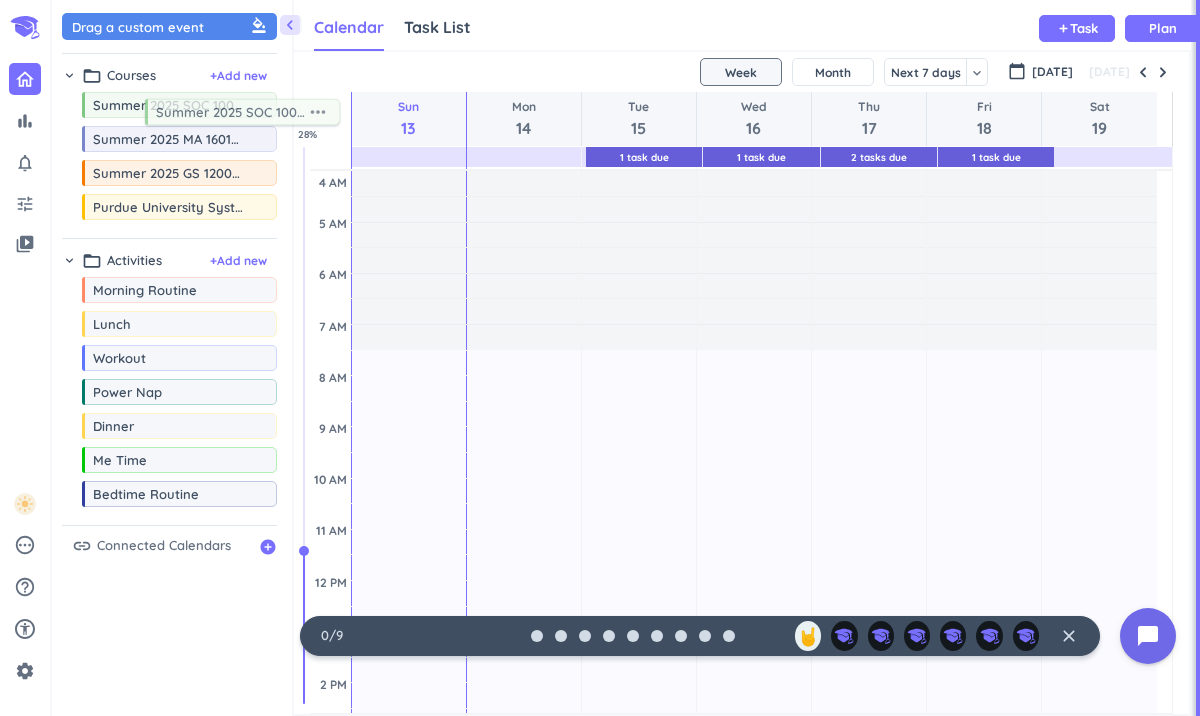 drag, startPoint x: 116, startPoint y: 108, endPoint x: 178, endPoint y: 114, distance: 62.289646 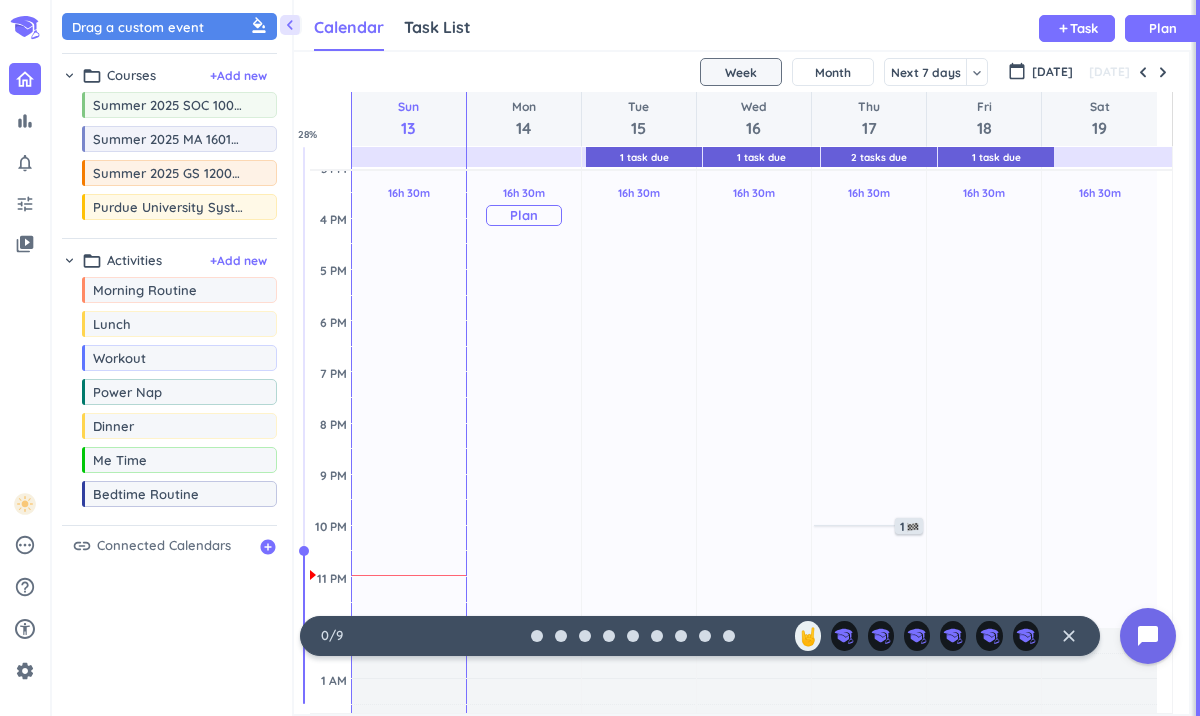 scroll, scrollTop: 570, scrollLeft: 0, axis: vertical 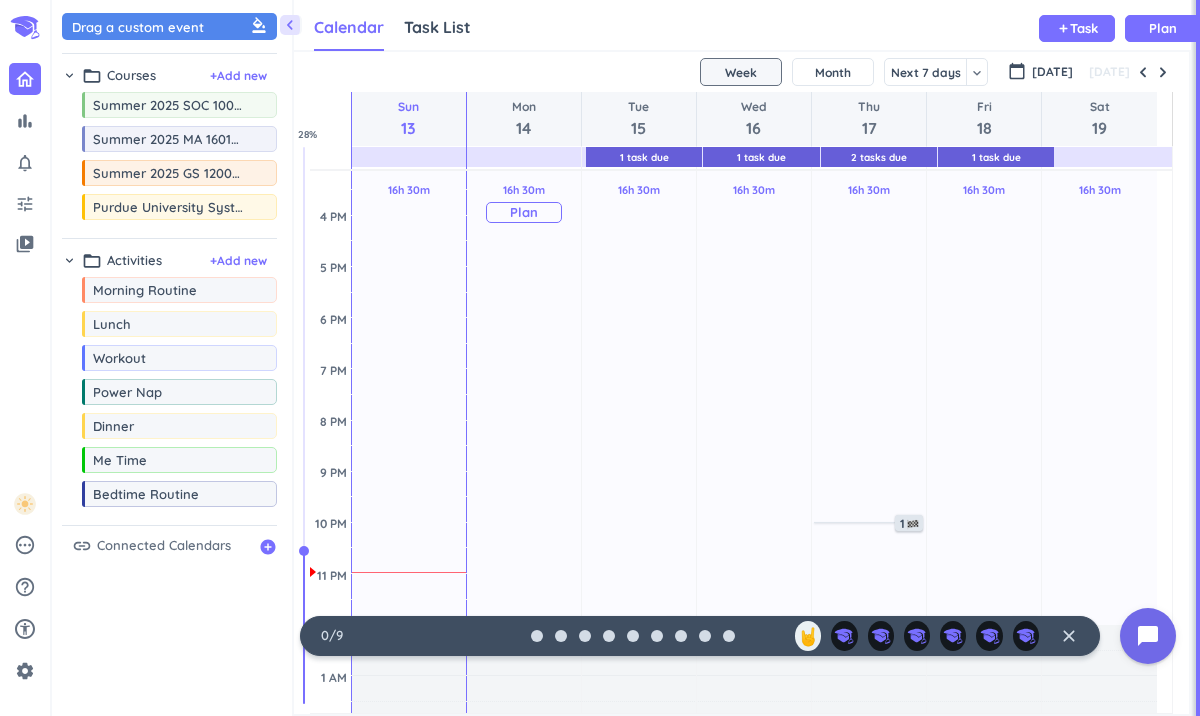click on "Plan" at bounding box center (524, 212) 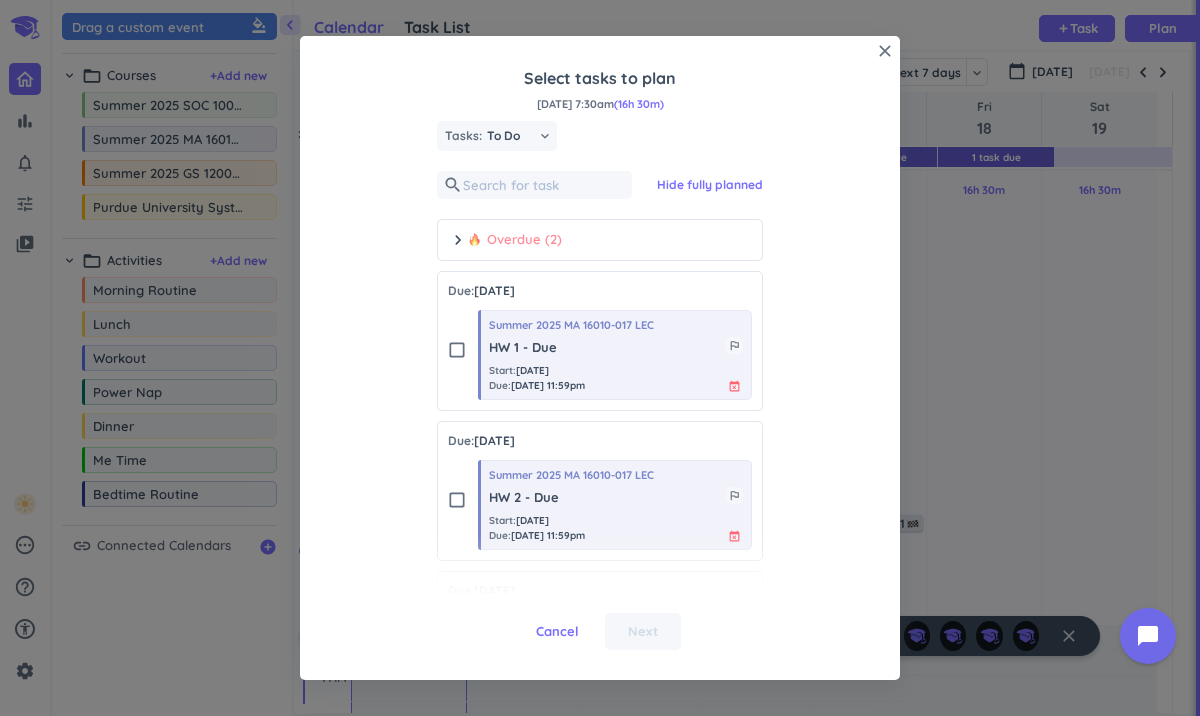 scroll, scrollTop: 0, scrollLeft: 0, axis: both 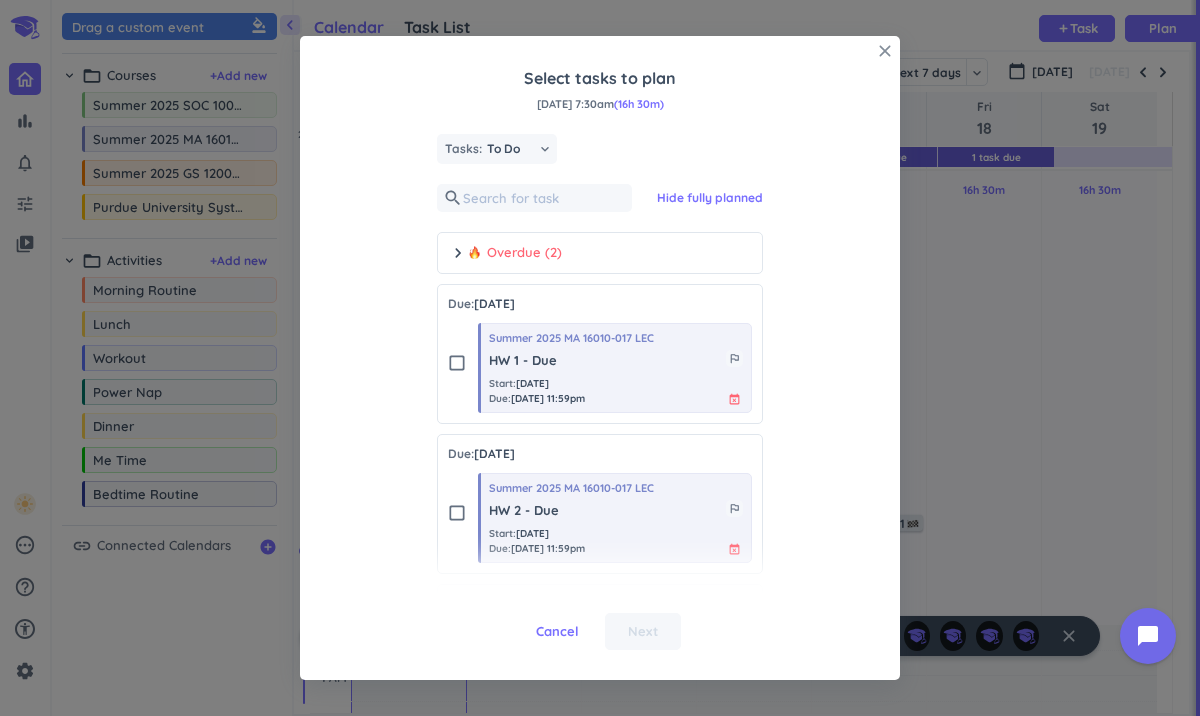 click on "close" at bounding box center [885, 51] 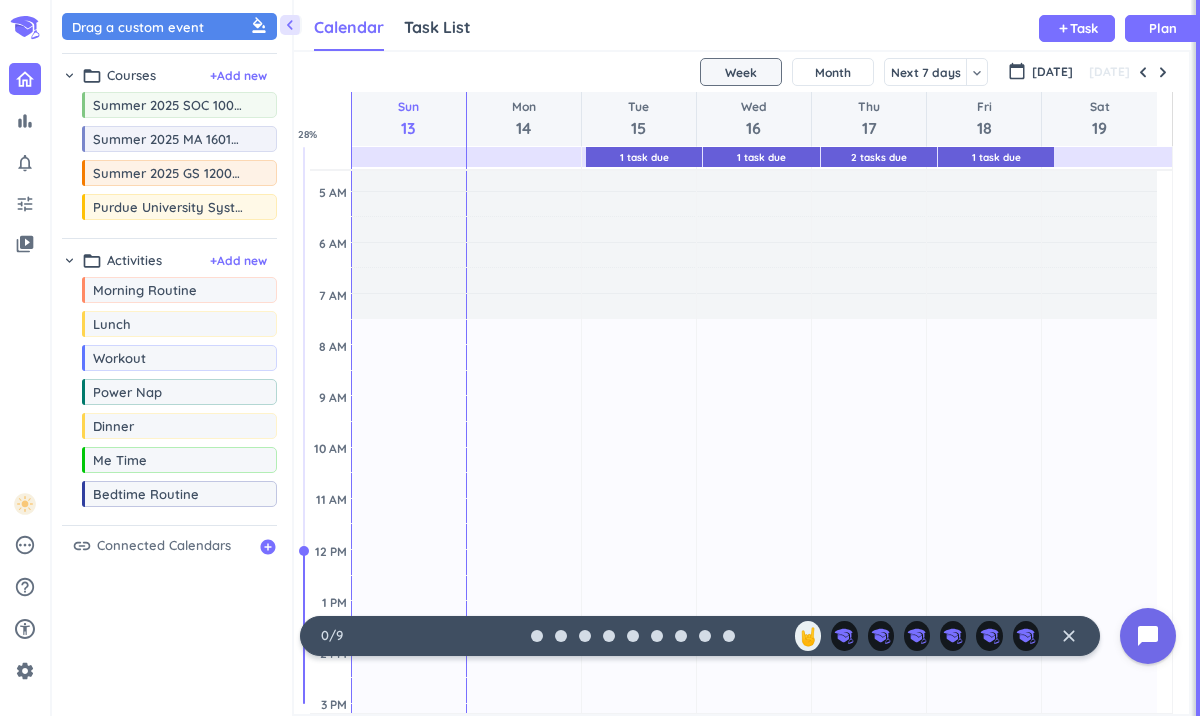 scroll, scrollTop: 33, scrollLeft: 0, axis: vertical 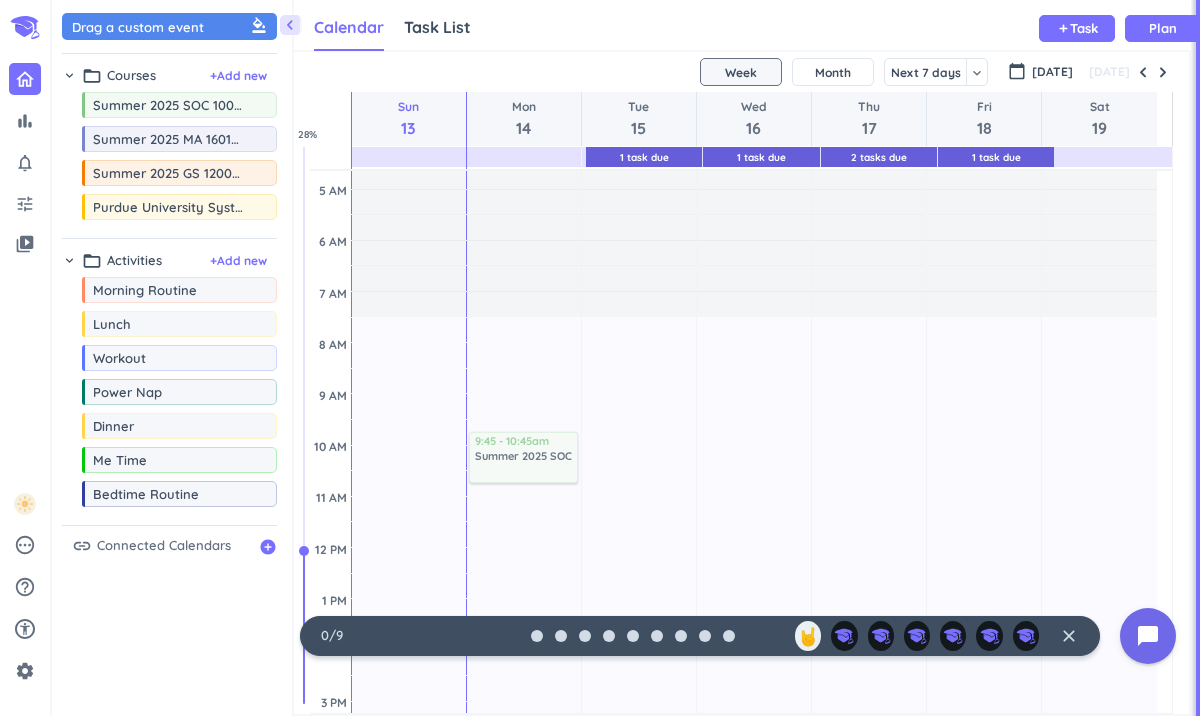 drag, startPoint x: 166, startPoint y: 115, endPoint x: 501, endPoint y: 433, distance: 461.8972 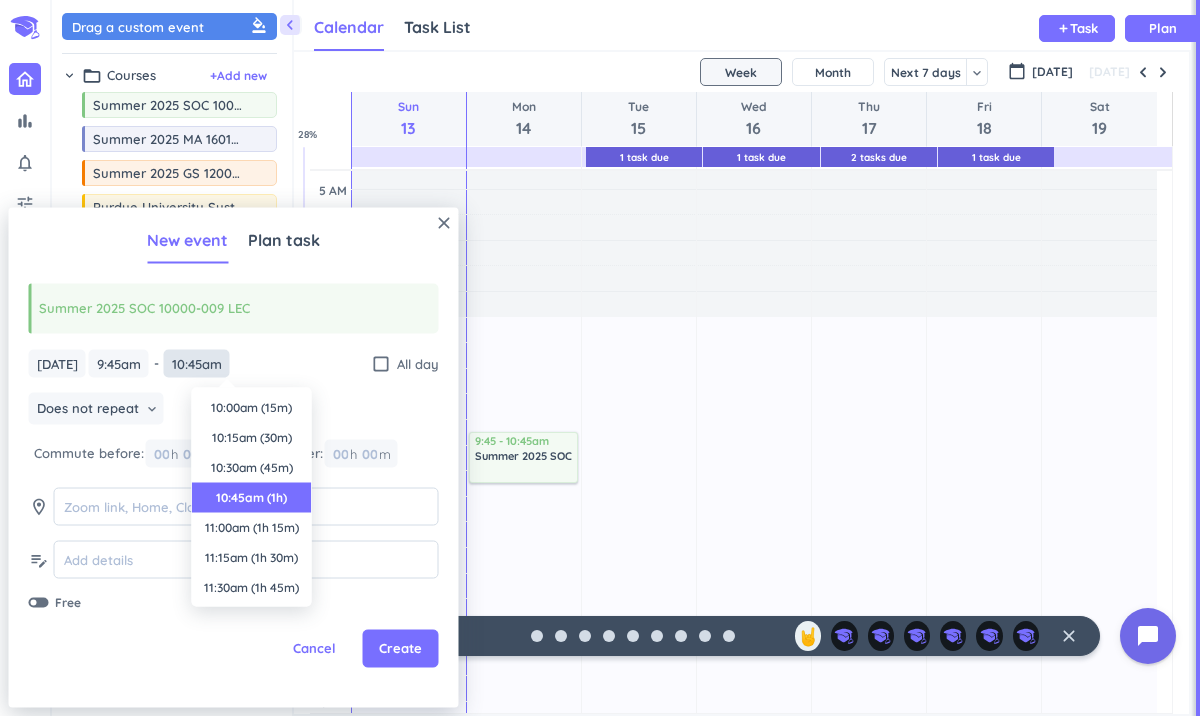 click on "10:45am" at bounding box center (197, 363) 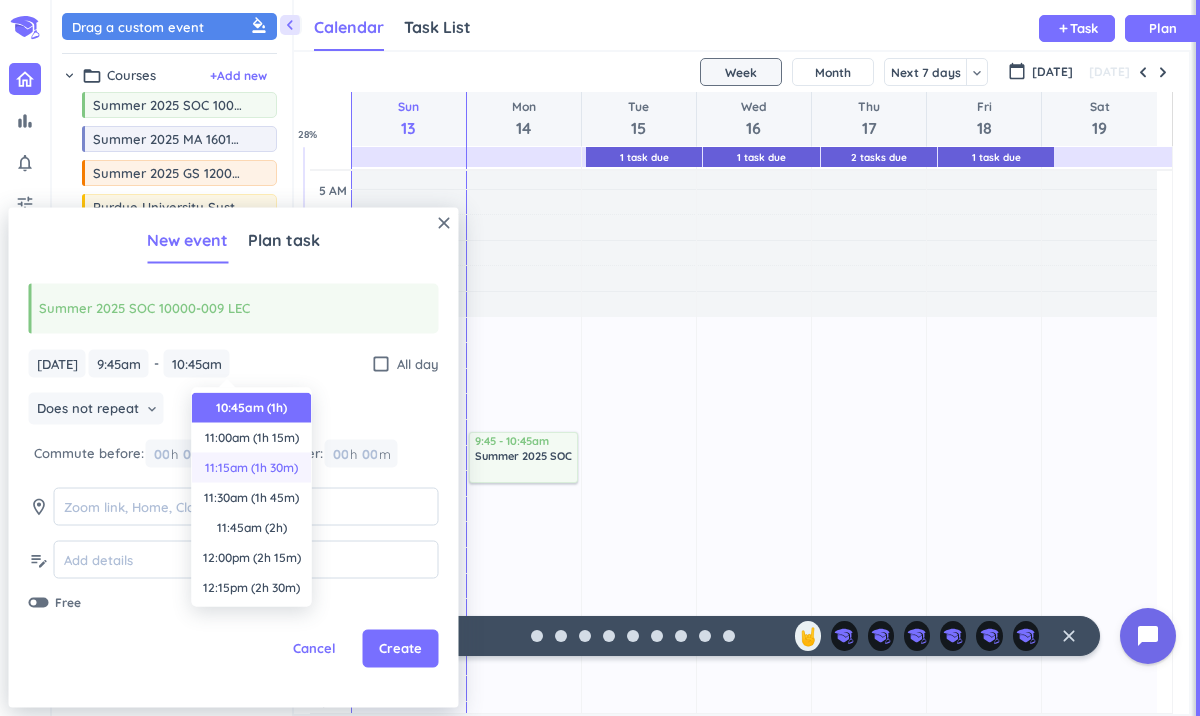 click on "11:15am (1h 30m)" at bounding box center [252, 468] 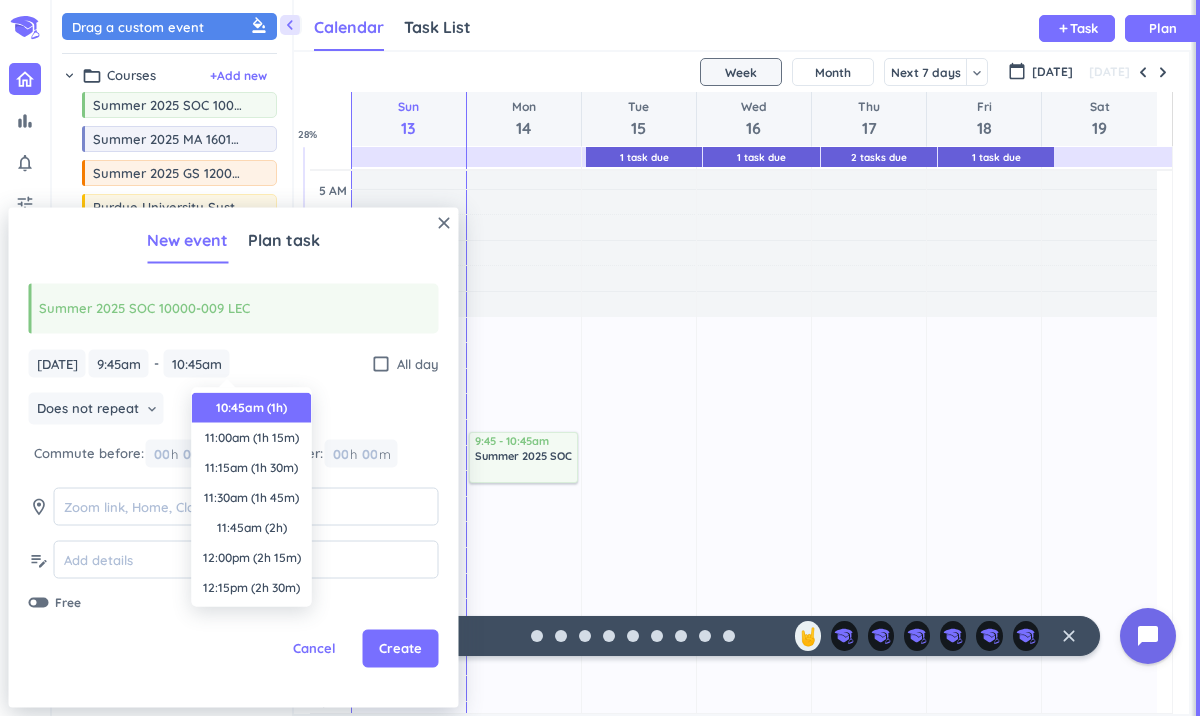 type on "11:15am" 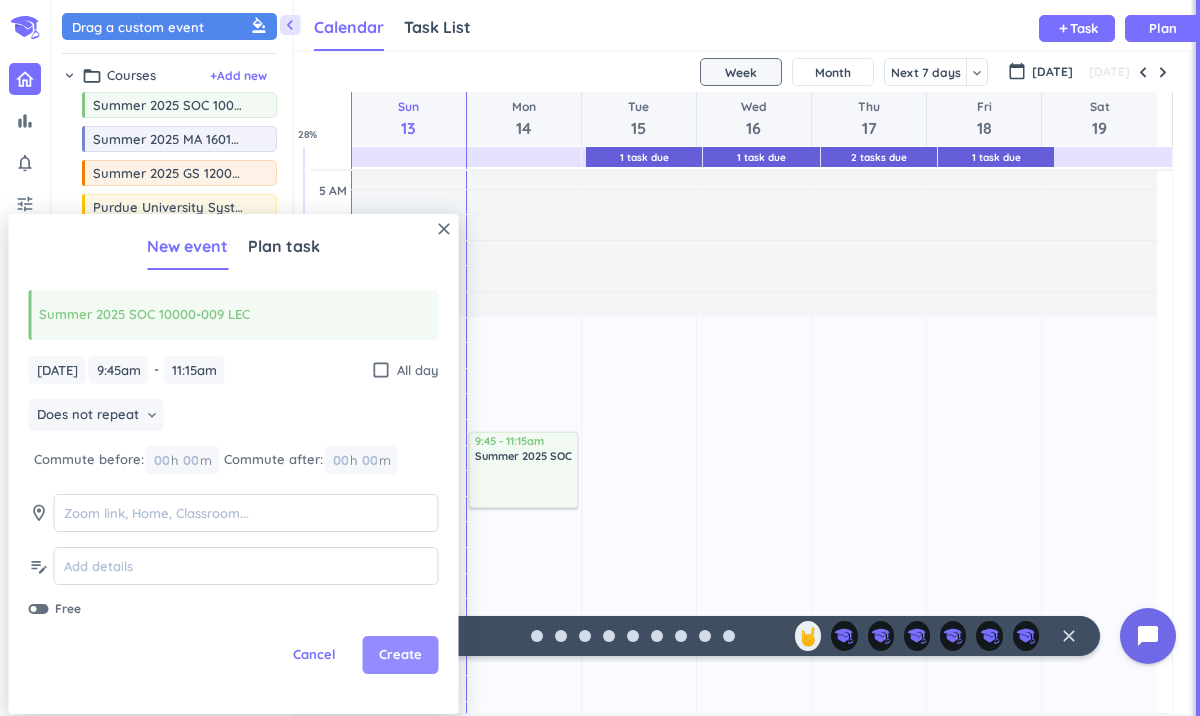click on "Create" at bounding box center [400, 655] 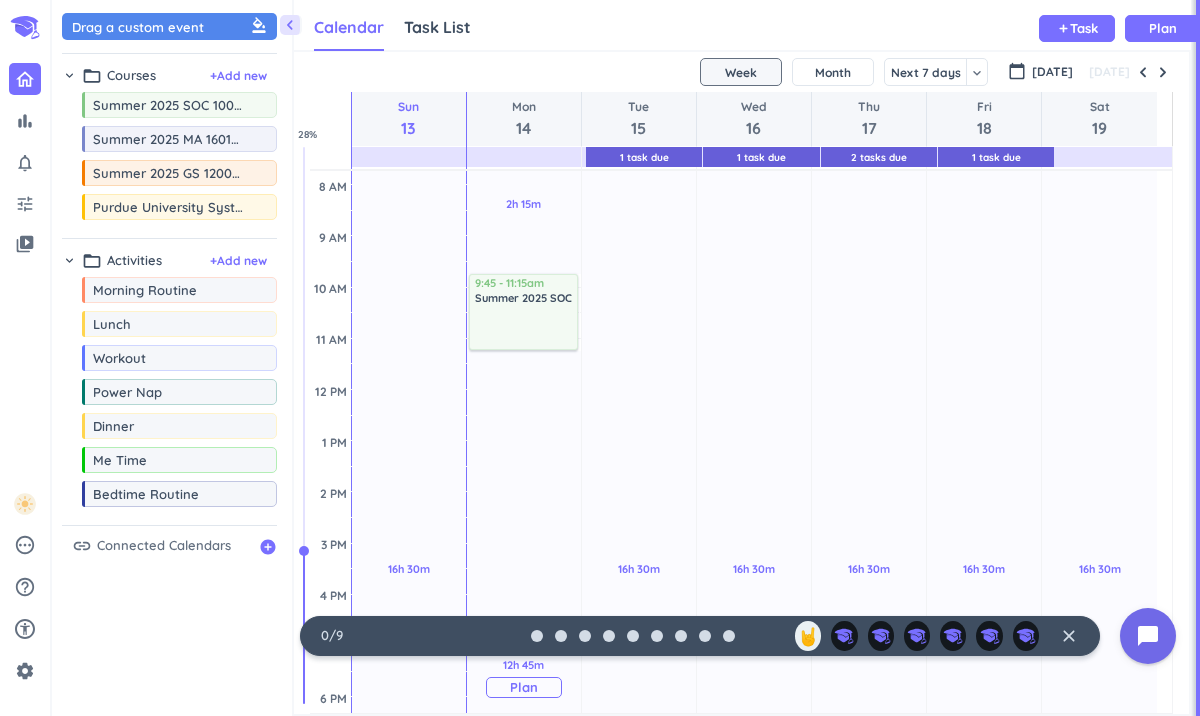 scroll, scrollTop: 198, scrollLeft: 0, axis: vertical 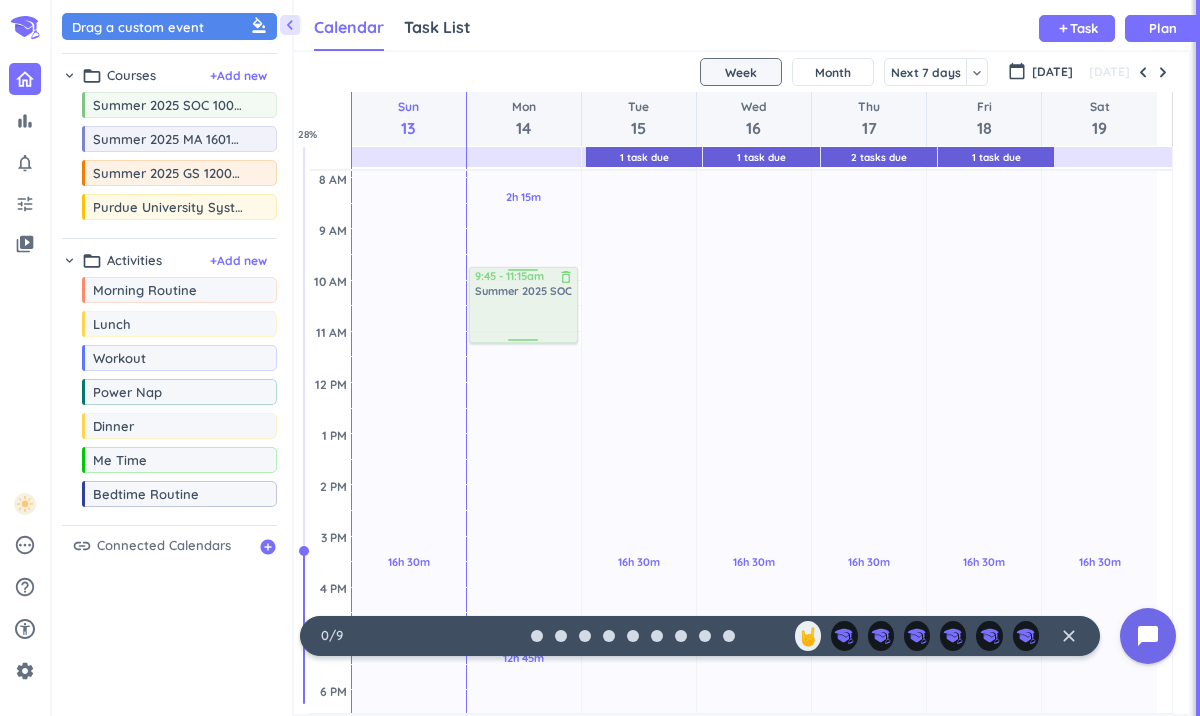 drag, startPoint x: 500, startPoint y: 316, endPoint x: 515, endPoint y: 315, distance: 15.033297 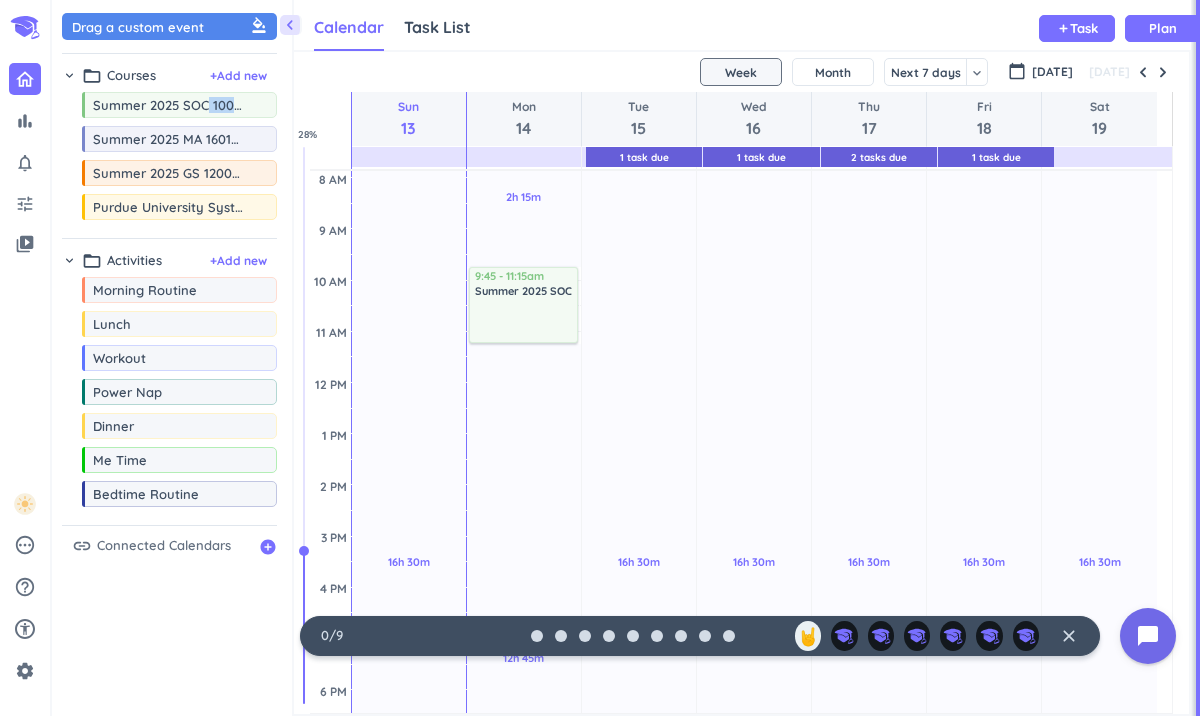 drag, startPoint x: 205, startPoint y: 106, endPoint x: 182, endPoint y: 121, distance: 27.45906 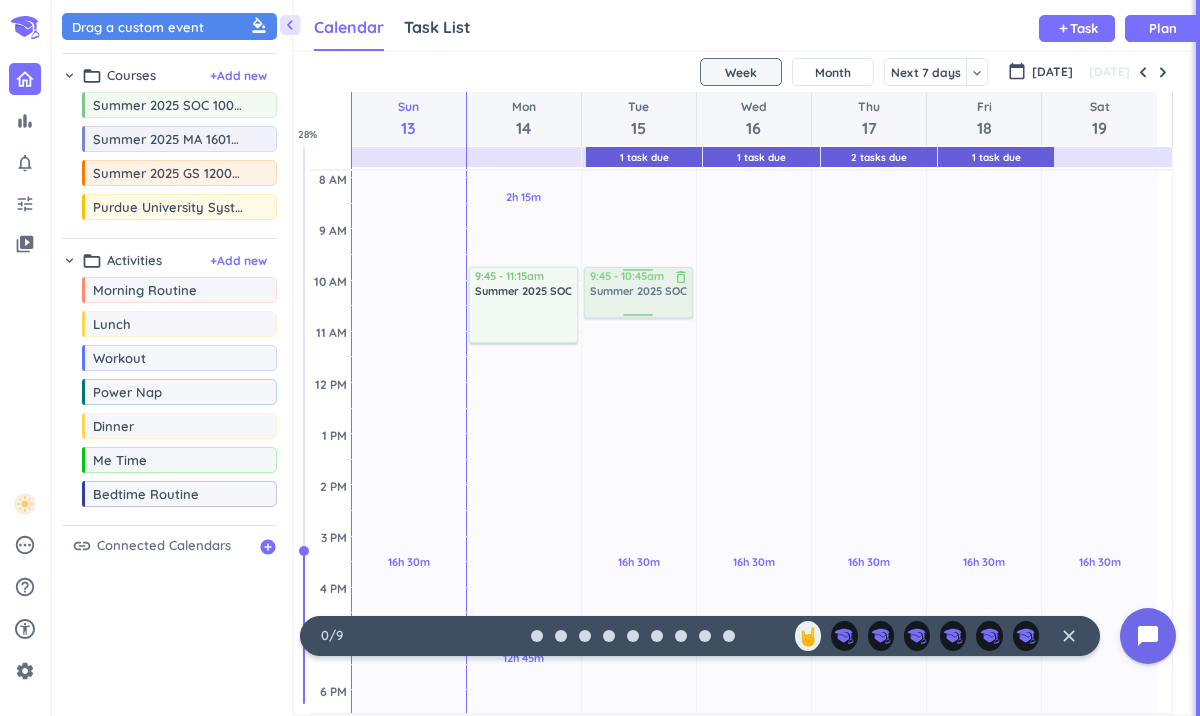drag, startPoint x: 180, startPoint y: 111, endPoint x: 638, endPoint y: 270, distance: 484.8144 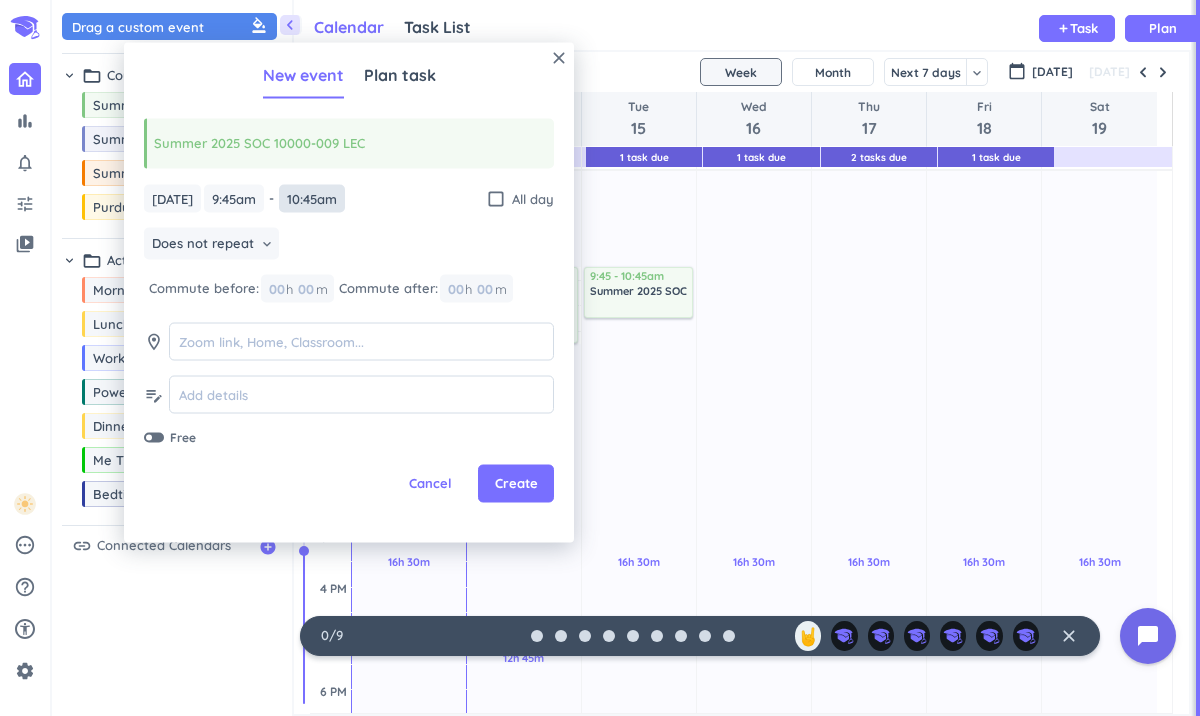 click on "10:45am" at bounding box center [312, 198] 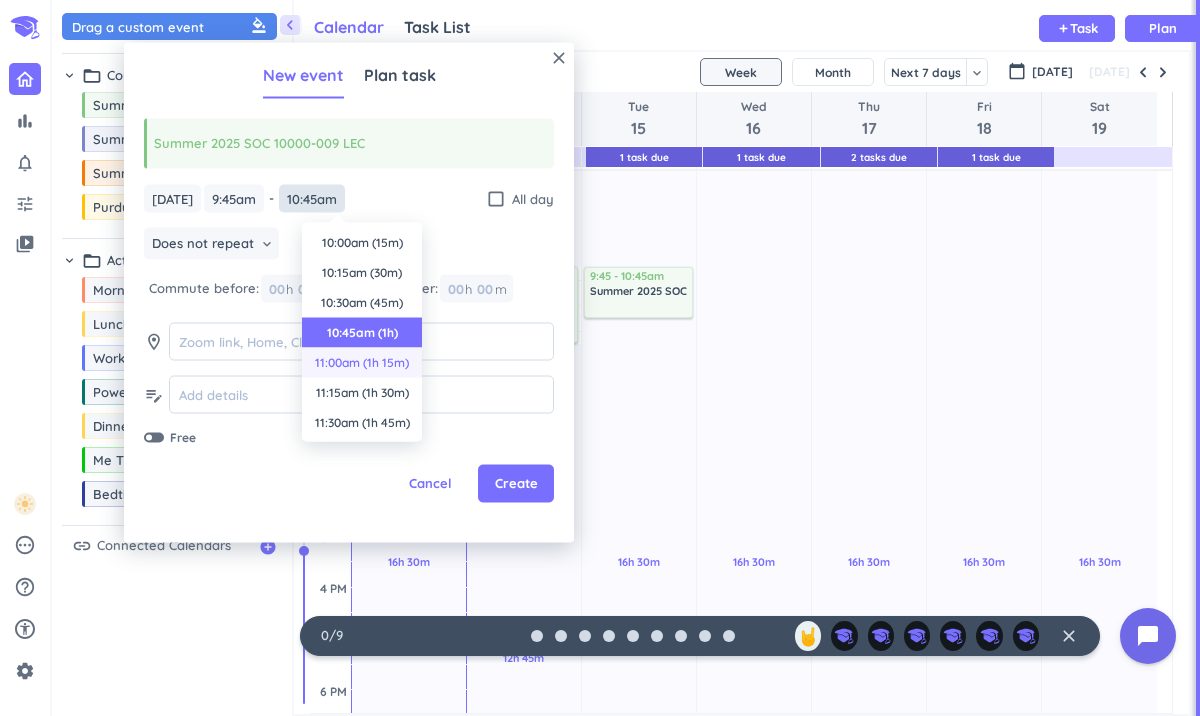 scroll, scrollTop: 90, scrollLeft: 0, axis: vertical 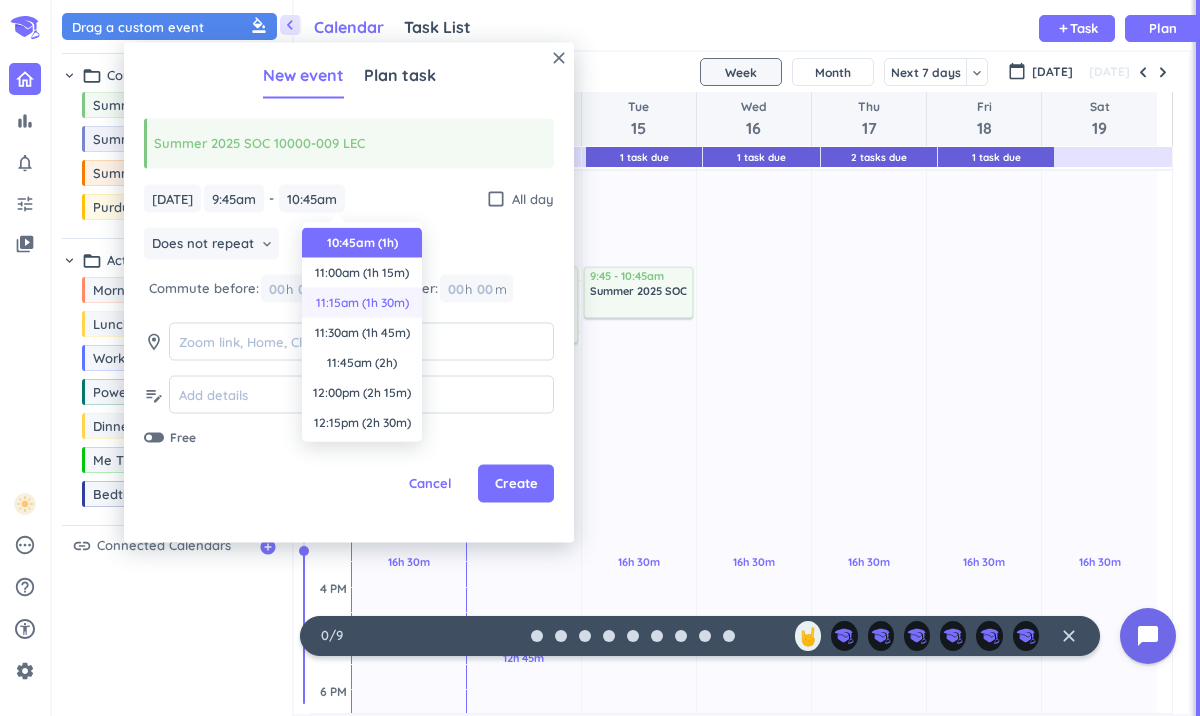 click on "11:15am (1h 30m)" at bounding box center (362, 303) 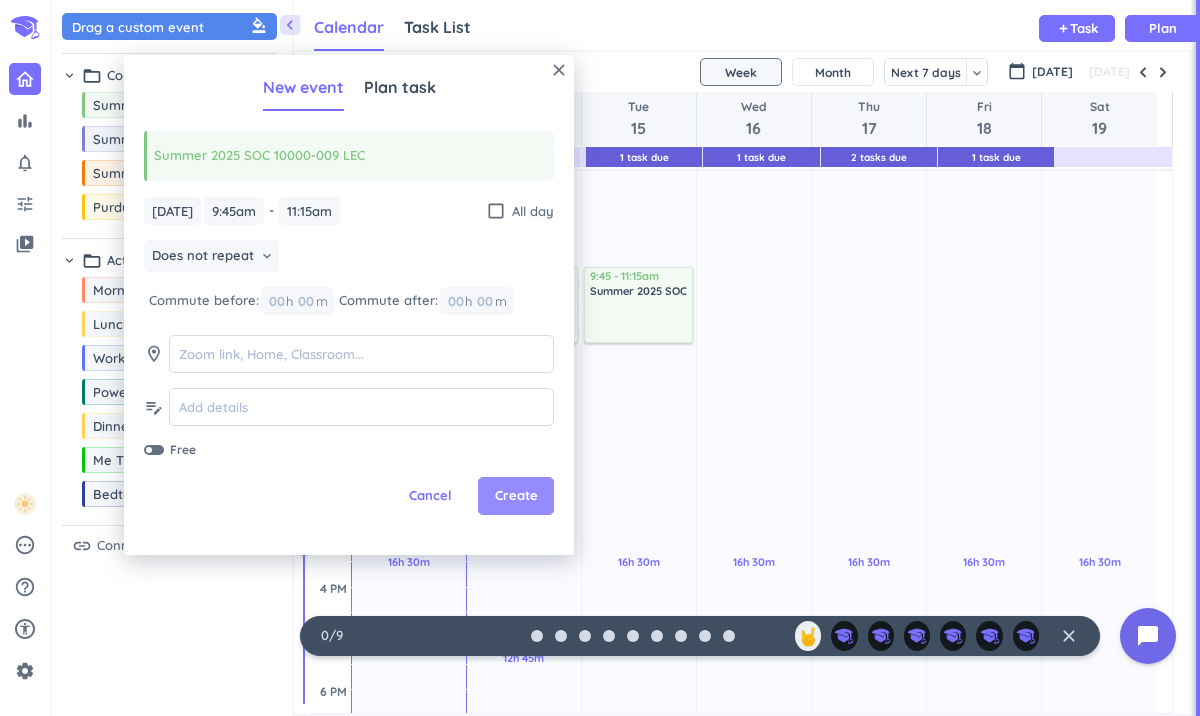 click on "Create" at bounding box center (516, 496) 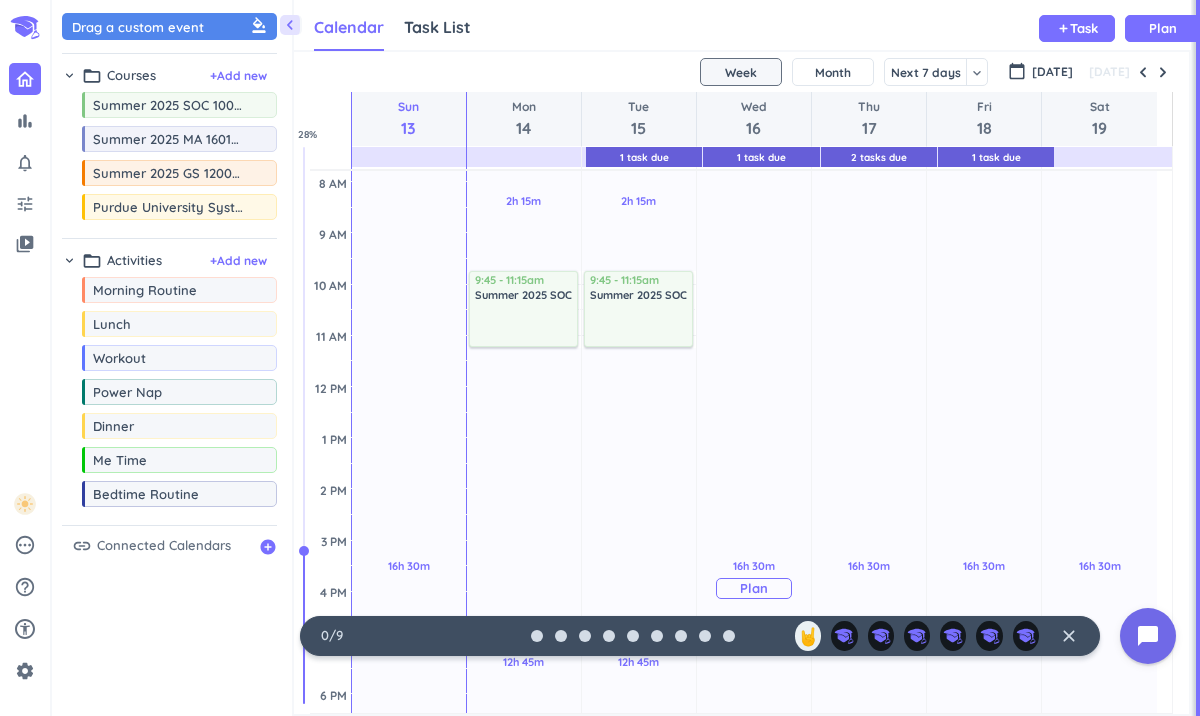 scroll, scrollTop: 194, scrollLeft: 0, axis: vertical 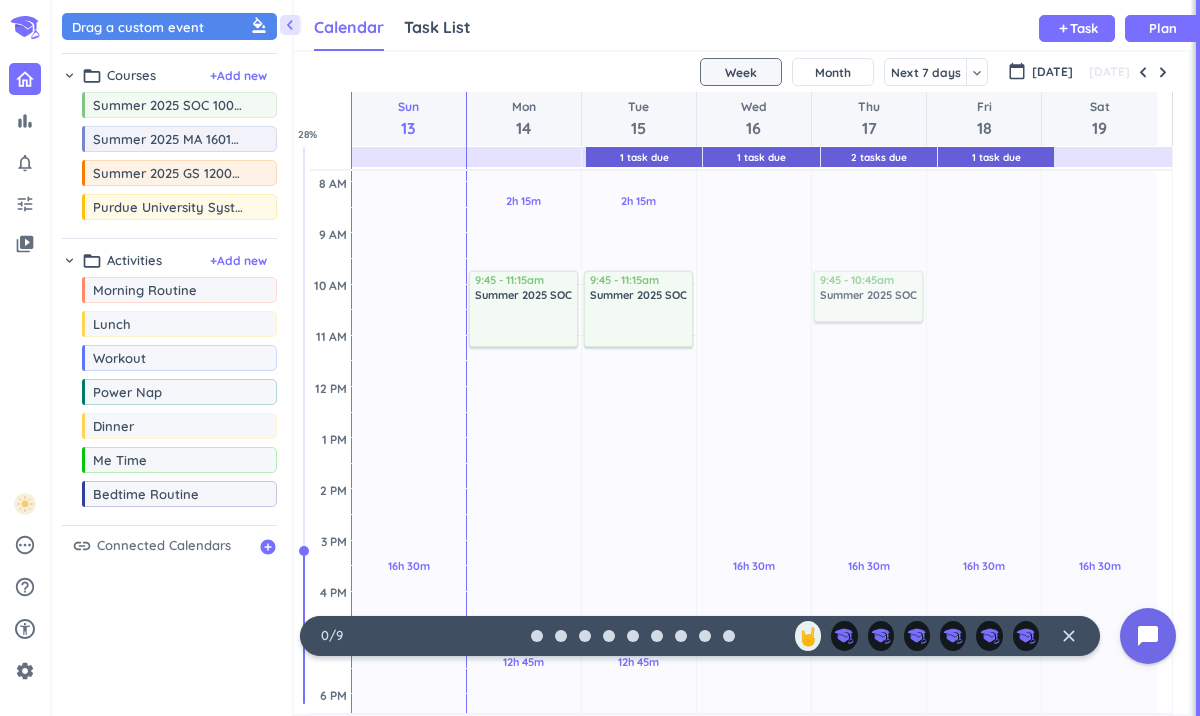 drag, startPoint x: 151, startPoint y: 109, endPoint x: 876, endPoint y: 272, distance: 743.0976 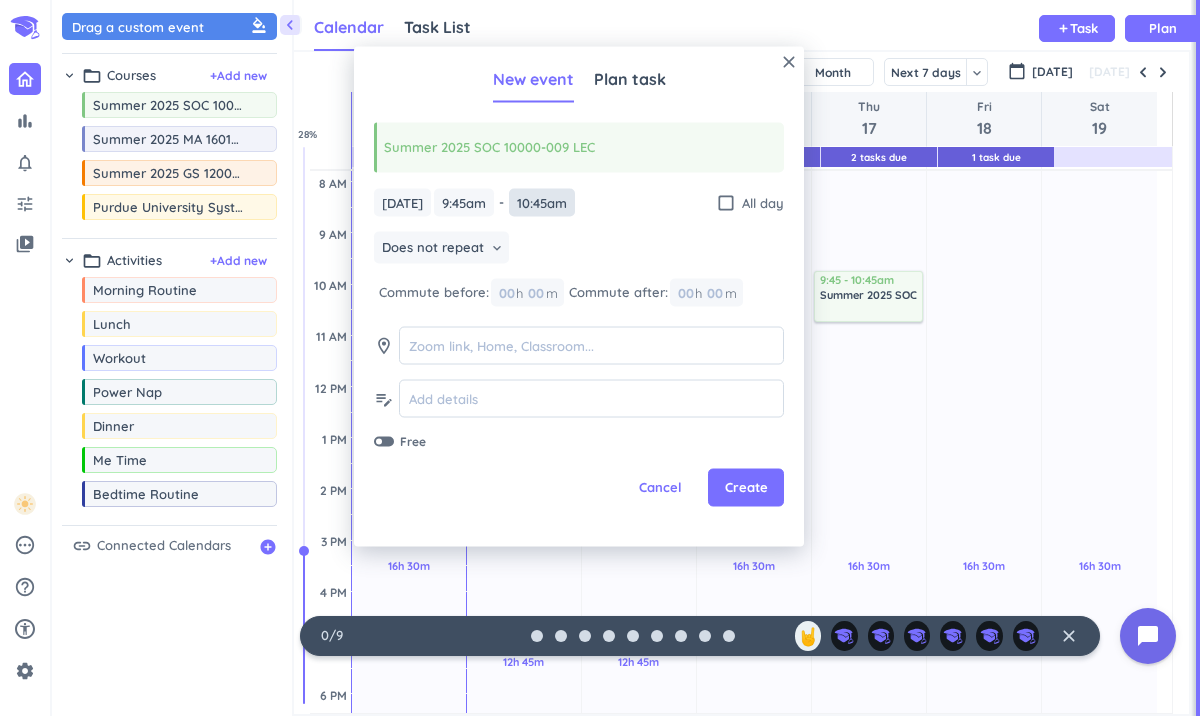 click on "10:45am" at bounding box center [542, 202] 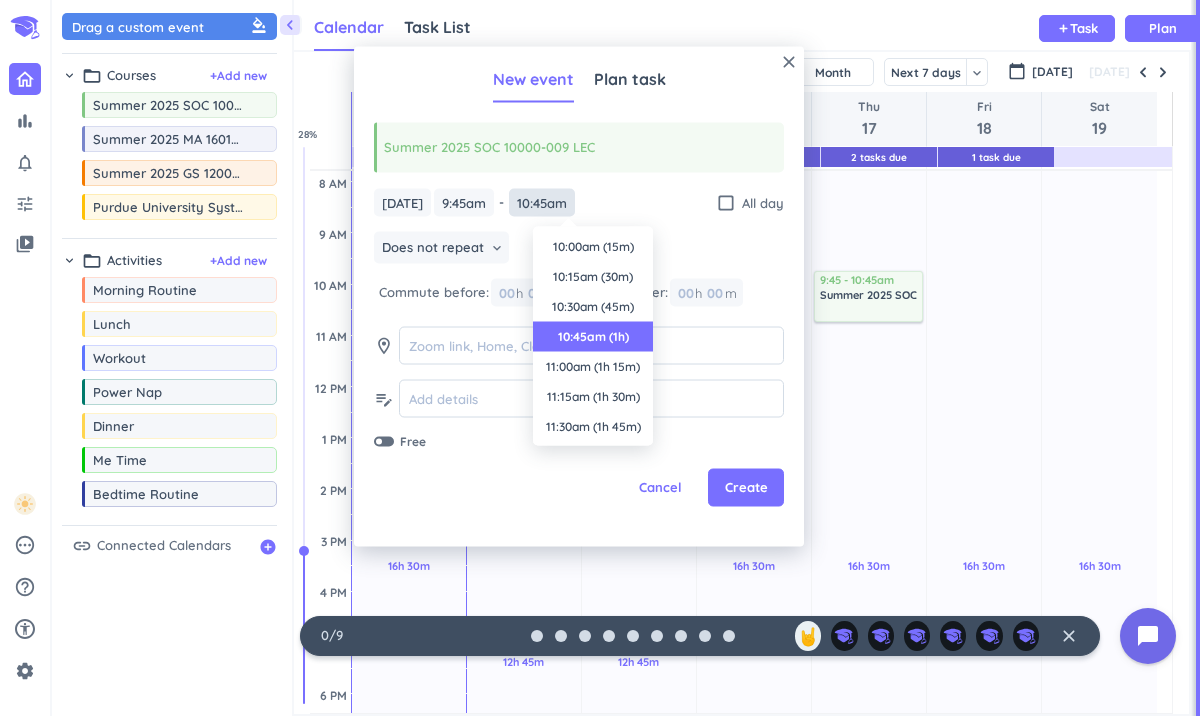 scroll, scrollTop: 90, scrollLeft: 0, axis: vertical 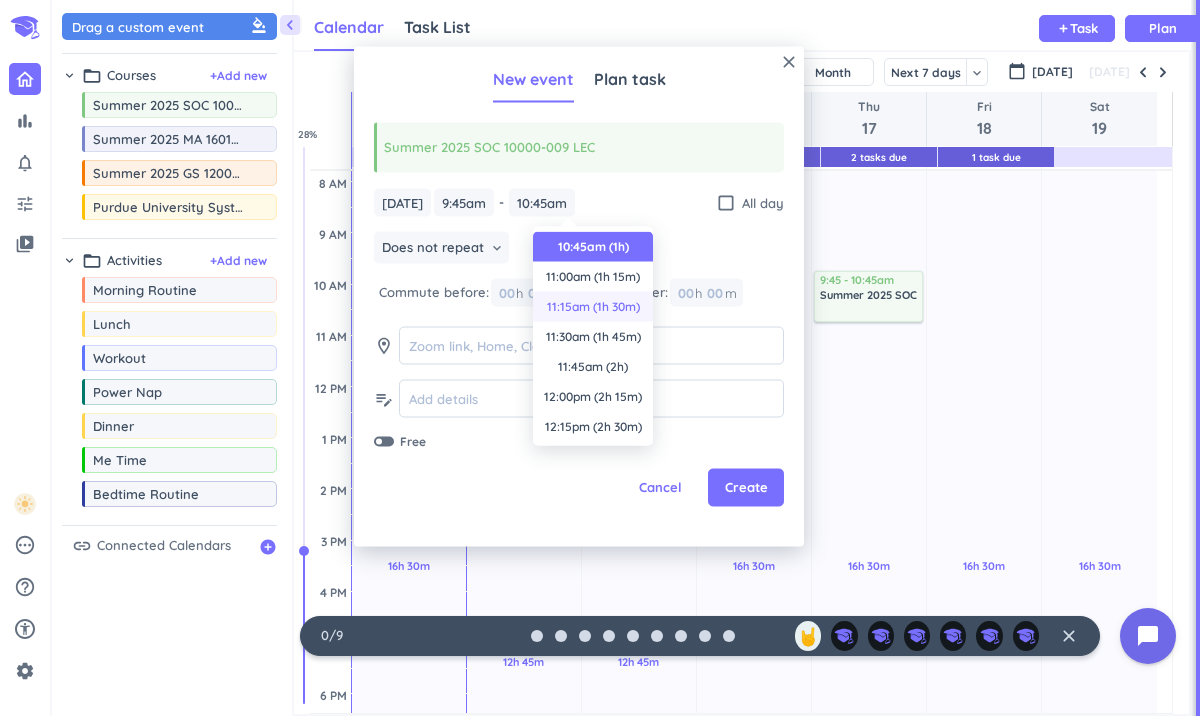 click on "11:15am (1h 30m)" at bounding box center [593, 307] 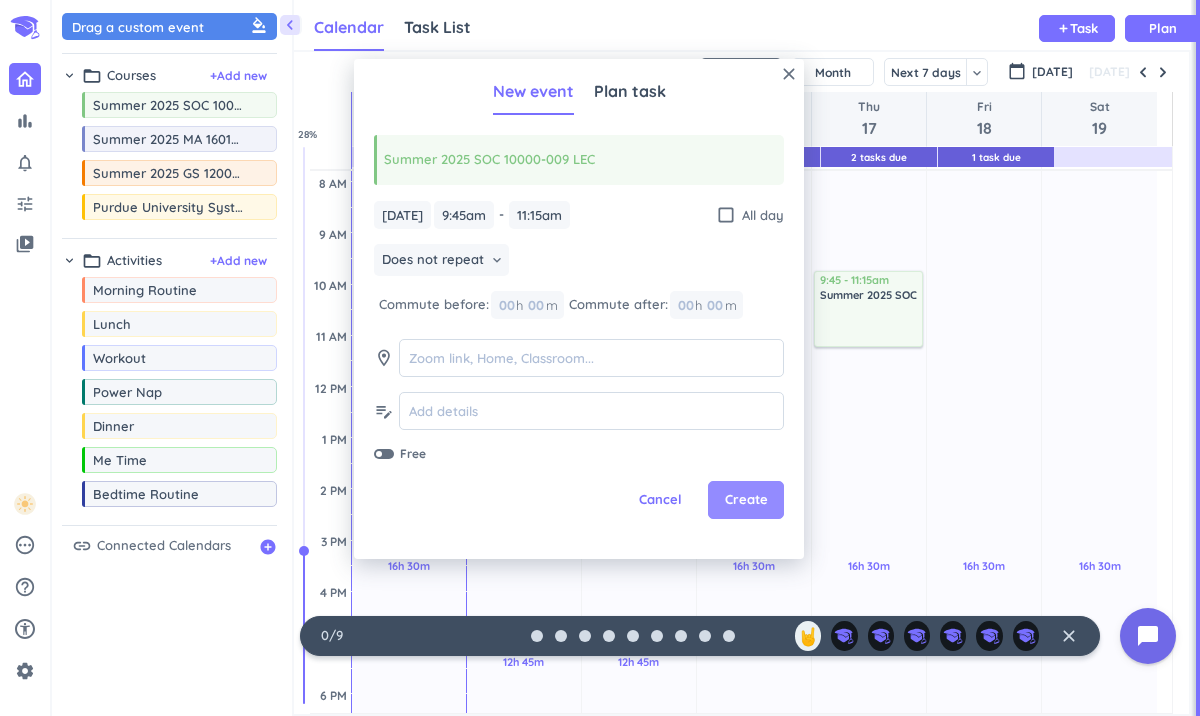 click on "Create" at bounding box center (746, 500) 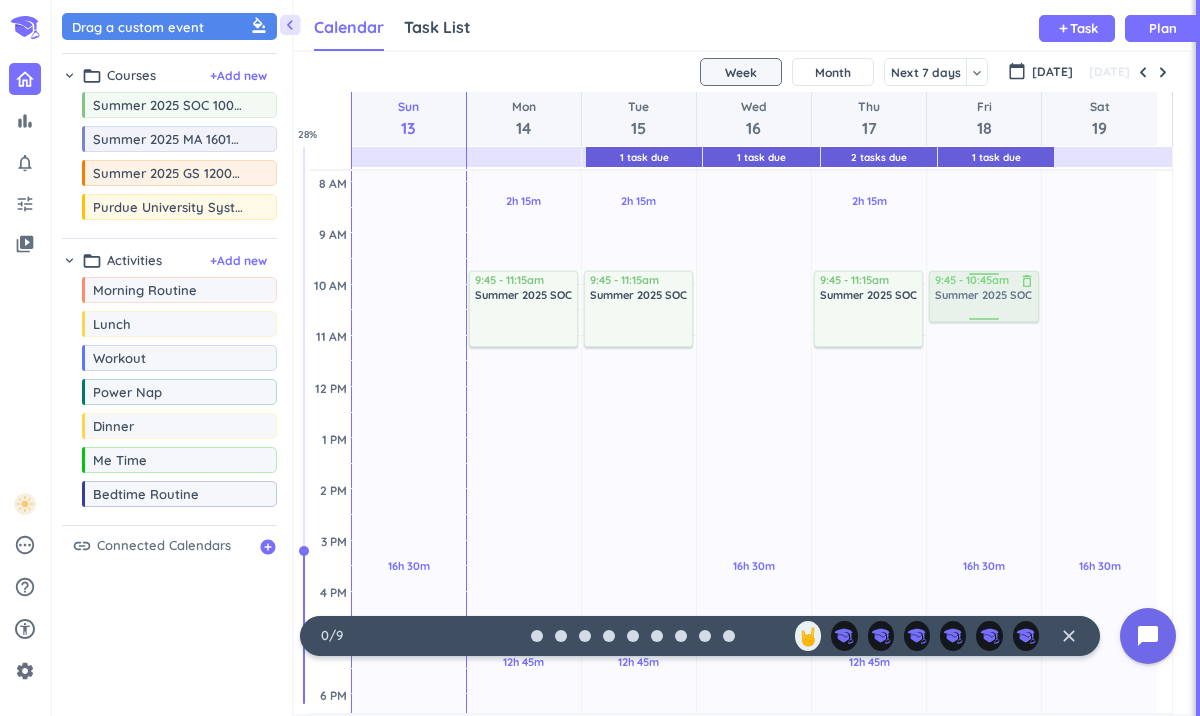 drag, startPoint x: 187, startPoint y: 111, endPoint x: 990, endPoint y: 273, distance: 819.1782 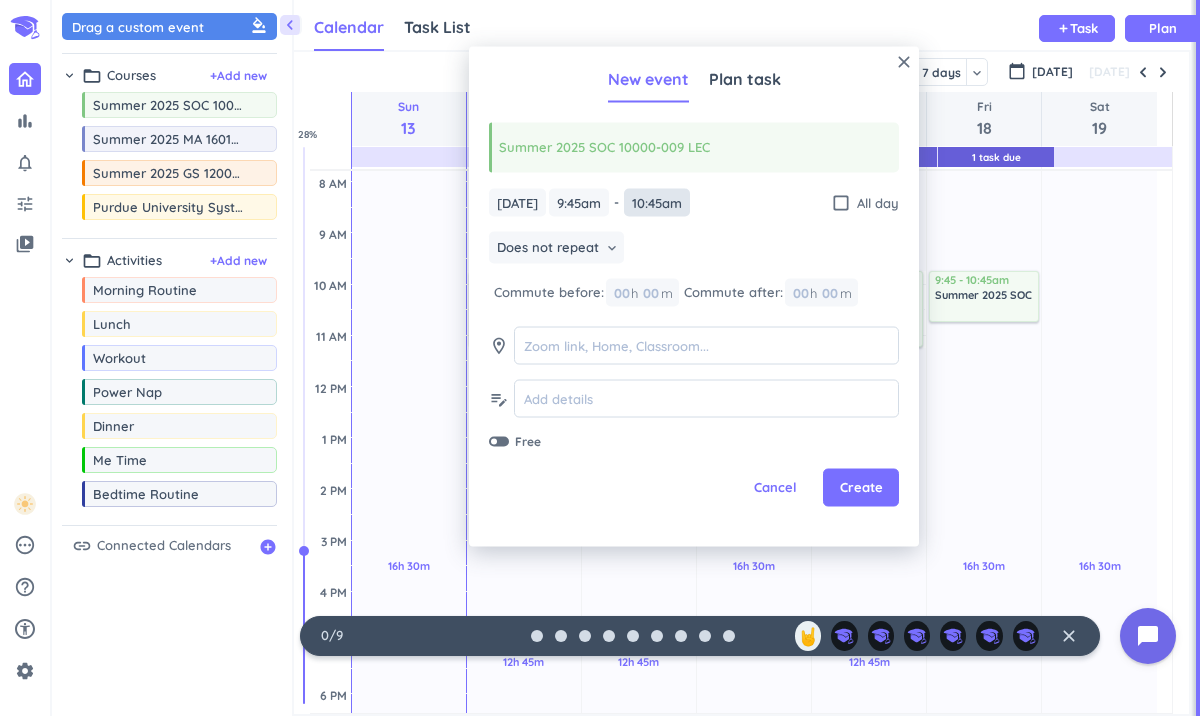 click on "10:45am" at bounding box center [657, 202] 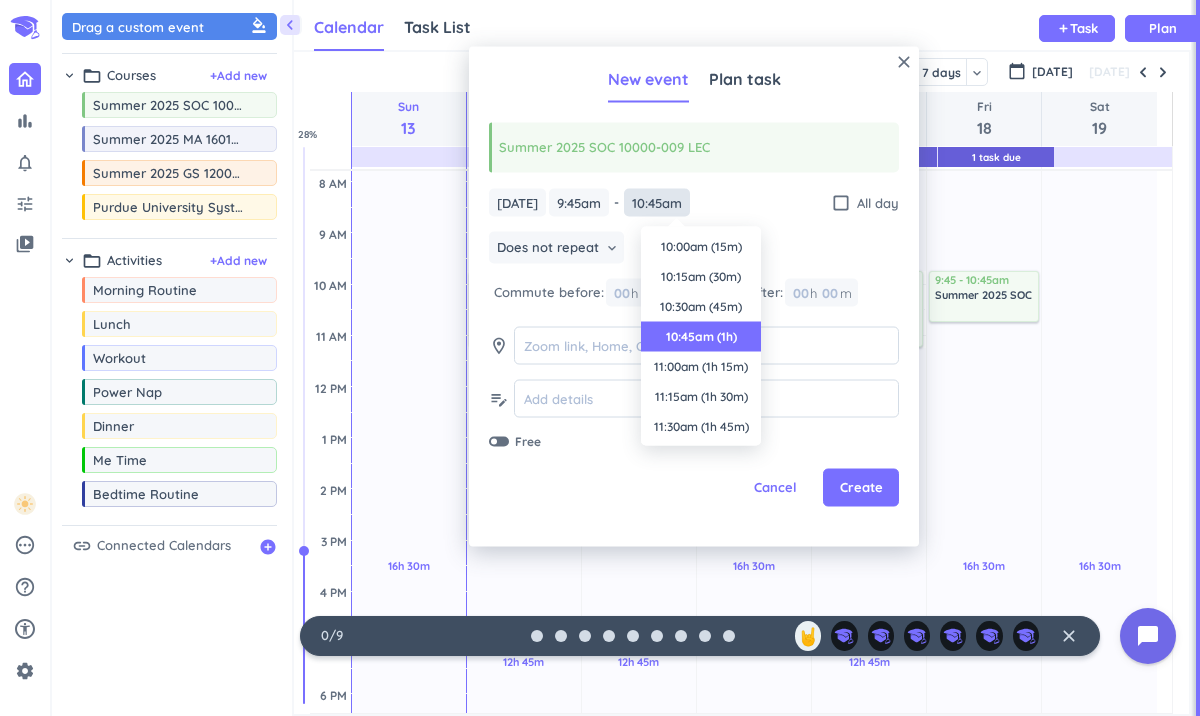 scroll, scrollTop: 90, scrollLeft: 0, axis: vertical 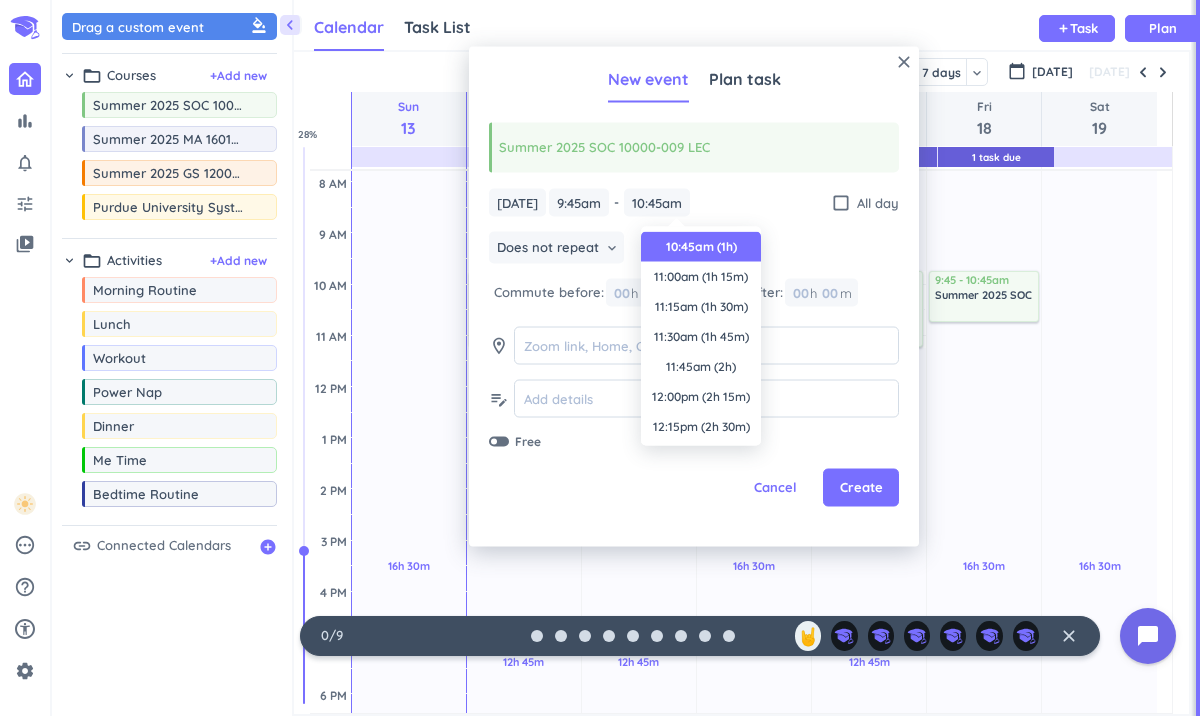 click on "11:15am (1h 30m)" at bounding box center (701, 307) 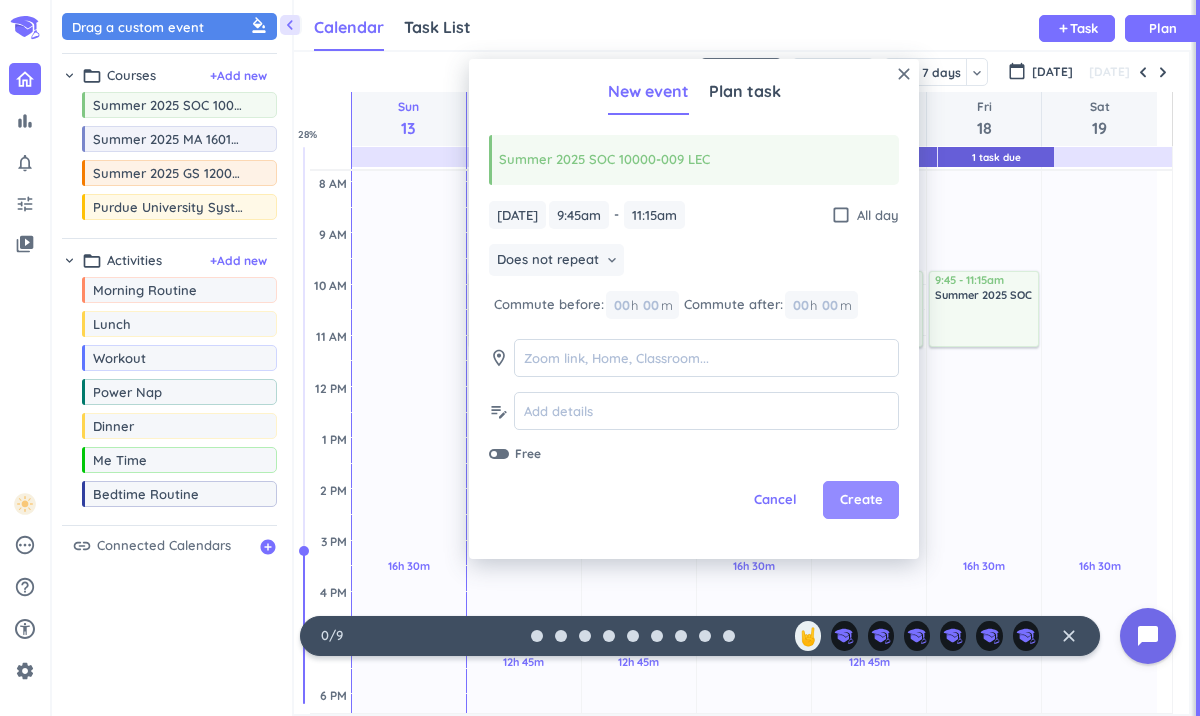 click on "Create" at bounding box center (861, 500) 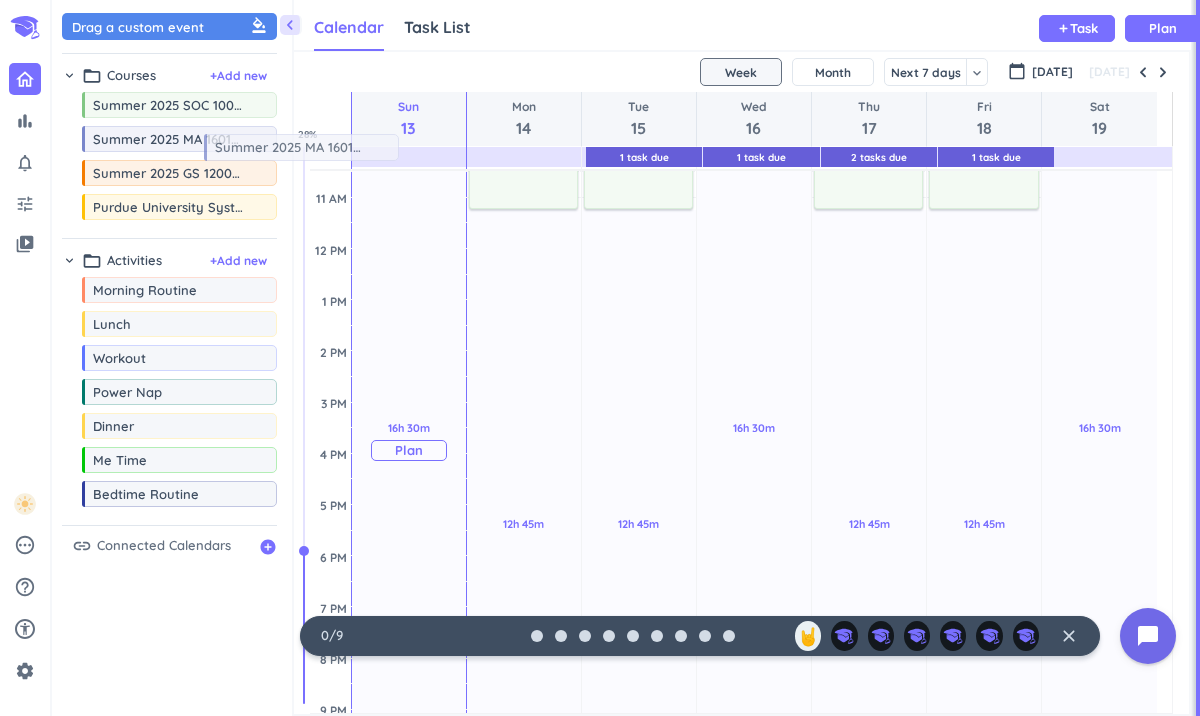 scroll, scrollTop: 327, scrollLeft: 0, axis: vertical 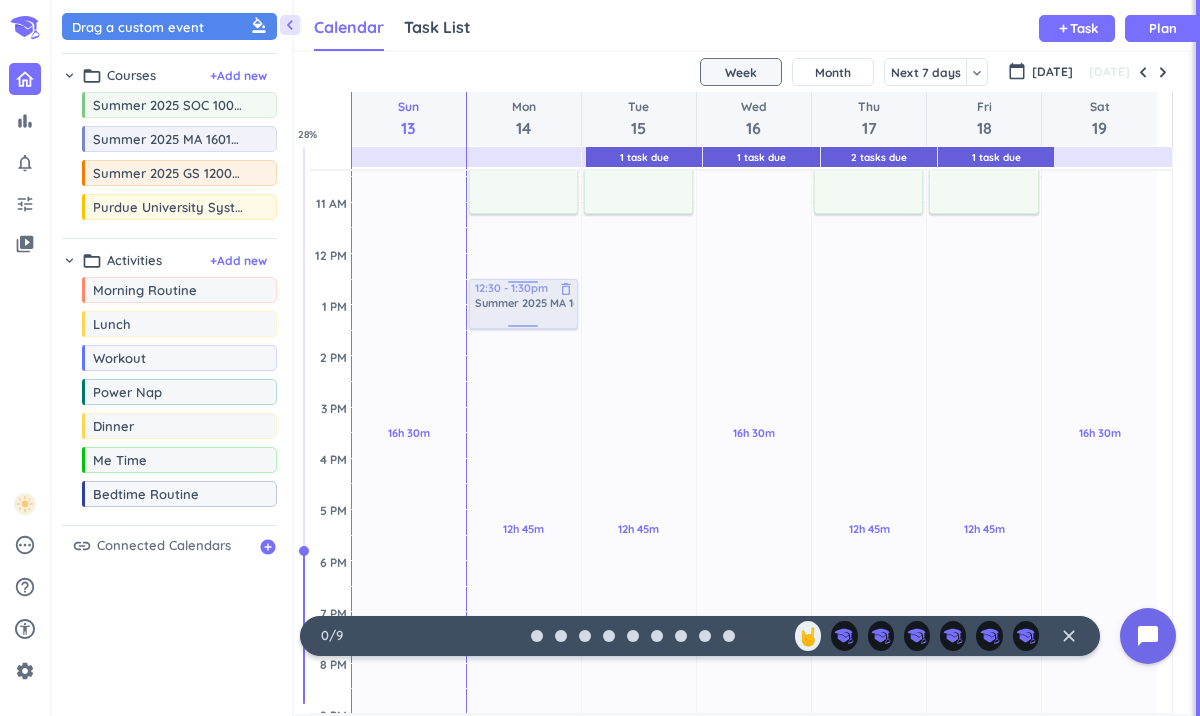 drag, startPoint x: 140, startPoint y: 144, endPoint x: 515, endPoint y: 282, distance: 399.58603 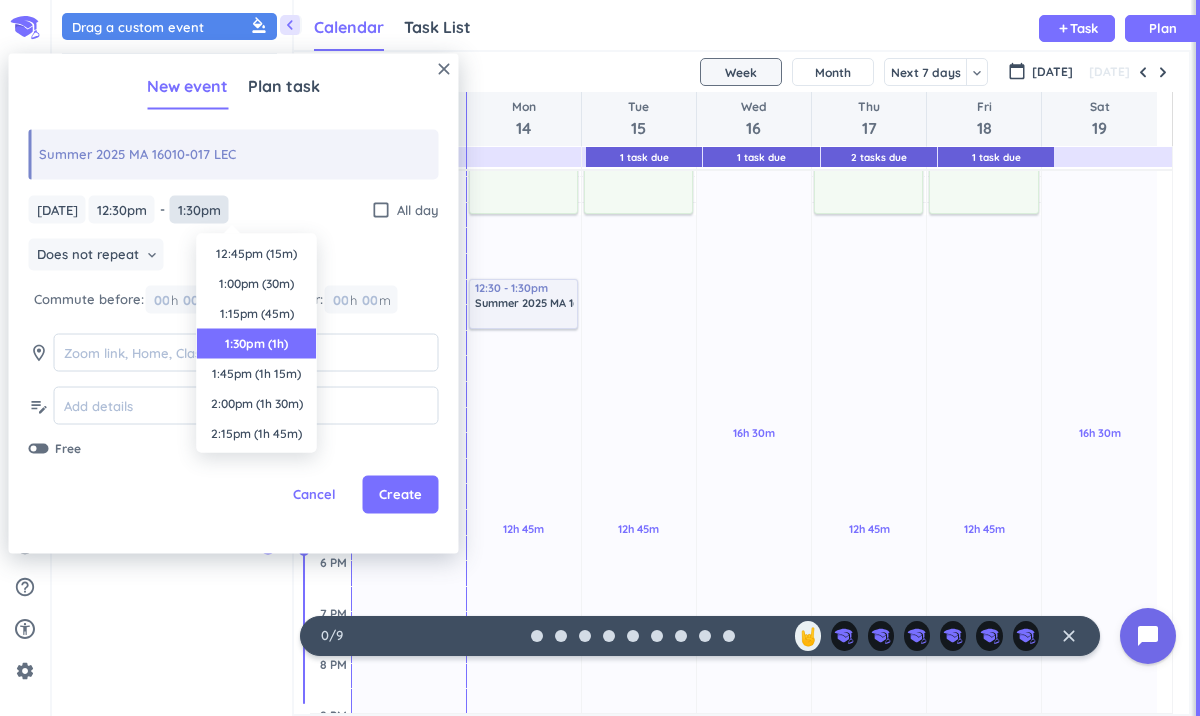 click on "1:30pm" at bounding box center (199, 209) 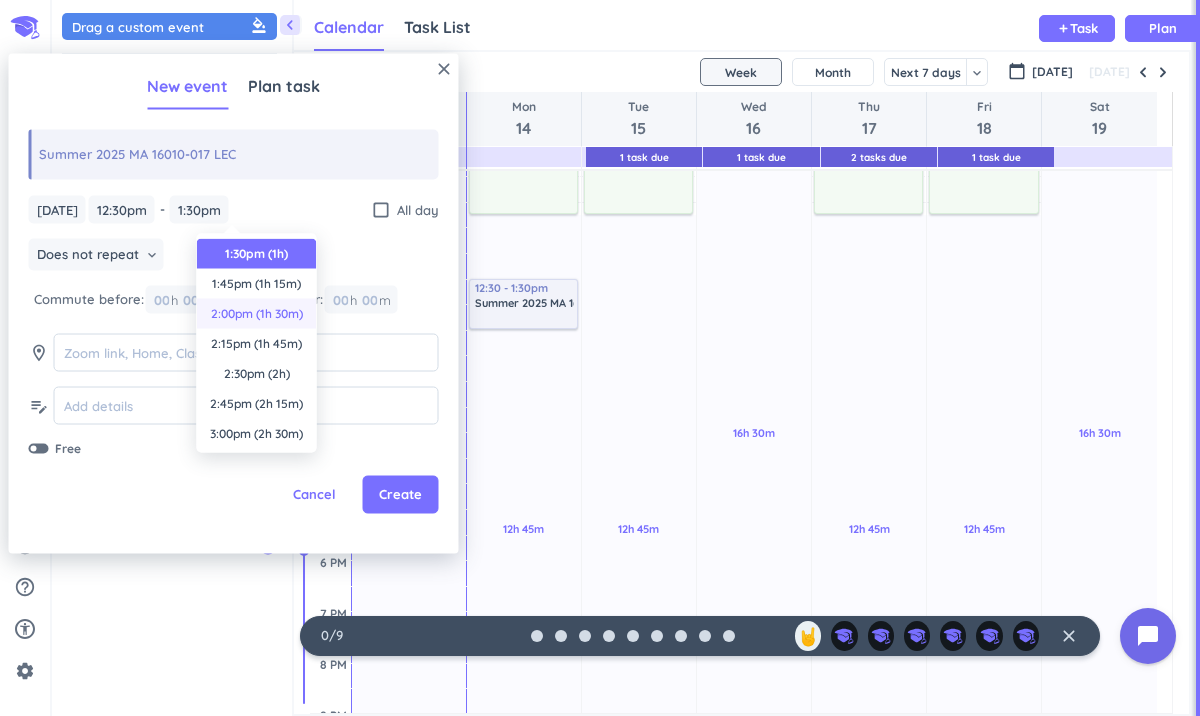 click on "2:00pm (1h 30m)" at bounding box center [257, 314] 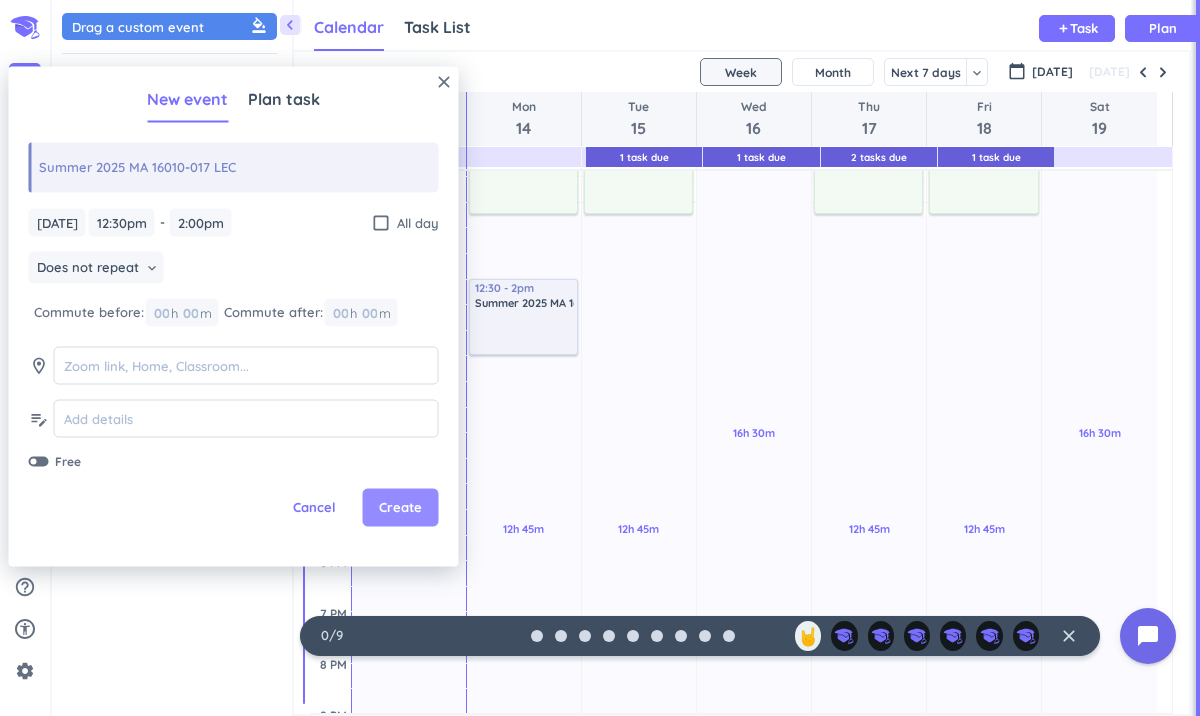 click on "Create" at bounding box center [400, 508] 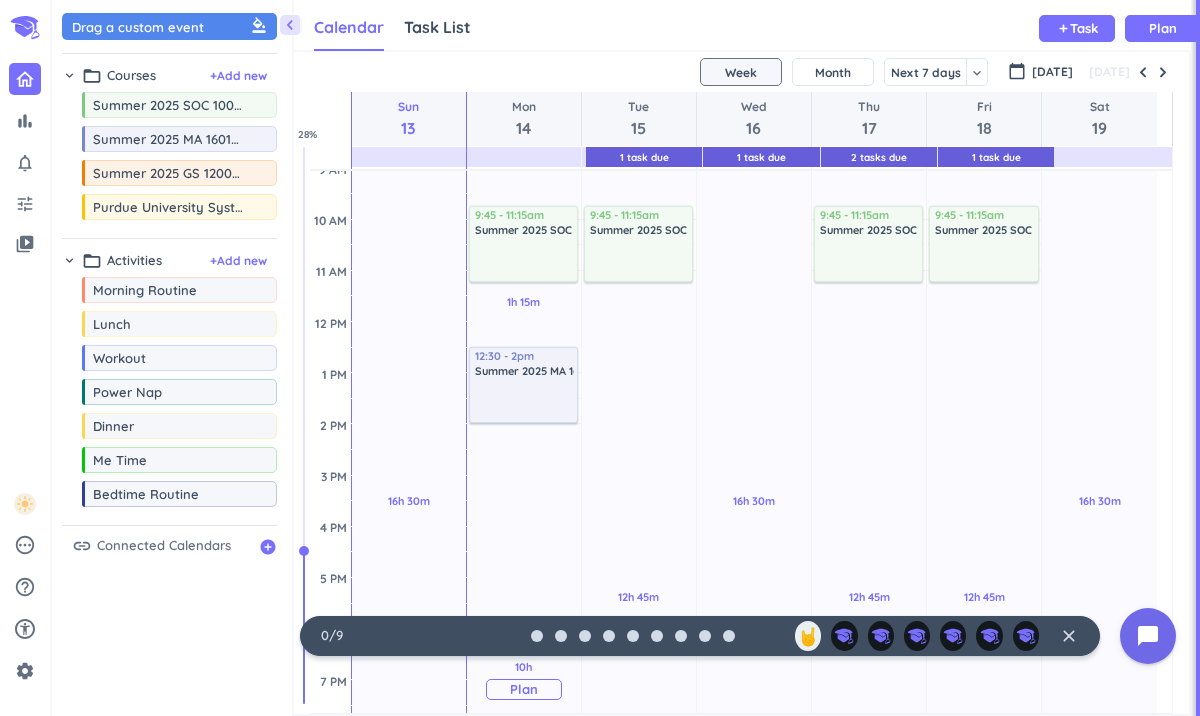 scroll, scrollTop: 227, scrollLeft: 0, axis: vertical 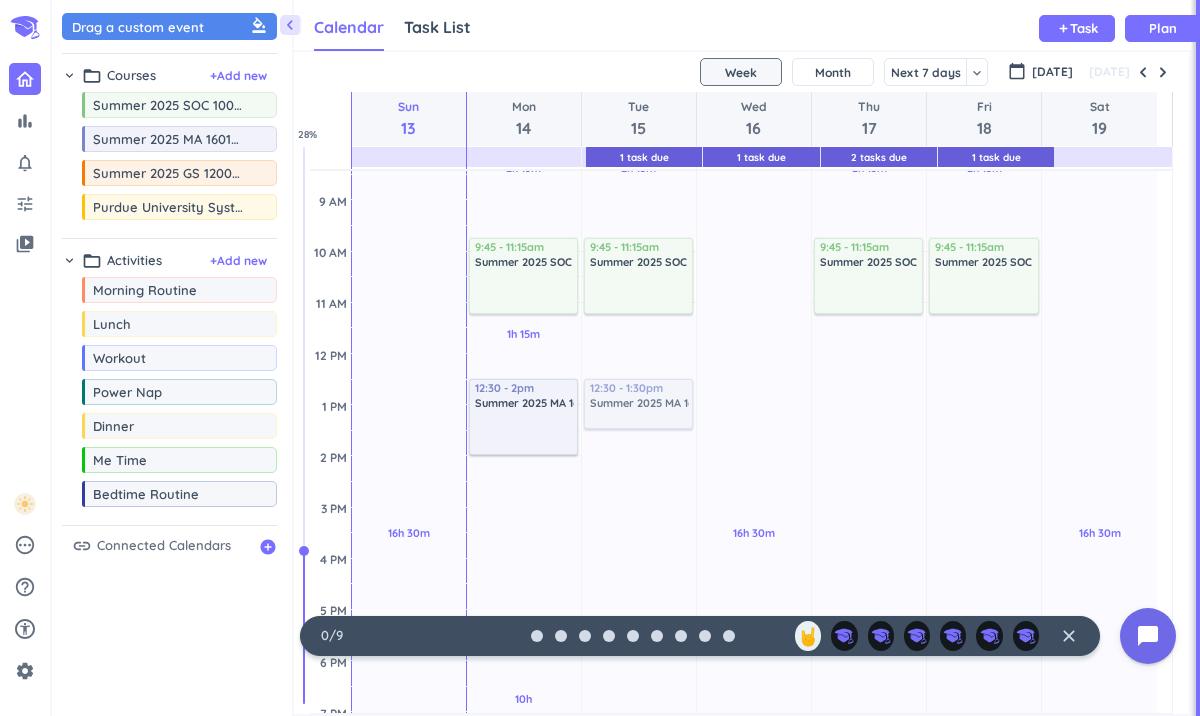 drag, startPoint x: 198, startPoint y: 143, endPoint x: 630, endPoint y: 379, distance: 492.2601 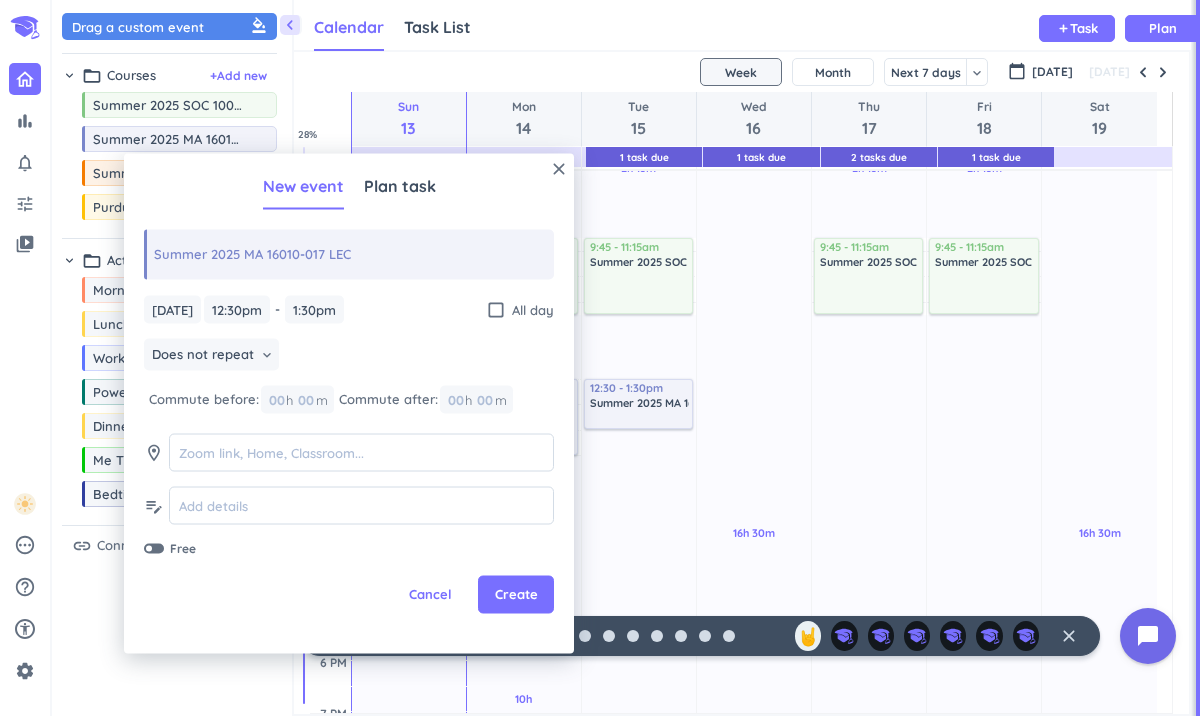click at bounding box center (0, 0) 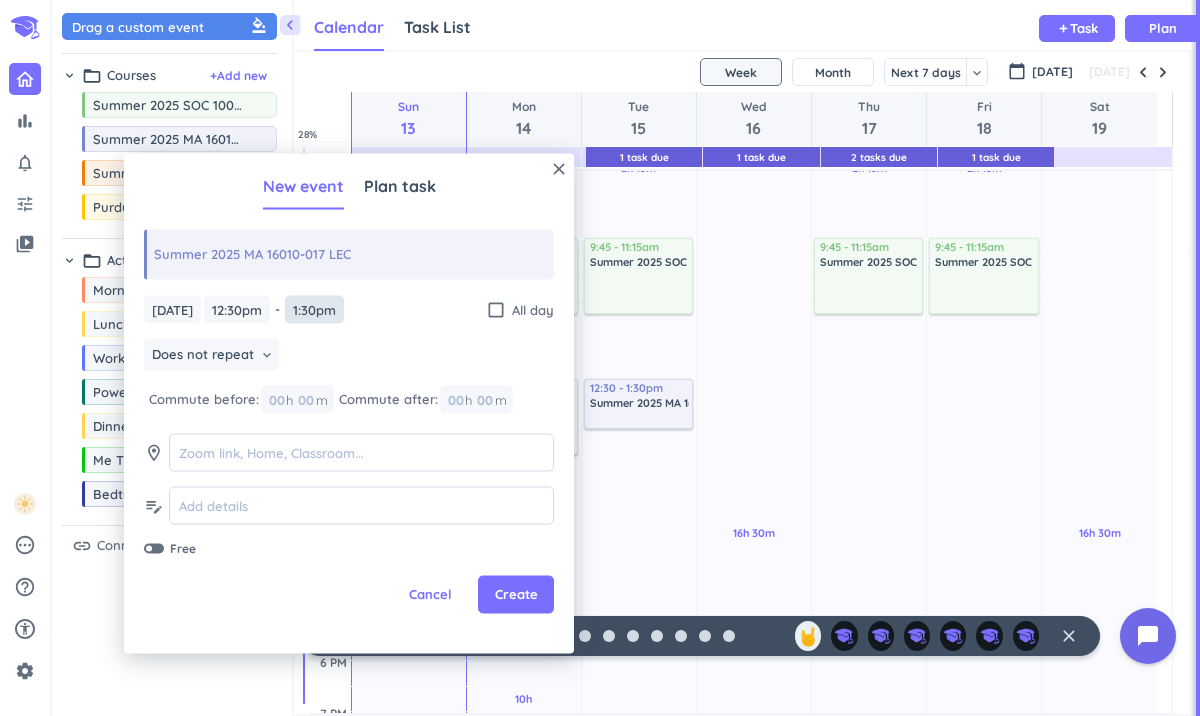 click on "1:30pm" at bounding box center (314, 309) 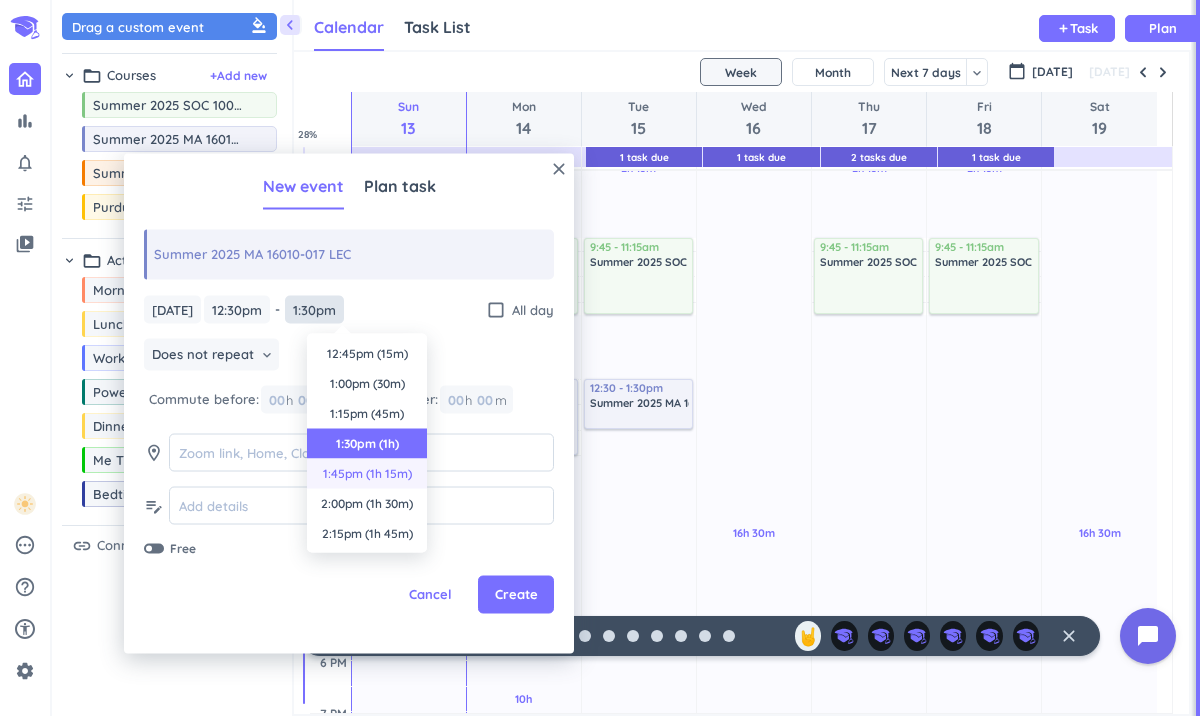 scroll, scrollTop: 90, scrollLeft: 0, axis: vertical 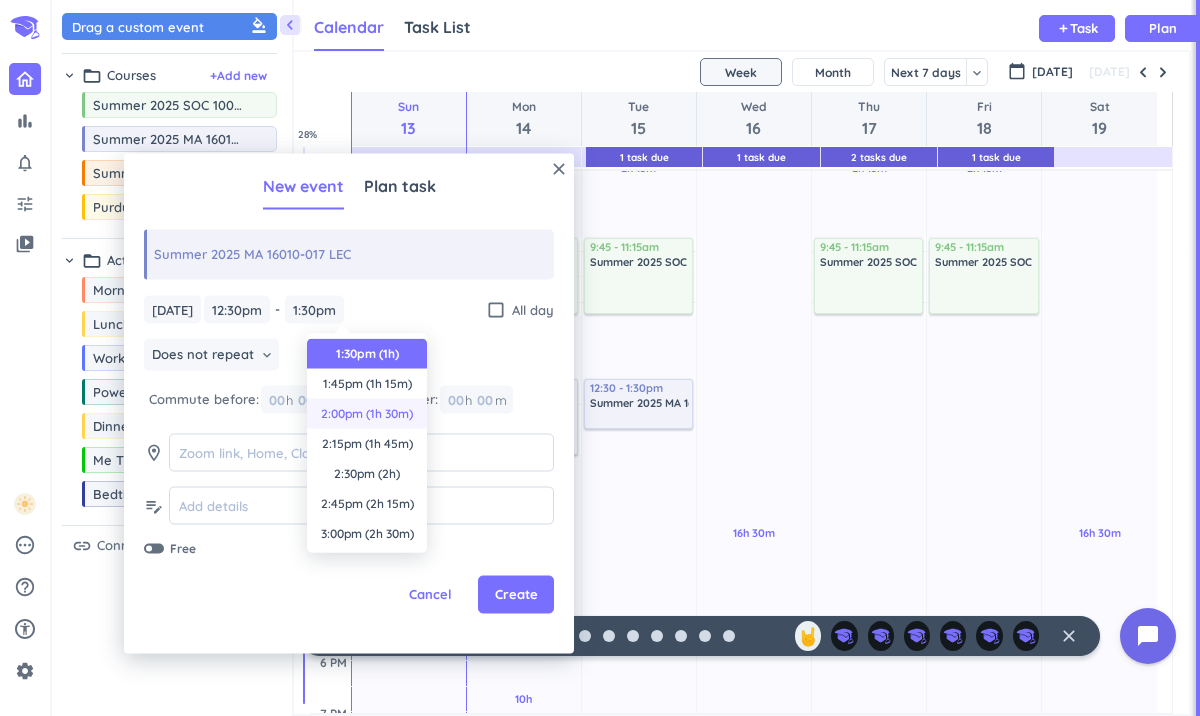 click on "2:00pm (1h 30m)" at bounding box center (367, 414) 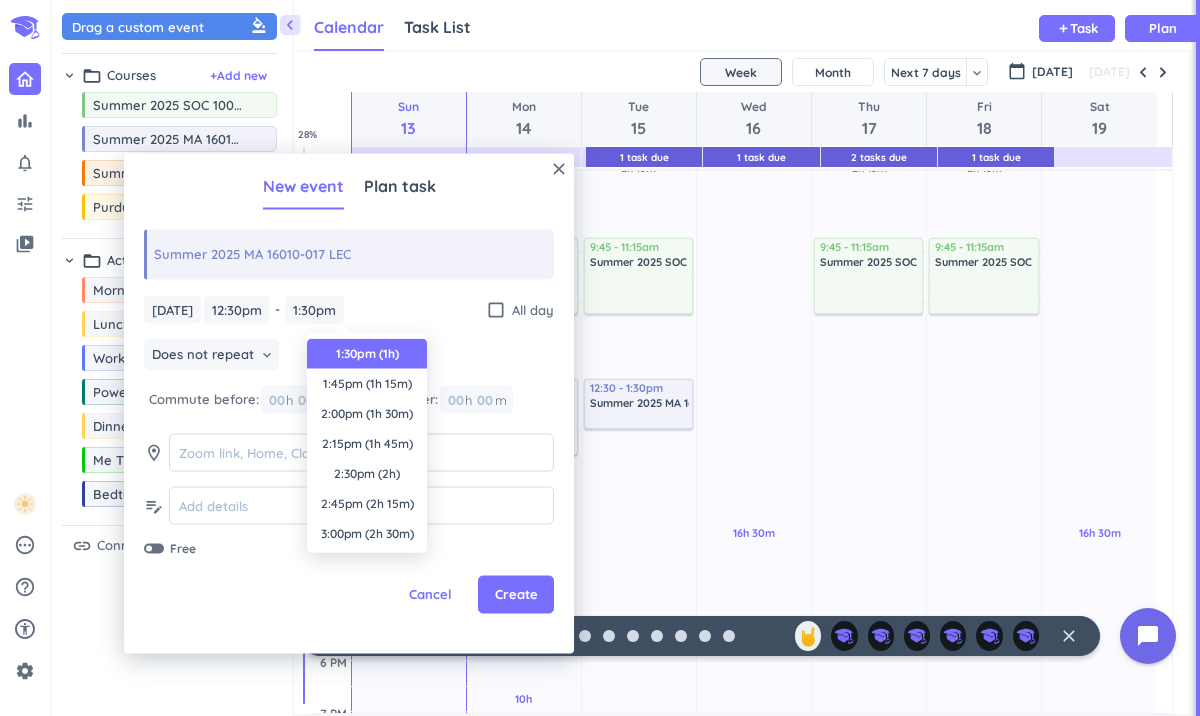 type on "2:00pm" 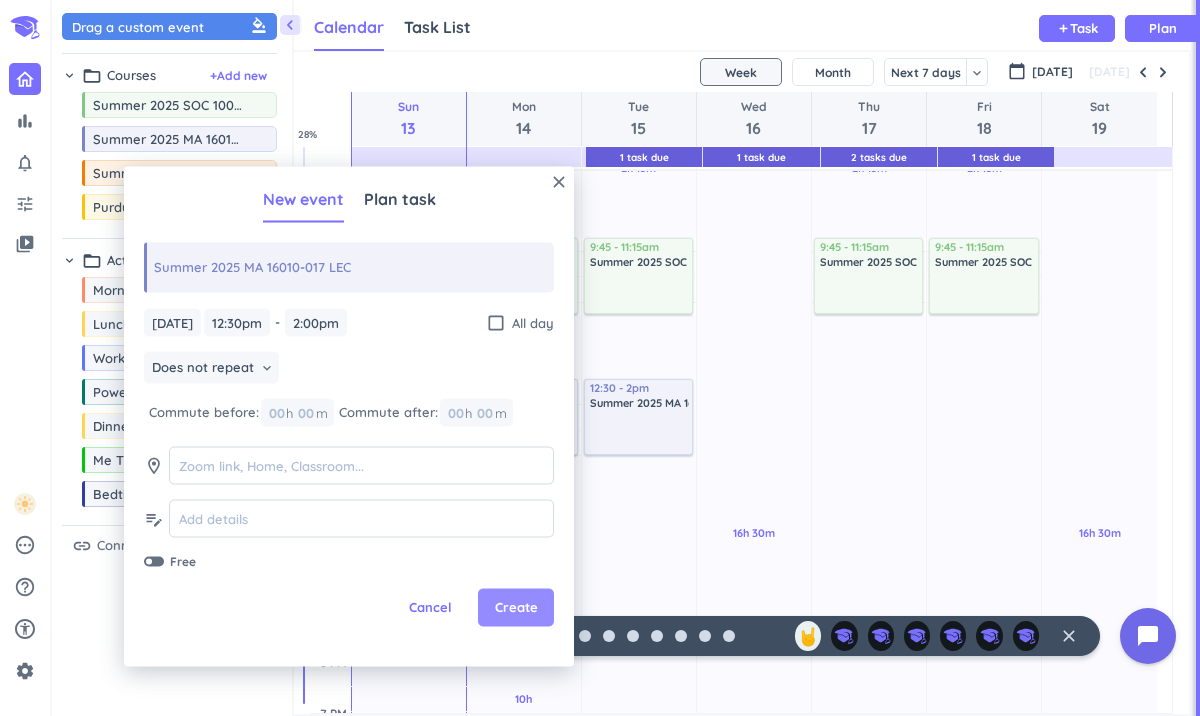 click on "Create" at bounding box center [516, 608] 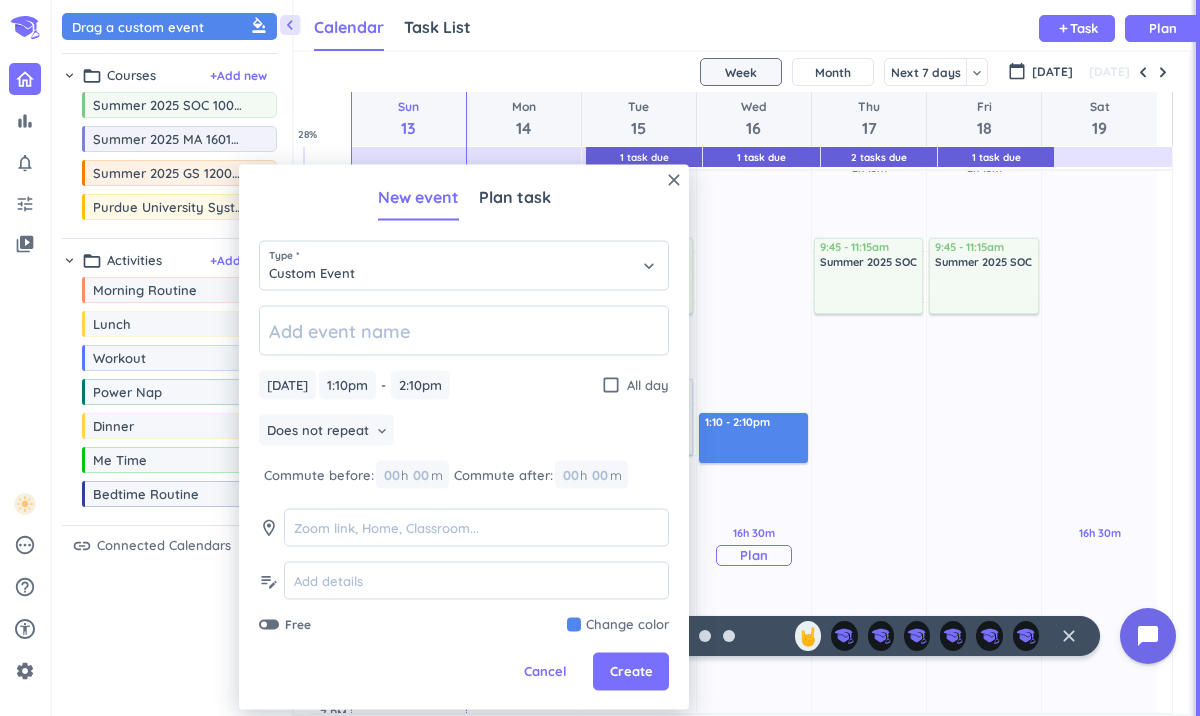 click on "16h 30m Past due Plan" at bounding box center (754, 545) 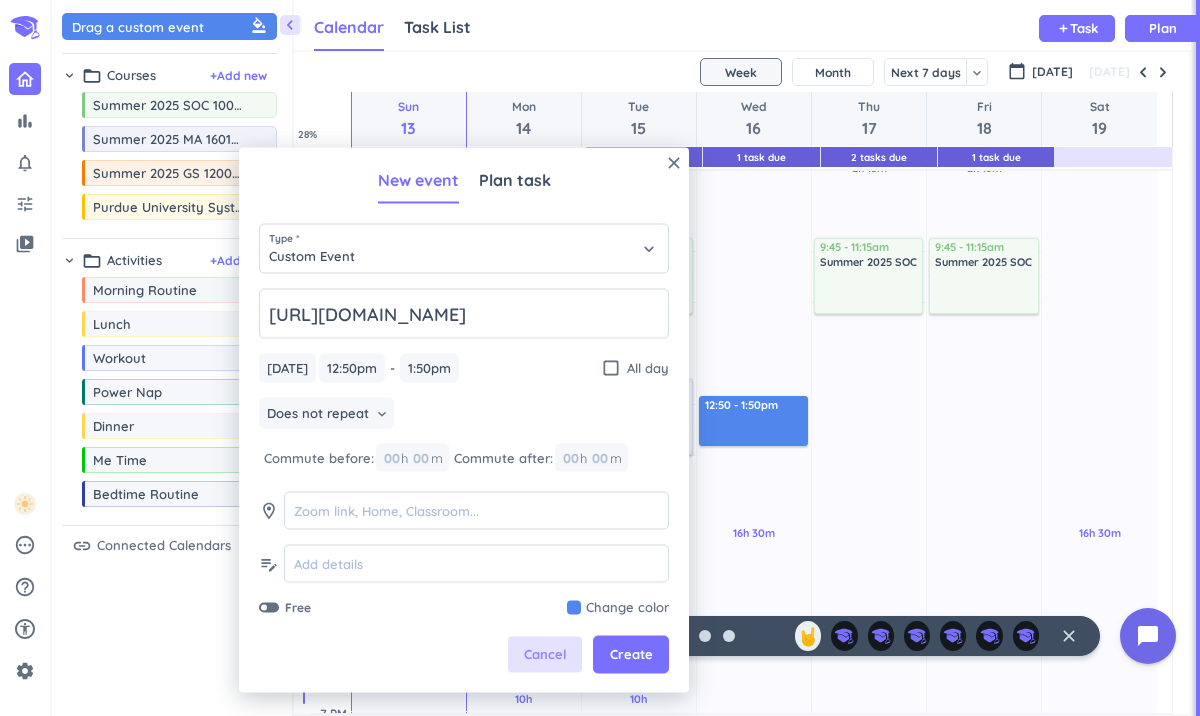 type on "[URL][DOMAIN_NAME]" 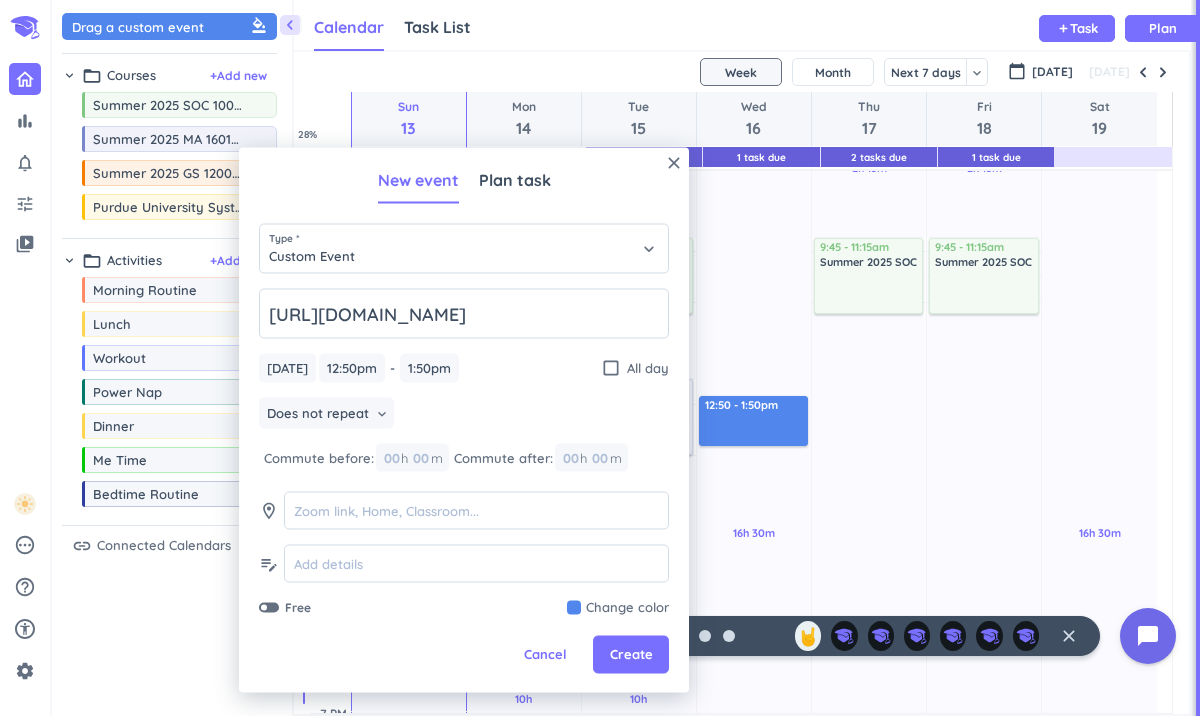 click on "Cancel" at bounding box center [545, 655] 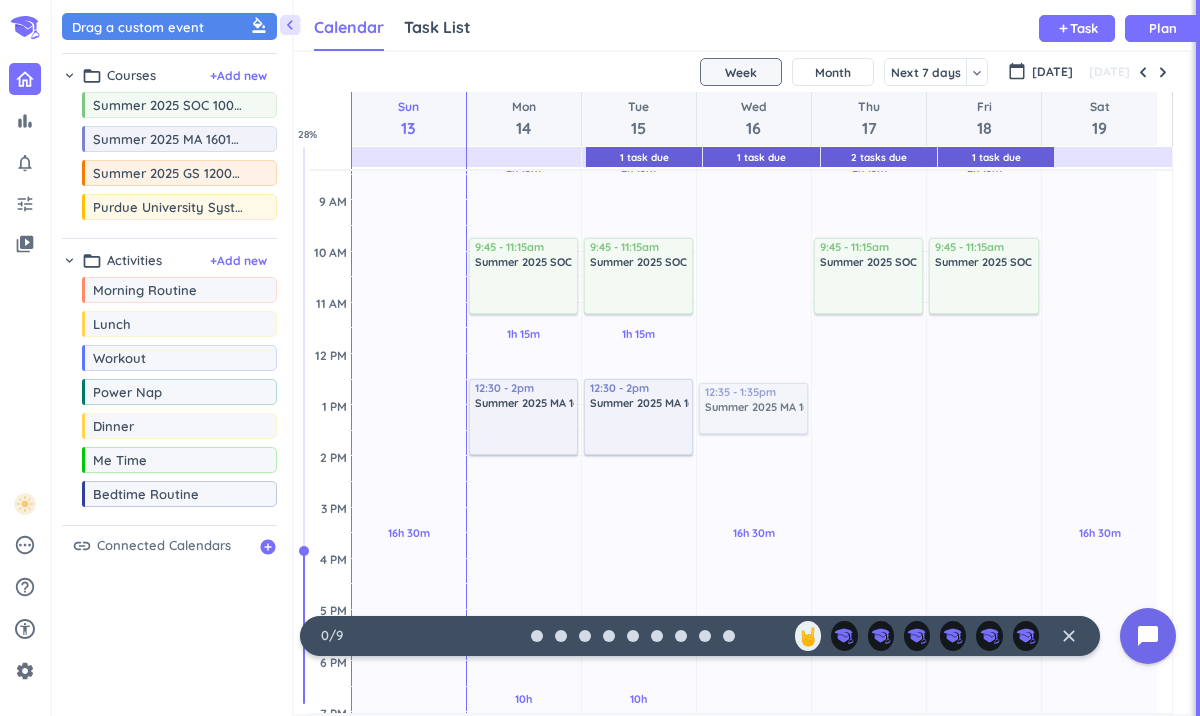 drag, startPoint x: 188, startPoint y: 149, endPoint x: 764, endPoint y: 383, distance: 621.717 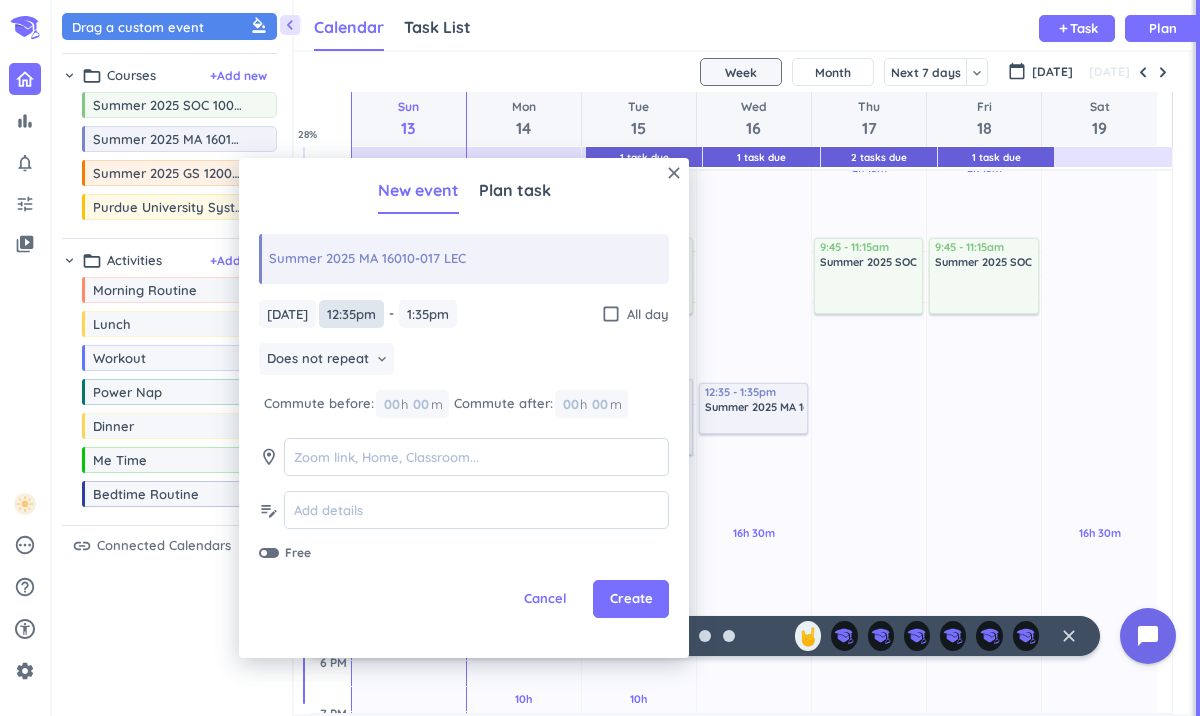 click on "12:35pm" at bounding box center (351, 314) 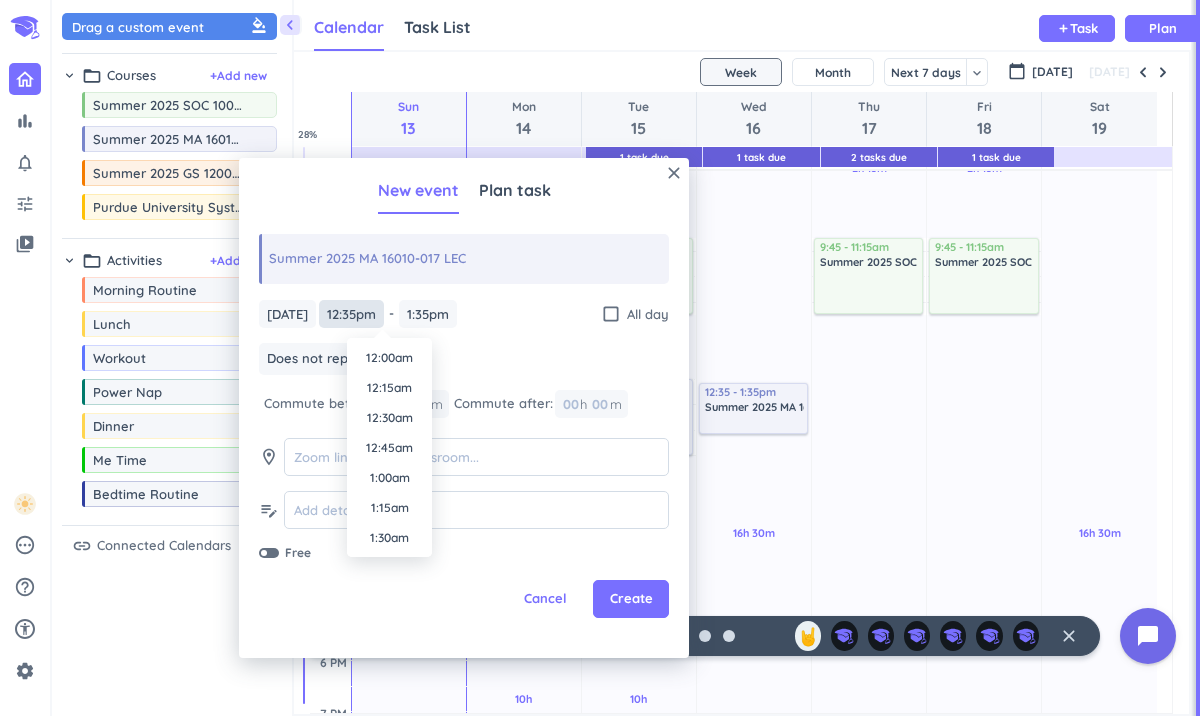 scroll, scrollTop: 1410, scrollLeft: 0, axis: vertical 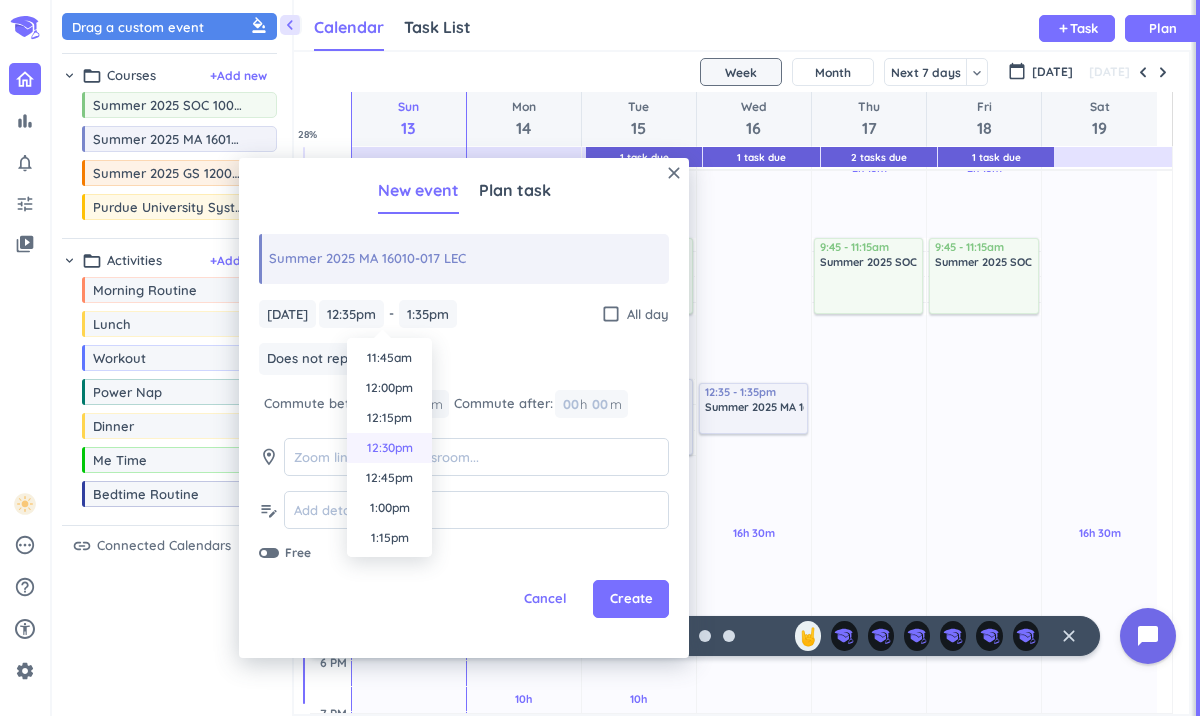 click on "12:30pm" at bounding box center [389, 448] 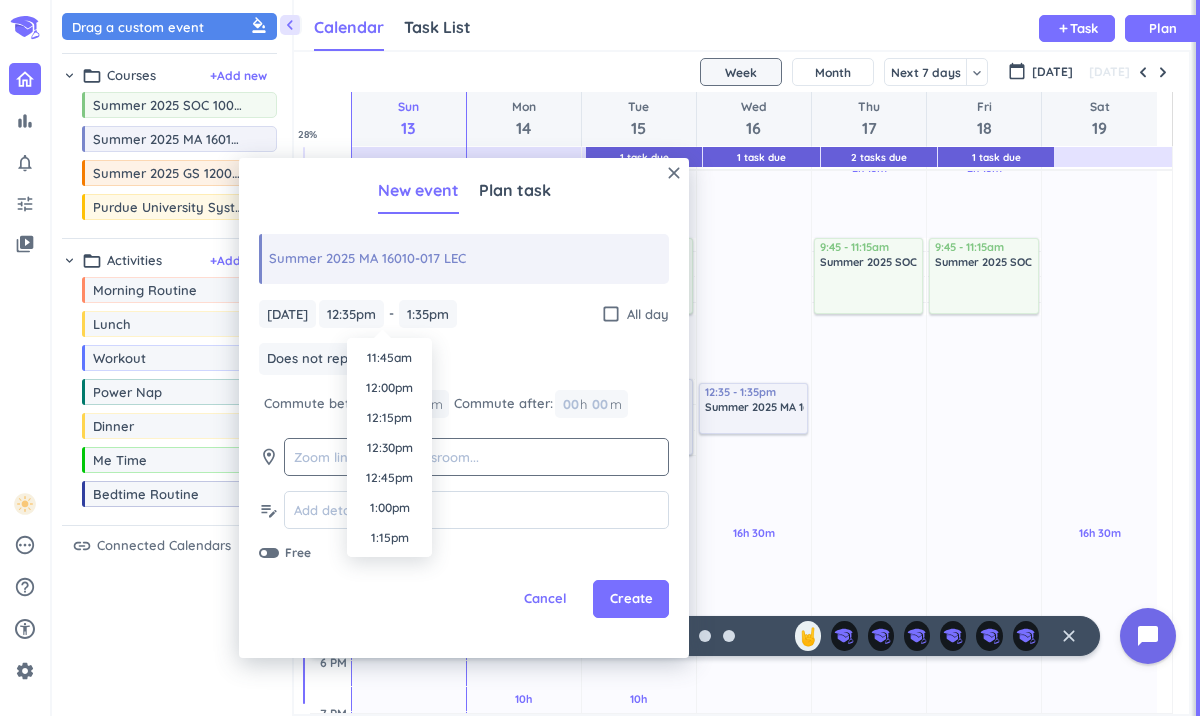 type on "12:30pm" 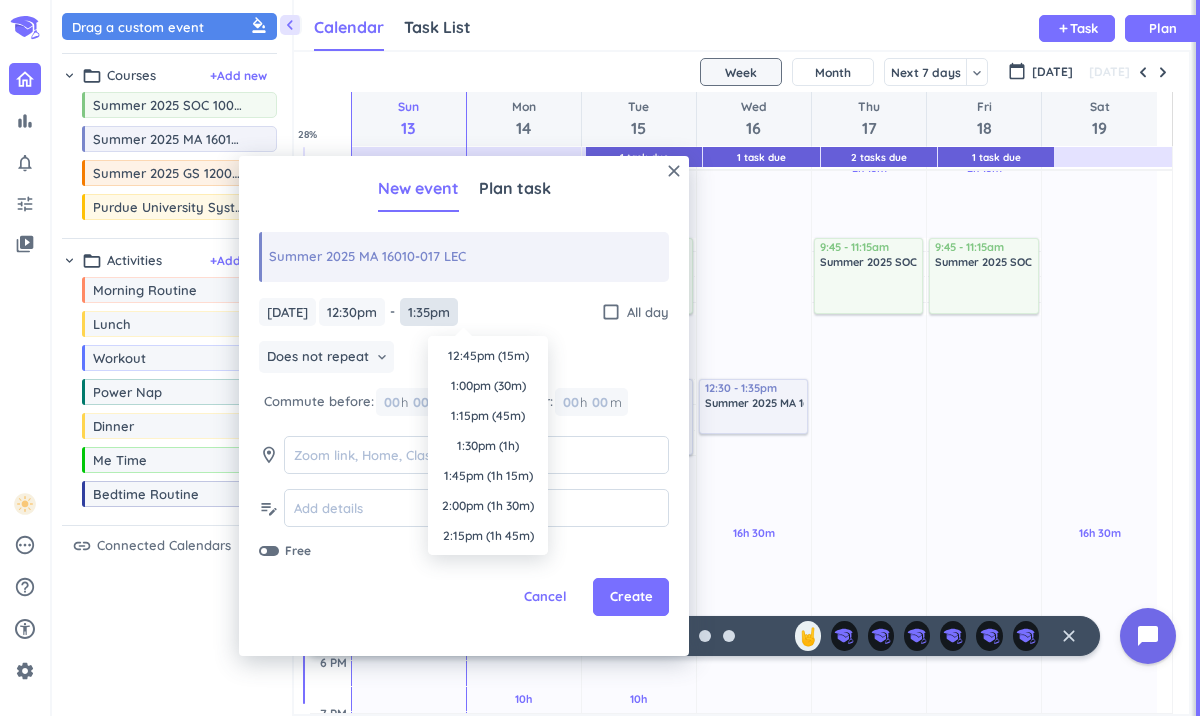 click on "1:35pm" at bounding box center [429, 312] 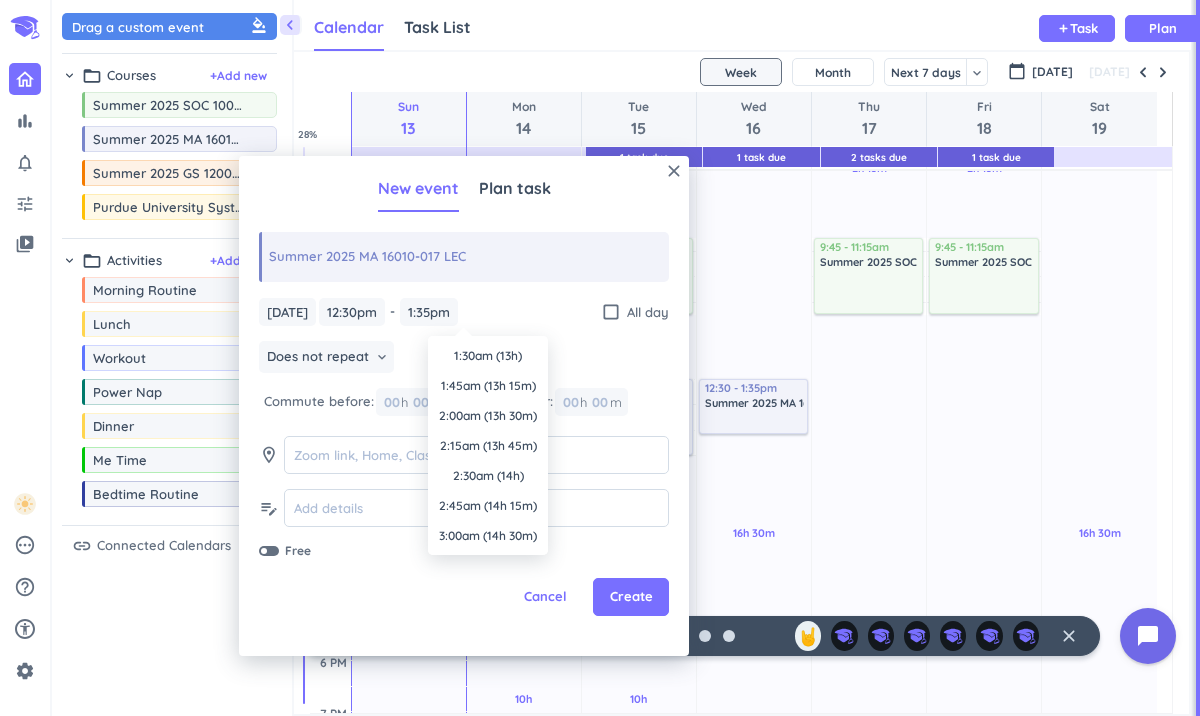 drag, startPoint x: 458, startPoint y: 421, endPoint x: 477, endPoint y: 436, distance: 24.207438 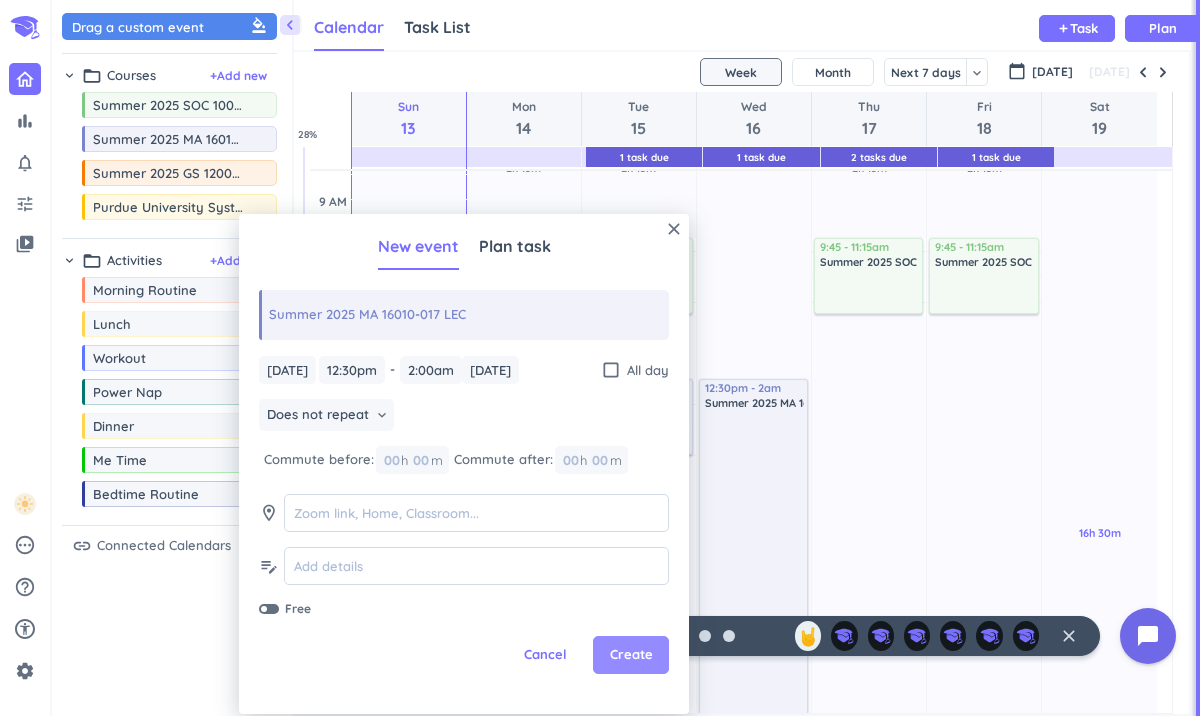 click on "Create" at bounding box center [631, 655] 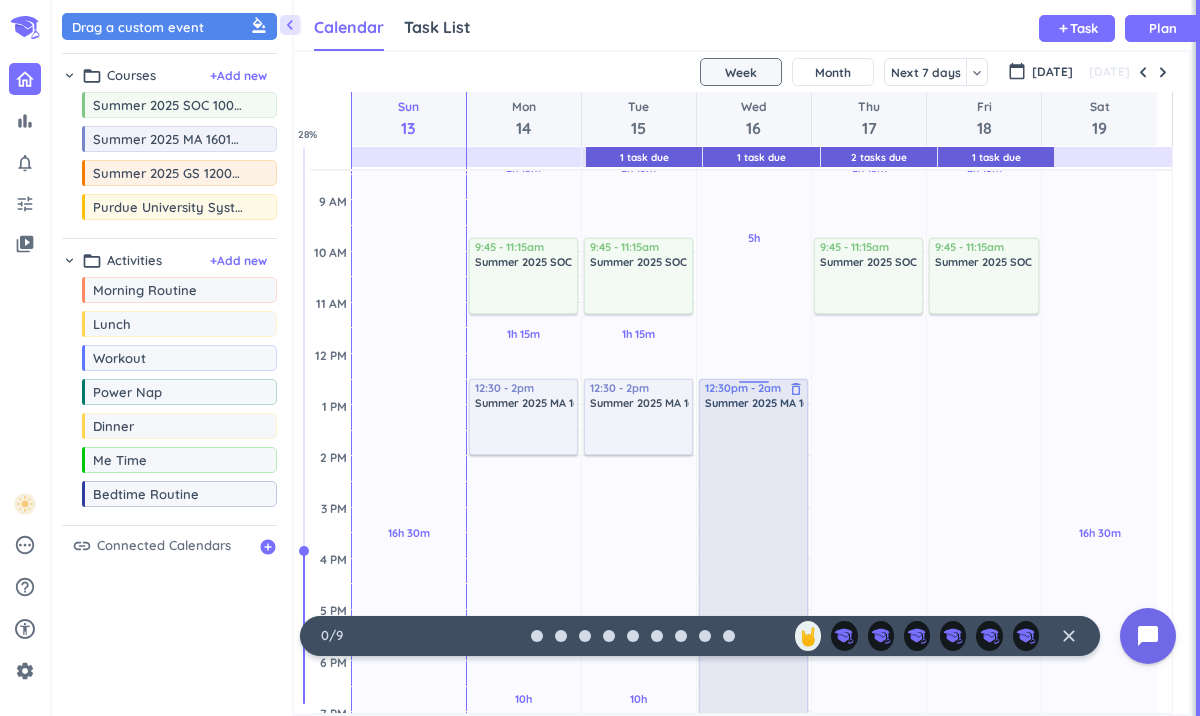 click at bounding box center [754, 738] 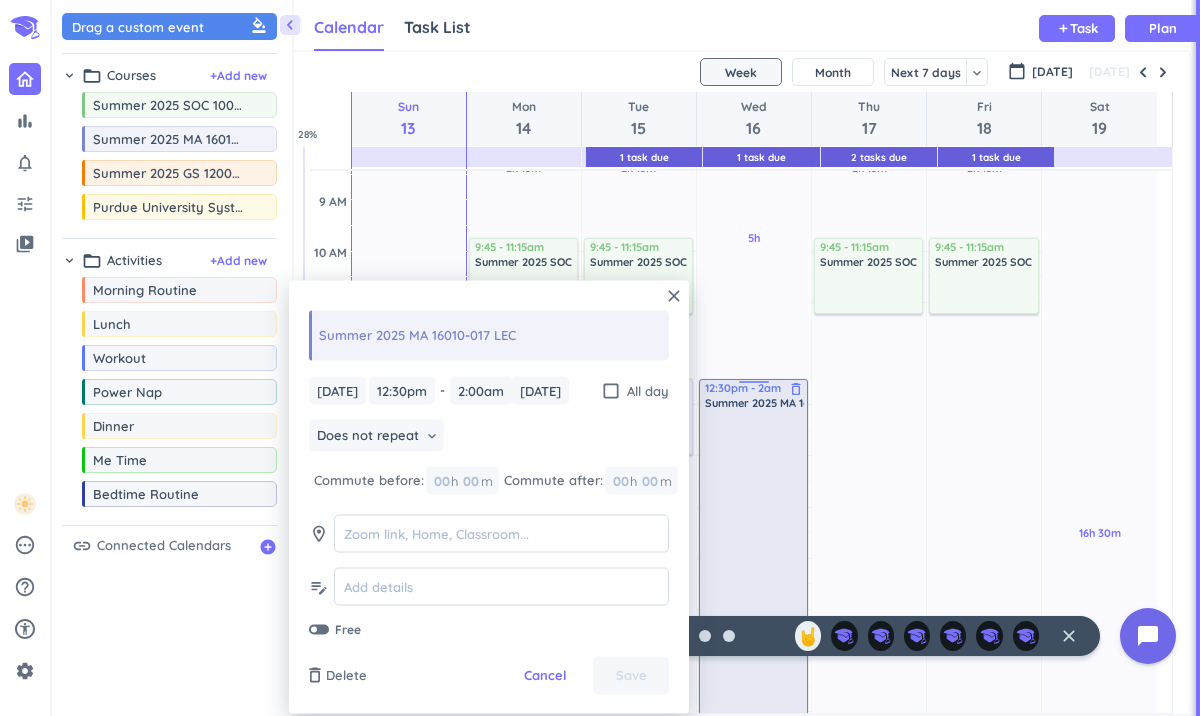 click on "delete_outline" at bounding box center [796, 389] 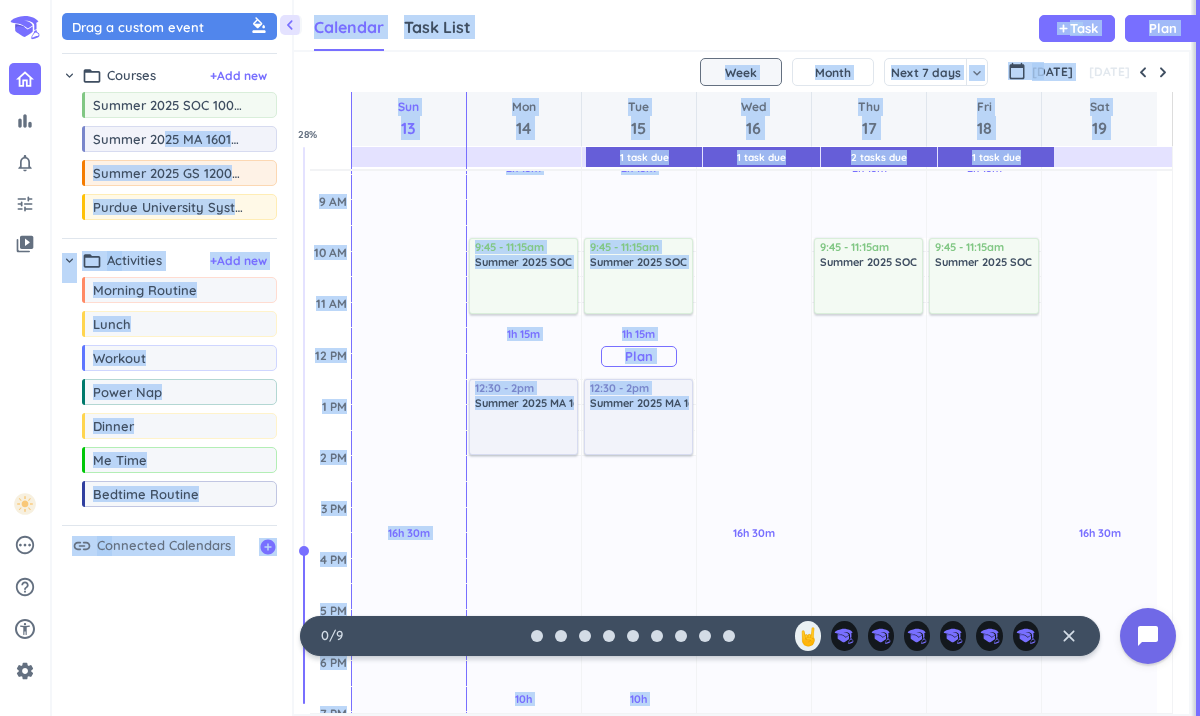 drag, startPoint x: 167, startPoint y: 147, endPoint x: 668, endPoint y: 372, distance: 549.2049 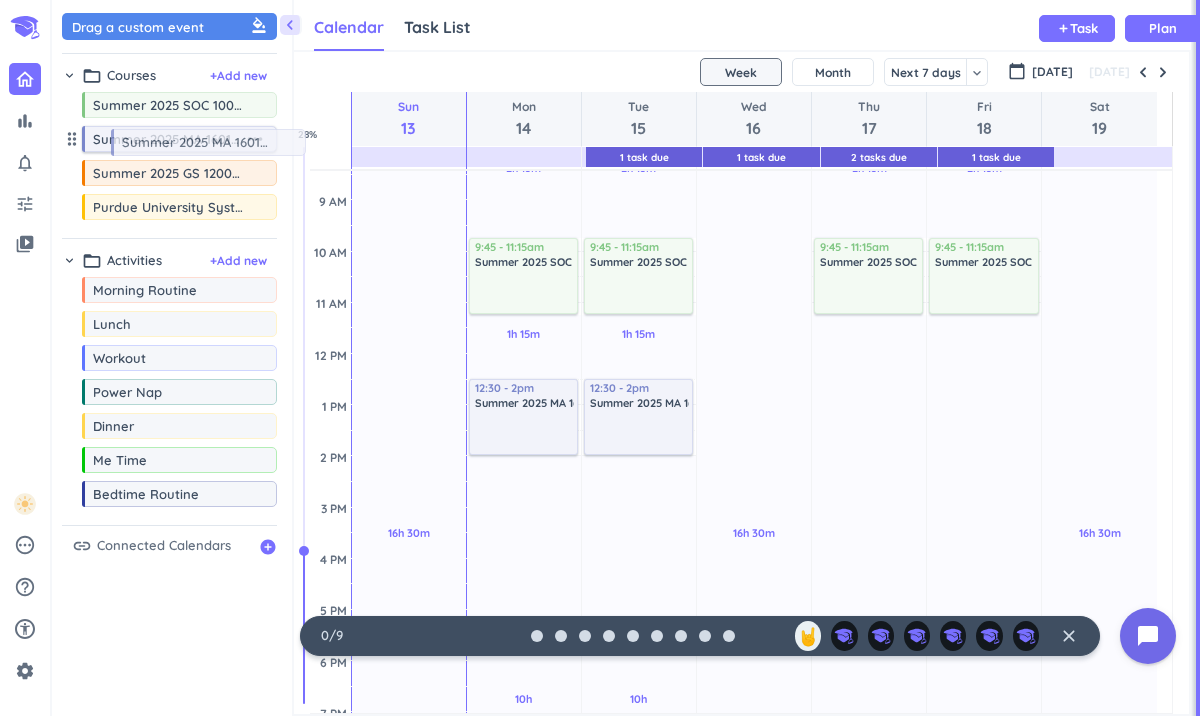 click on "bar_chart notifications_none tune video_library pending help_outline settings 0 / 9 🤘 close 👋 chevron_left Drag a custom event format_color_fill chevron_right folder_open Courses   +  Add new drag_indicator Summer 2025 SOC 10000-009 LEC more_horiz drag_indicator Summer 2025 MA 16010-017 LEC more_horiz drag_indicator Summer 2025 GS 12000-041 LEC more_horiz drag_indicator Purdue University System more_horiz chevron_right folder_open Activities   +  Add new drag_indicator Morning Routine more_horiz drag_indicator Lunch more_horiz drag_indicator Workout more_horiz drag_indicator Power Nap more_horiz drag_indicator Dinner more_horiz drag_indicator Me Time more_horiz drag_indicator Bedtime Routine more_horiz link Connected Calendars add_circle Calendar Task List Calendar keyboard_arrow_down add Task Plan 1   Task   Due 1   Task   Due 2   Tasks   Due 1   Task   Due SHOVEL [DATE] - [DATE] Week Month Next 7 days keyboard_arrow_down Week keyboard_arrow_down calendar_today [DATE] [DATE] Sun 13 Mon 14 Tue 15" at bounding box center [600, 358] 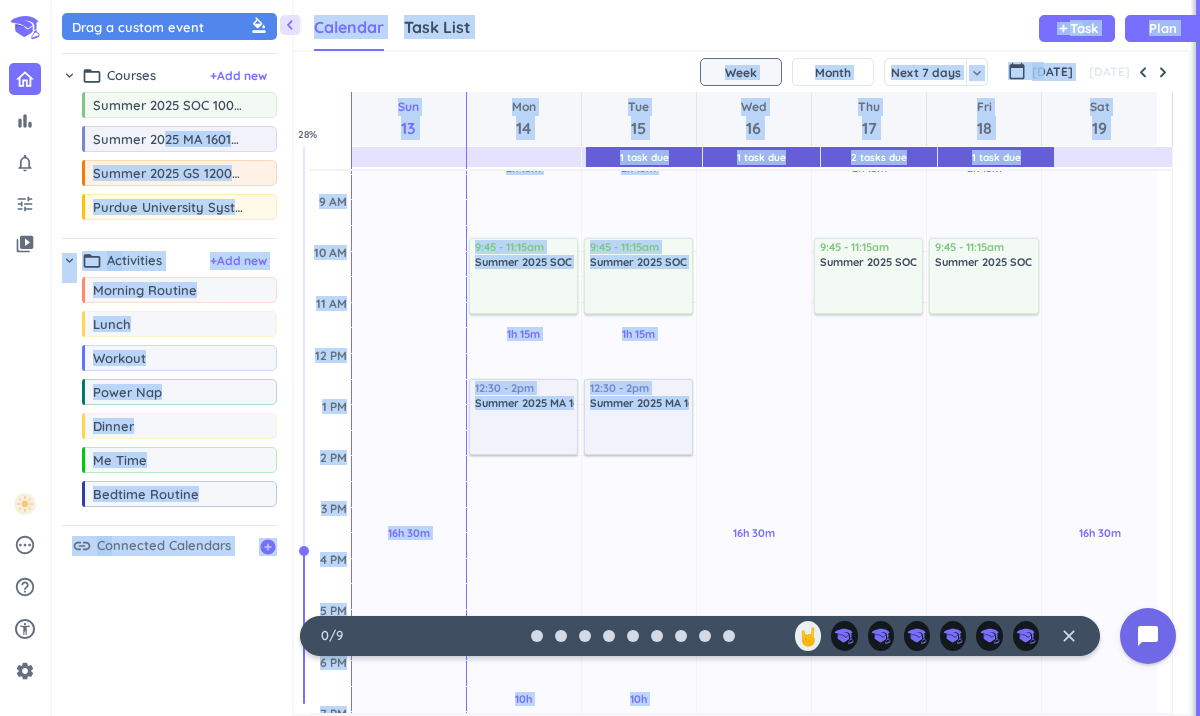 click on "Drag a custom event format_color_fill chevron_right folder_open Courses   +  Add new drag_indicator Summer 2025 SOC 10000-009 LEC more_horiz drag_indicator Summer 2025 MA 16010-017 LEC more_horiz drag_indicator Summer 2025 GS 12000-041 LEC more_horiz drag_indicator Purdue University System more_horiz chevron_right folder_open Activities   +  Add new drag_indicator Morning Routine more_horiz drag_indicator Lunch more_horiz drag_indicator Workout more_horiz drag_indicator Power Nap more_horiz drag_indicator Dinner more_horiz drag_indicator Me Time more_horiz drag_indicator Bedtime Routine more_horiz link Connected Calendars add_circle" at bounding box center (172, 363) 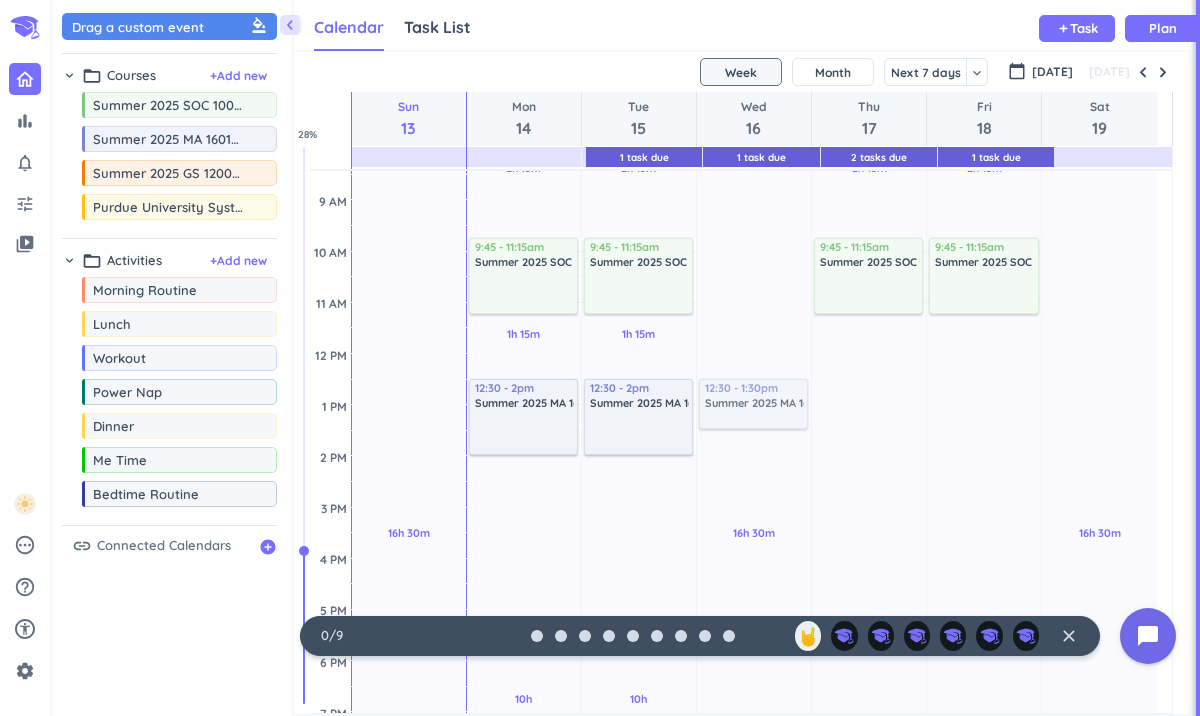 drag, startPoint x: 202, startPoint y: 140, endPoint x: 776, endPoint y: 382, distance: 622.9286 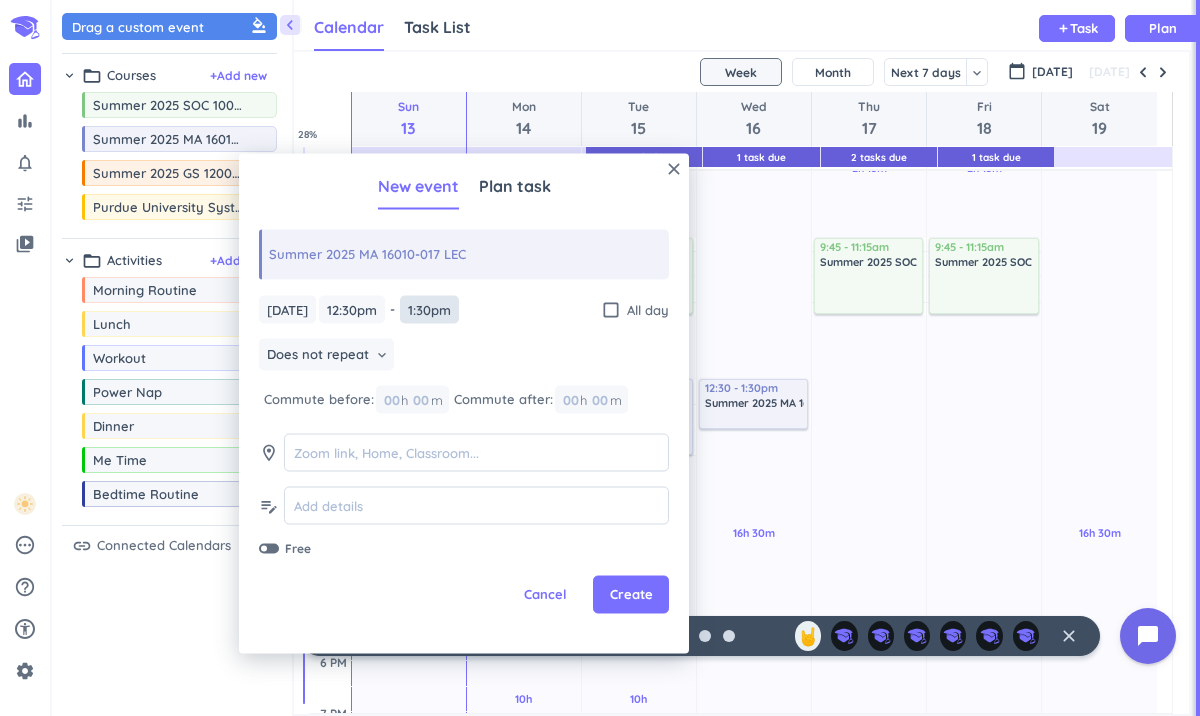 click on "1:30pm" at bounding box center (429, 309) 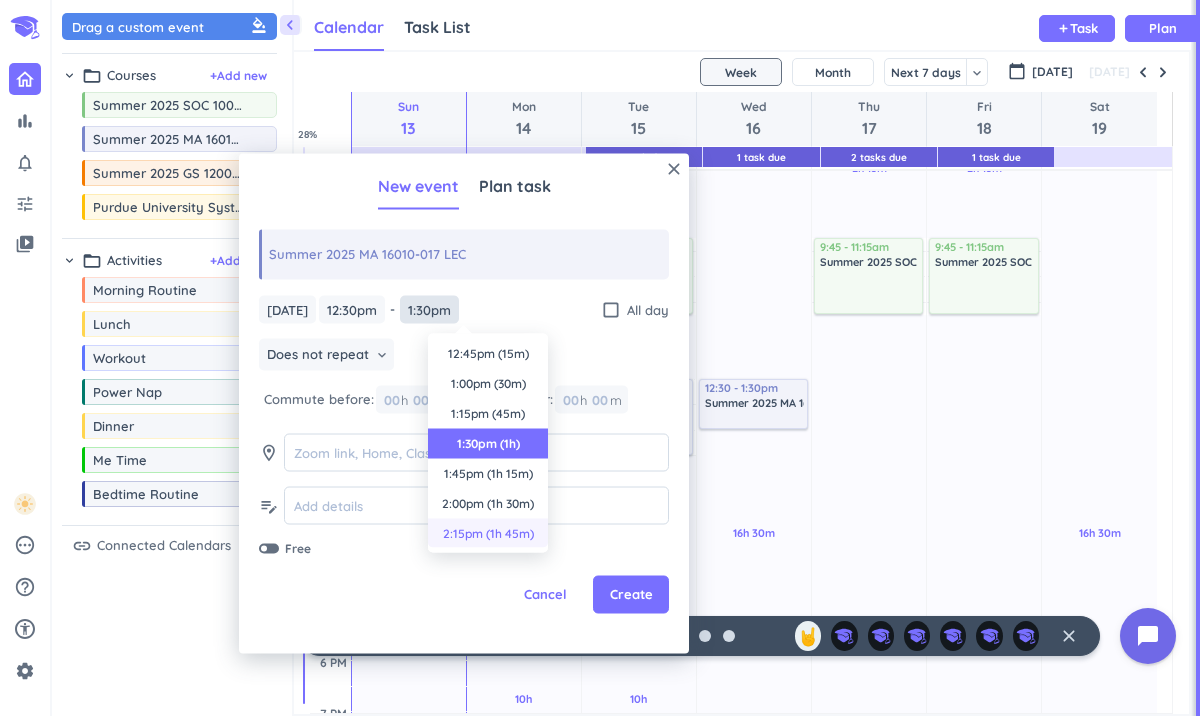 scroll, scrollTop: 90, scrollLeft: 0, axis: vertical 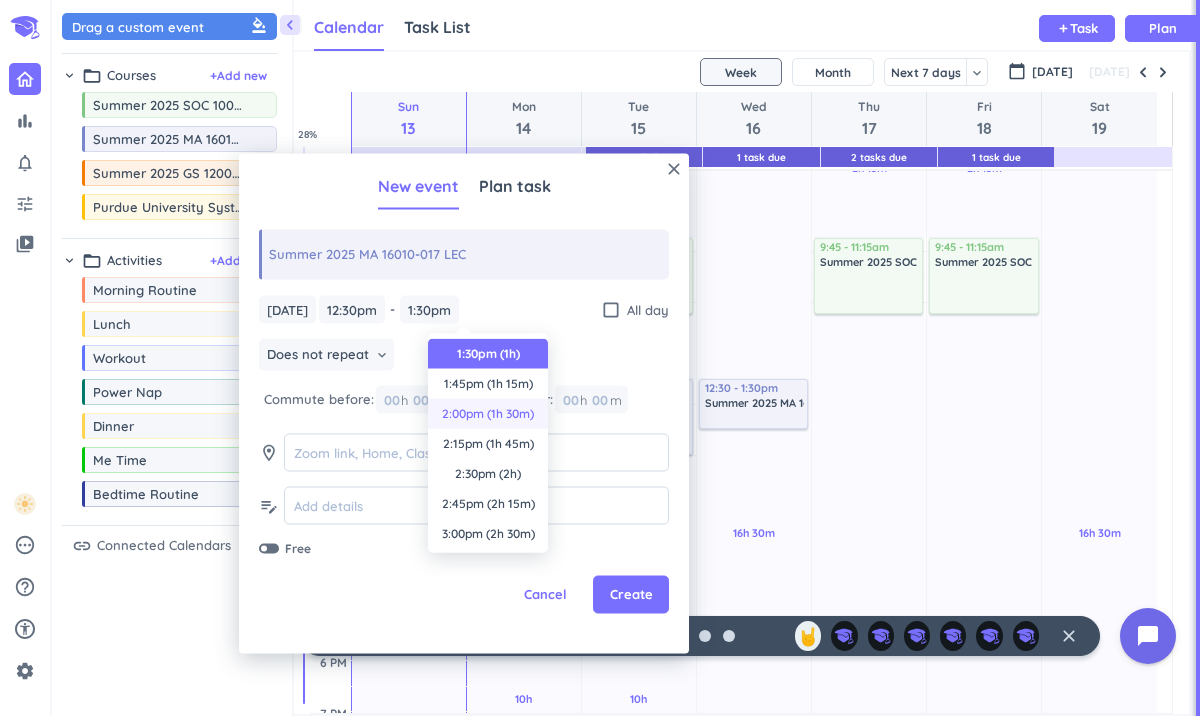 click on "2:00pm (1h 30m)" at bounding box center [488, 414] 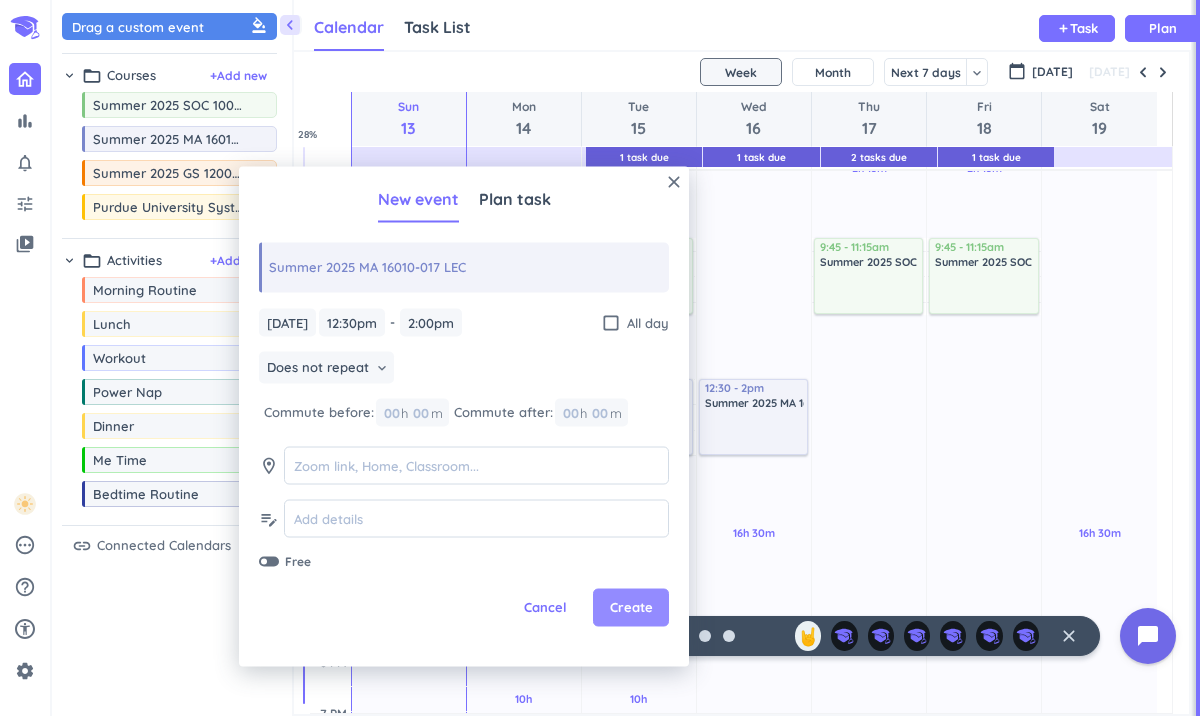 click on "Create" at bounding box center [631, 608] 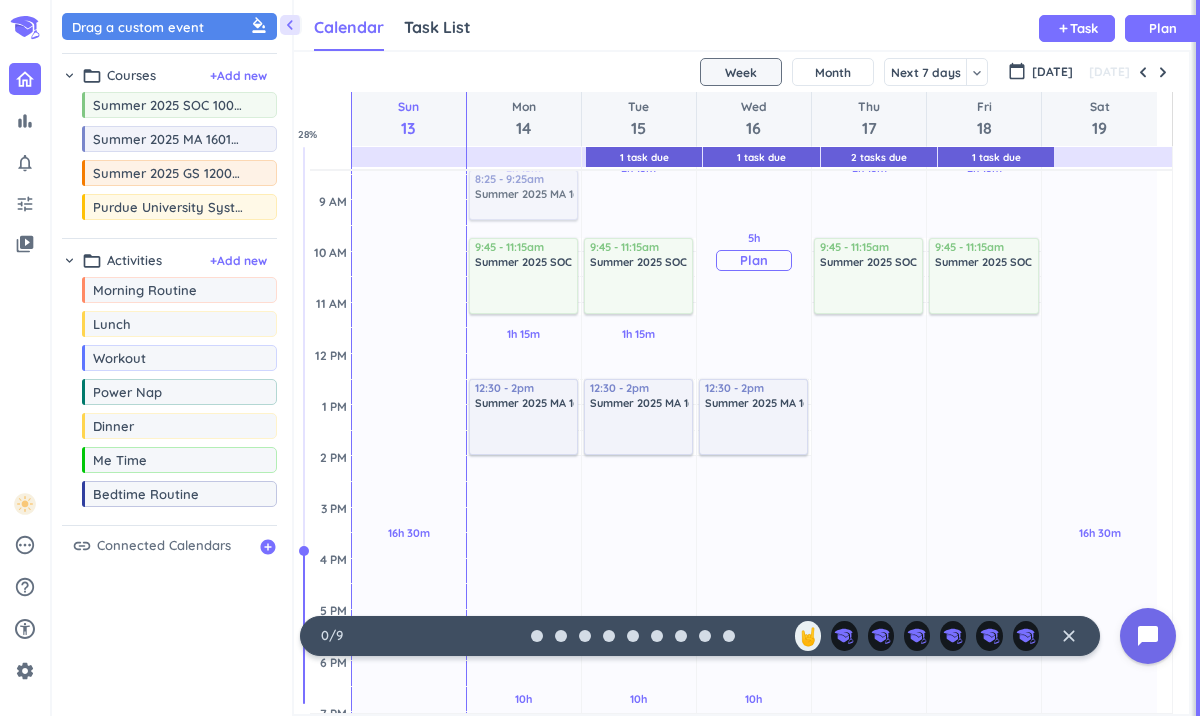 scroll, scrollTop: 173, scrollLeft: 0, axis: vertical 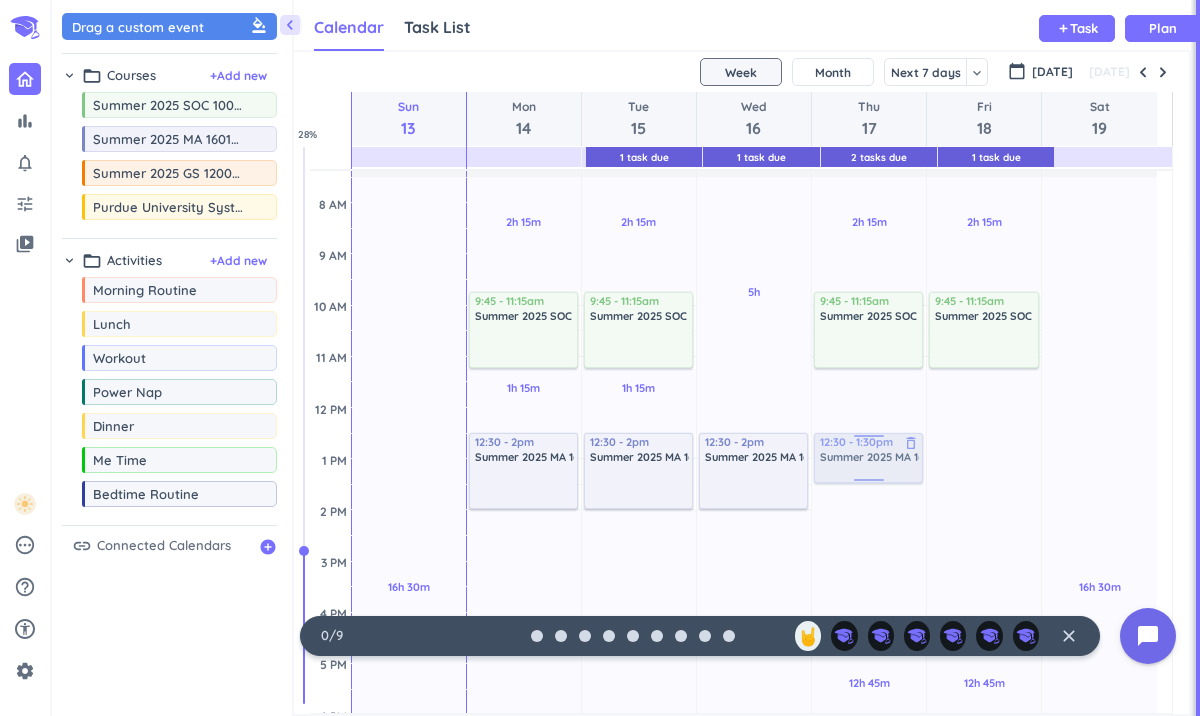 drag, startPoint x: 183, startPoint y: 152, endPoint x: 867, endPoint y: 435, distance: 740.2331 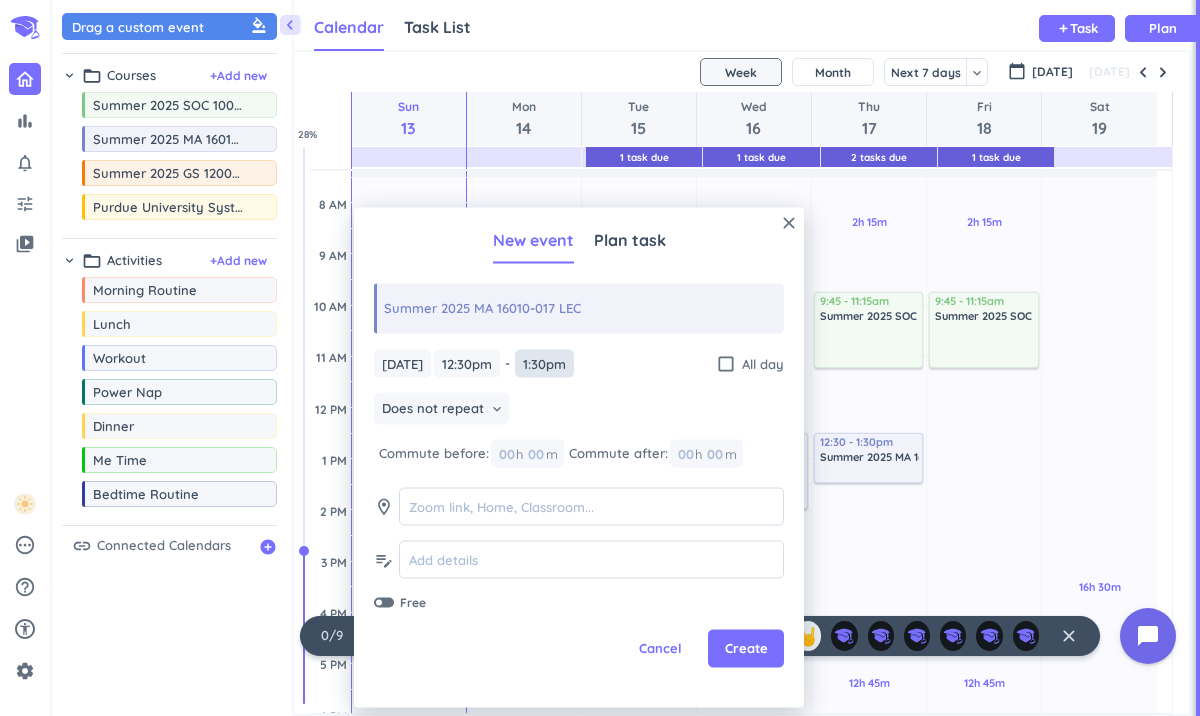 click on "1:30pm" at bounding box center [544, 363] 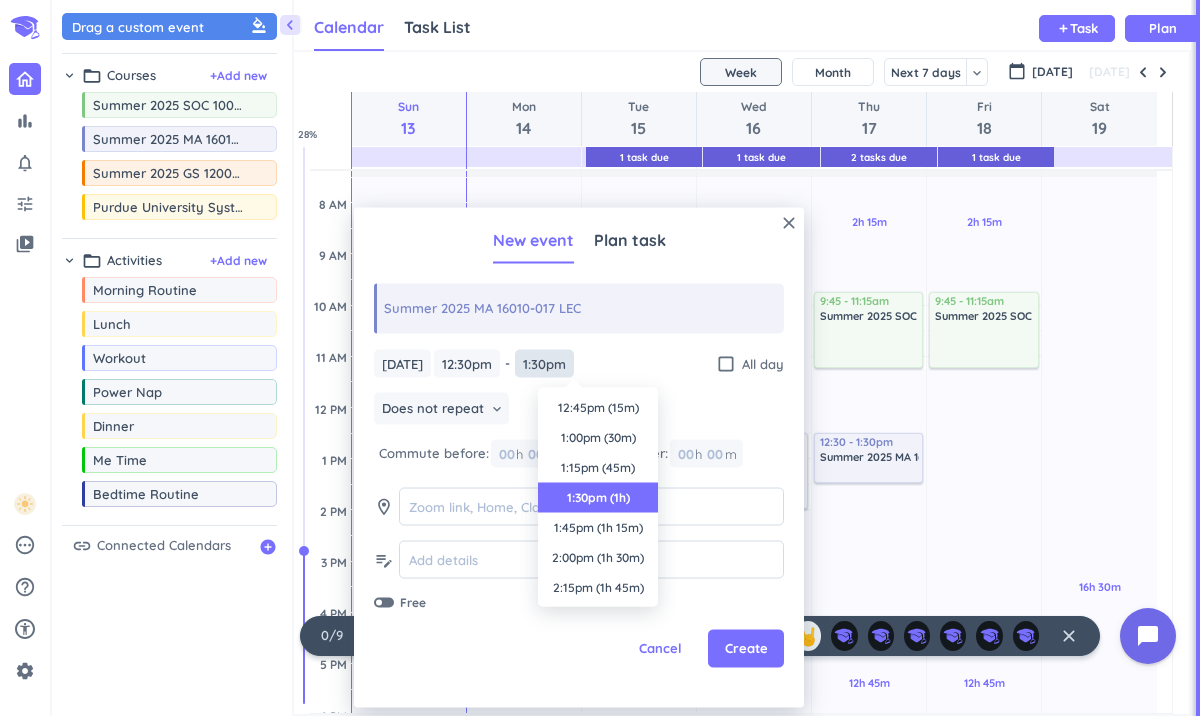 scroll, scrollTop: 90, scrollLeft: 0, axis: vertical 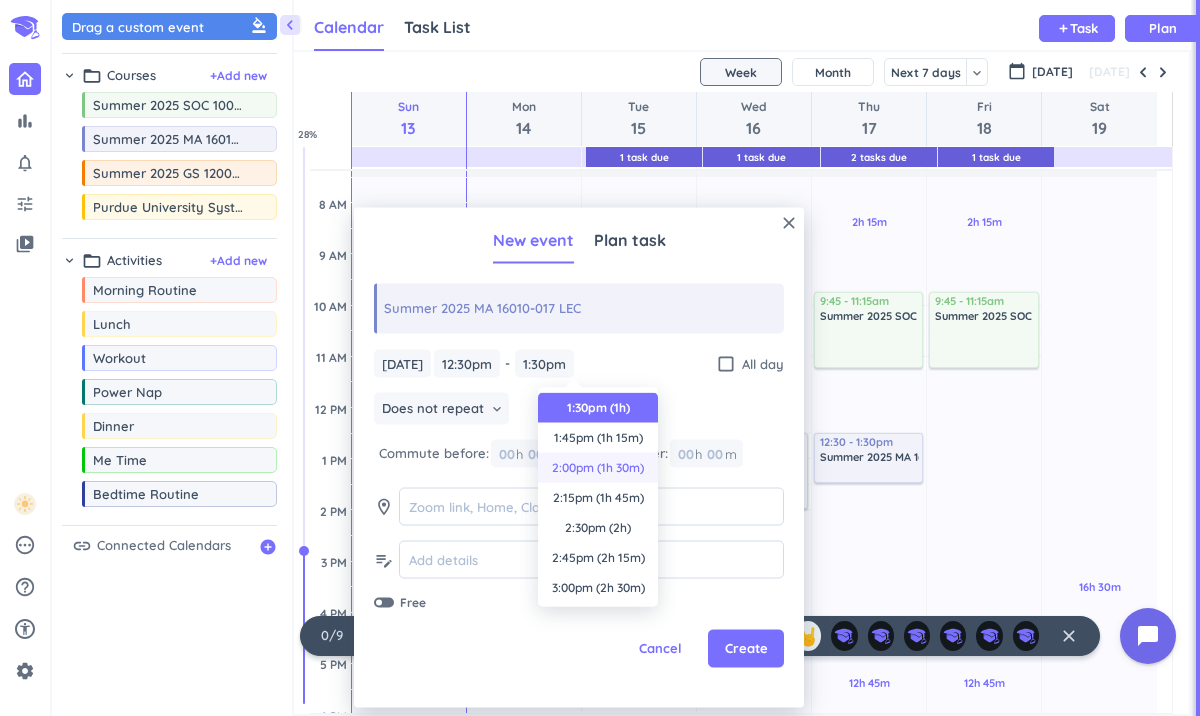 click on "2:00pm (1h 30m)" at bounding box center (598, 468) 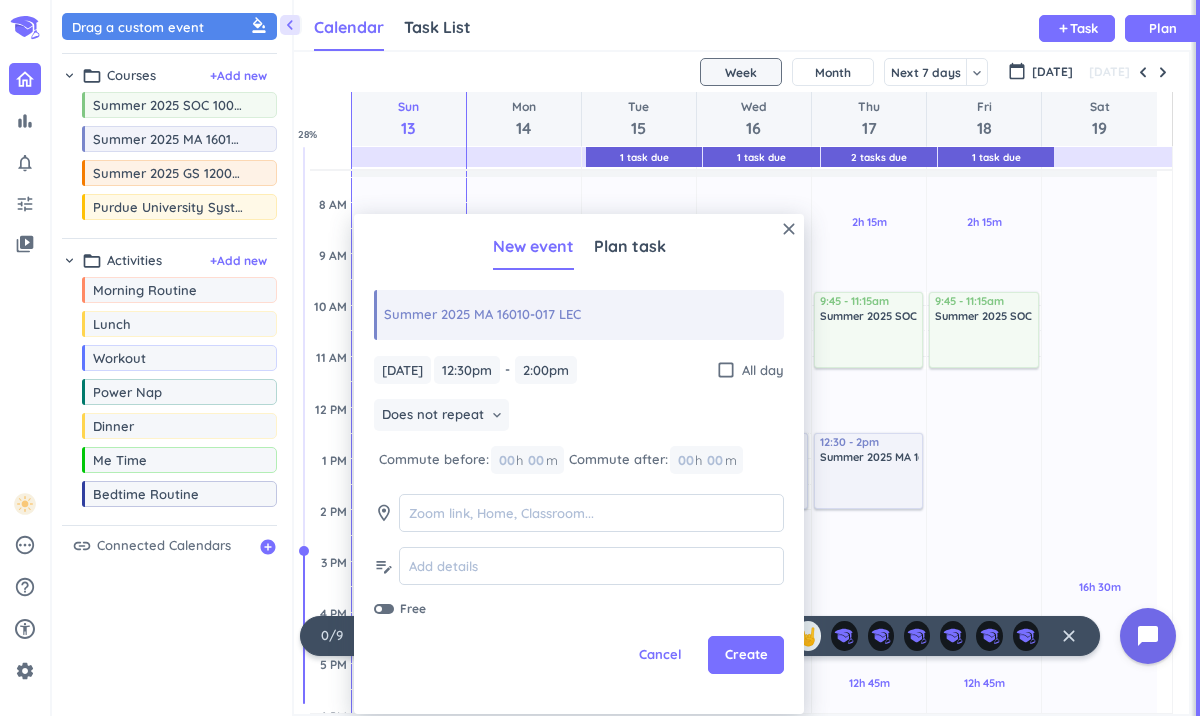 click on "Cancel Create" 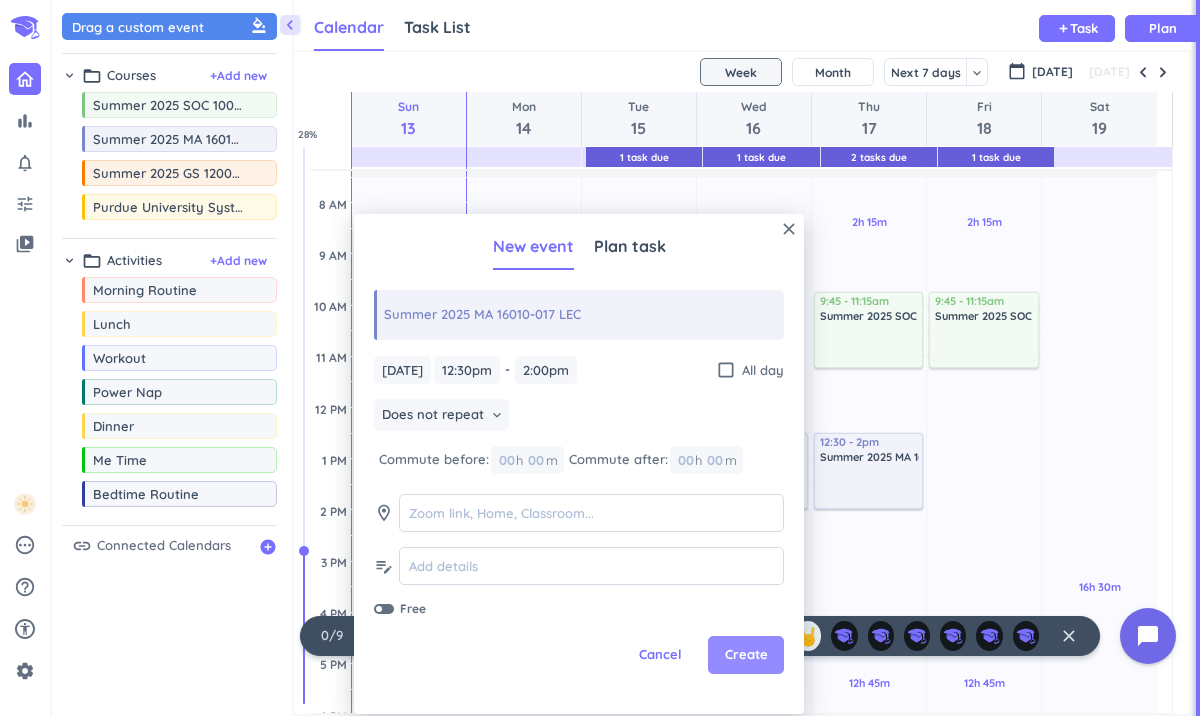 click on "Create" at bounding box center [746, 655] 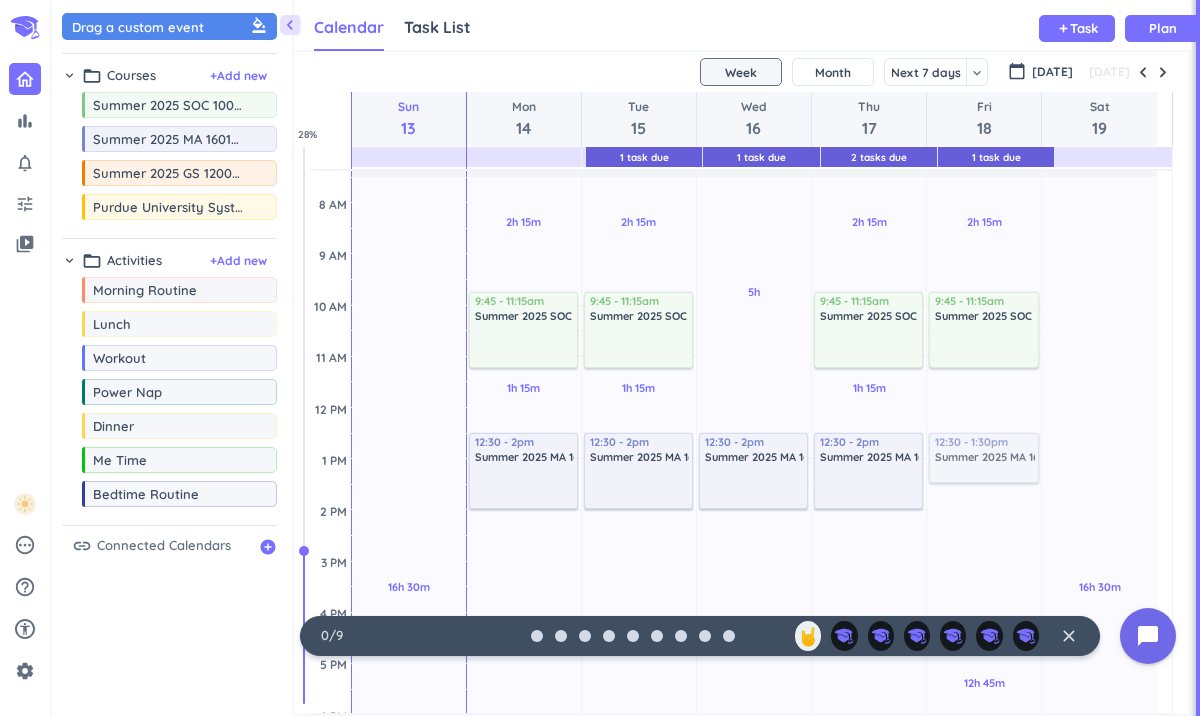 drag, startPoint x: 185, startPoint y: 148, endPoint x: 976, endPoint y: 436, distance: 841.79865 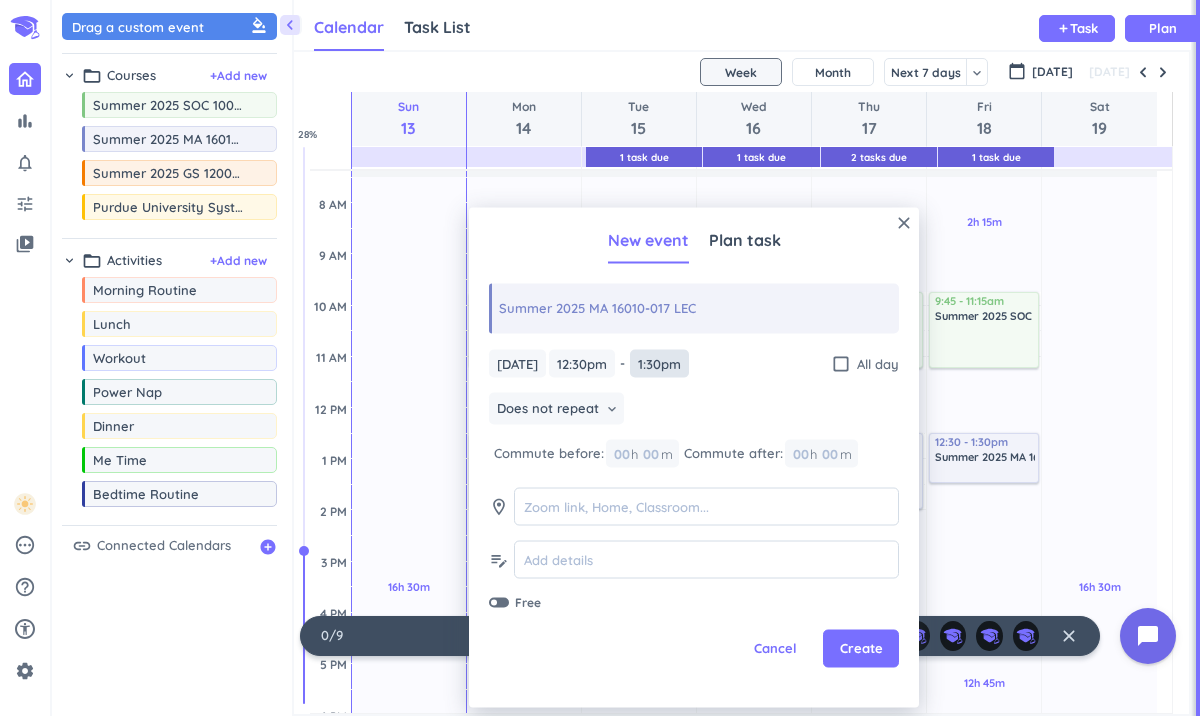 click on "1:30pm" at bounding box center (659, 363) 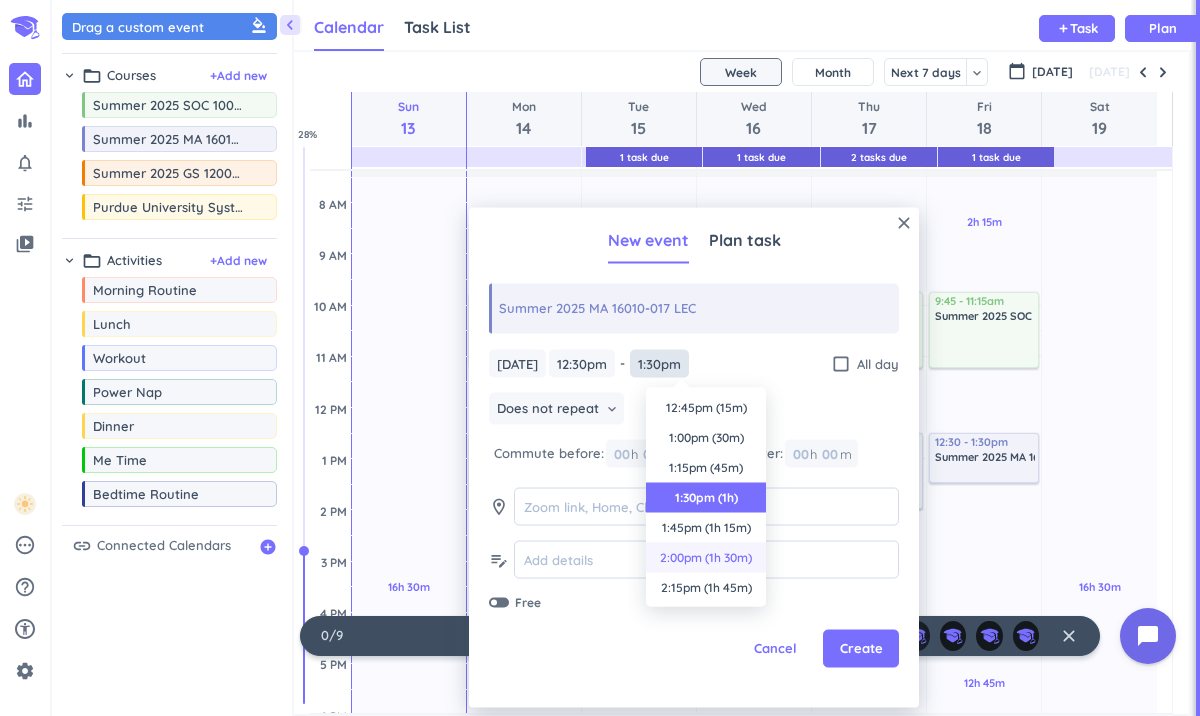 scroll, scrollTop: 90, scrollLeft: 0, axis: vertical 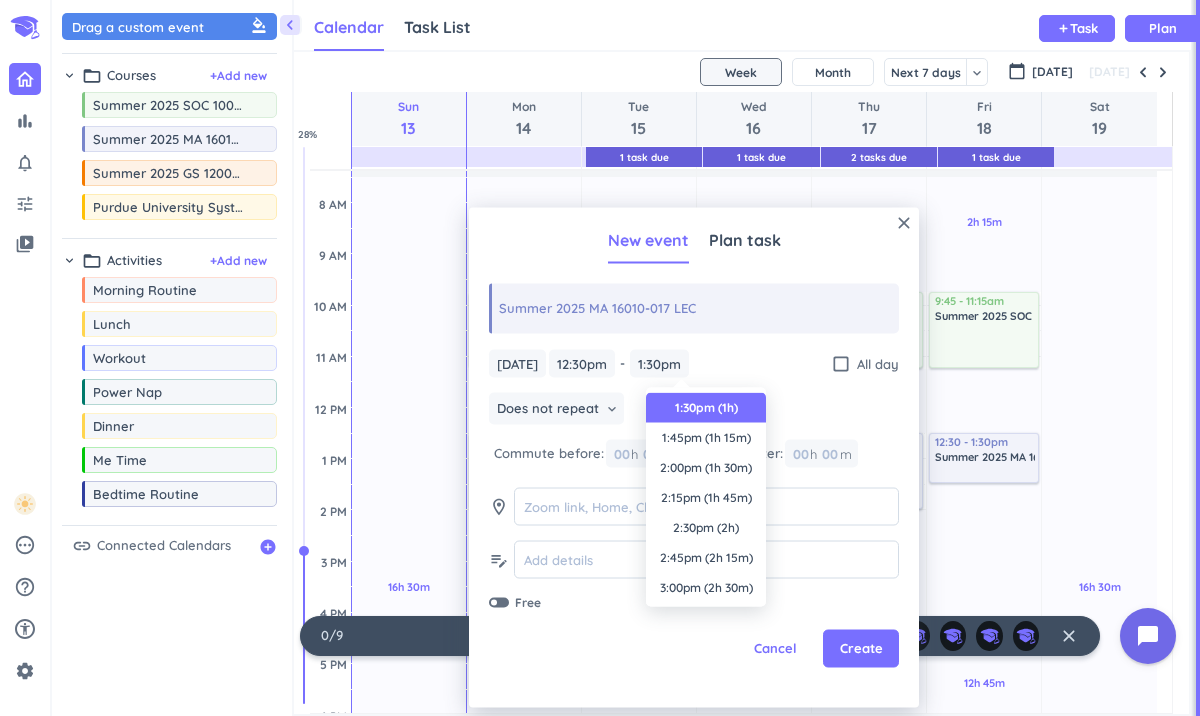 click on "2:00pm (1h 30m)" at bounding box center (706, 468) 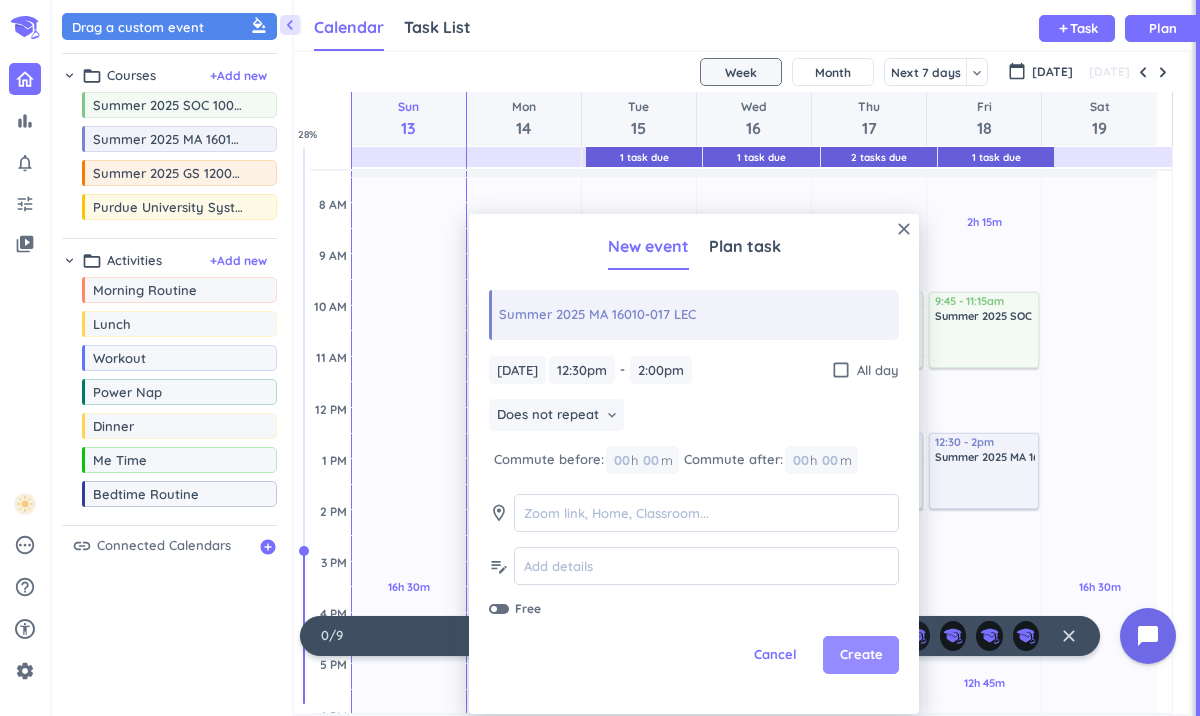 click on "Create" at bounding box center [861, 655] 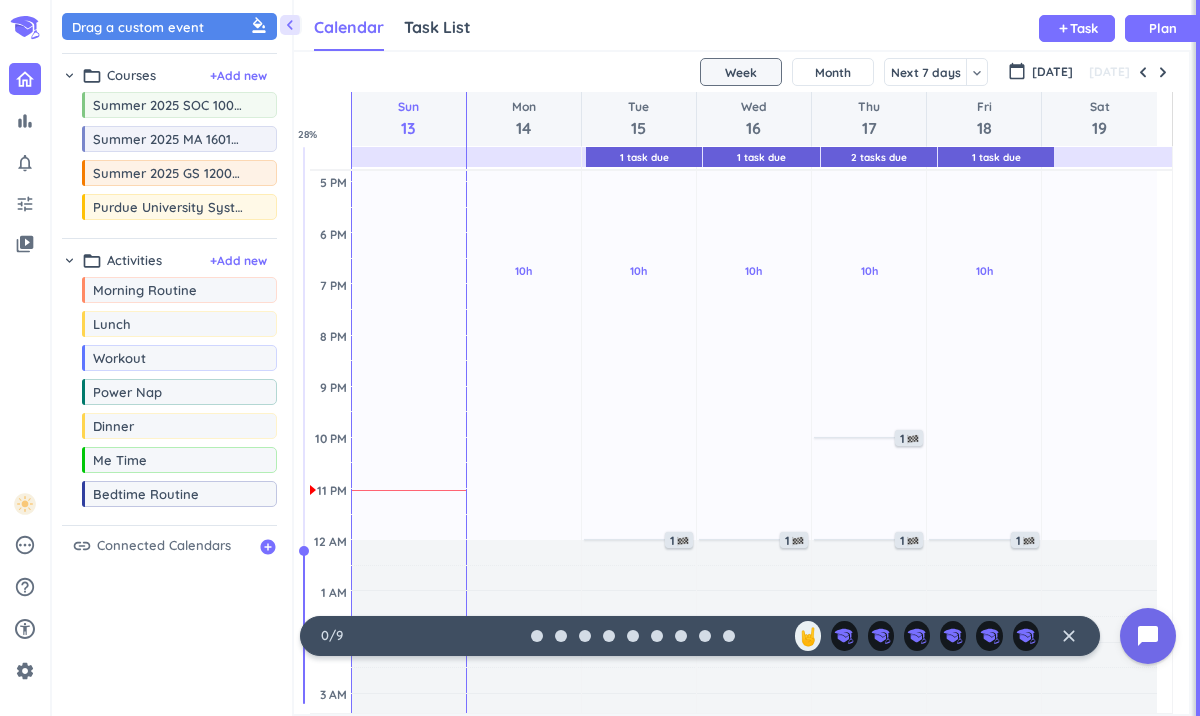 scroll, scrollTop: 687, scrollLeft: 0, axis: vertical 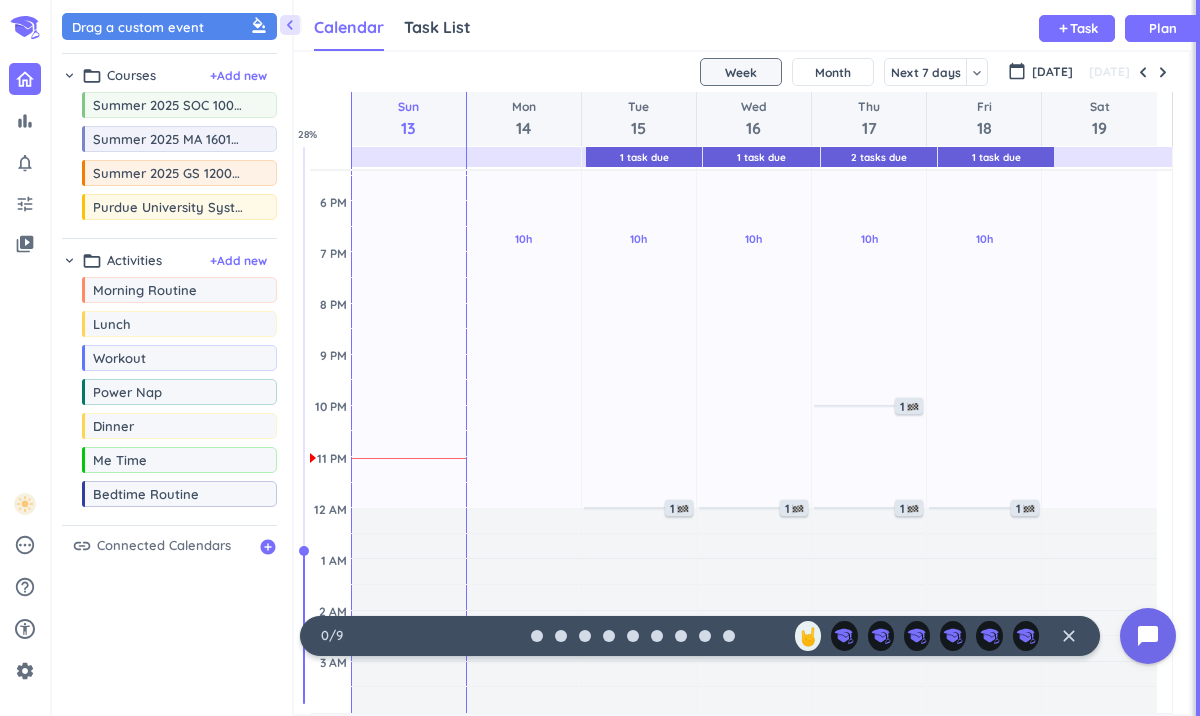 click on "close" at bounding box center (1069, 636) 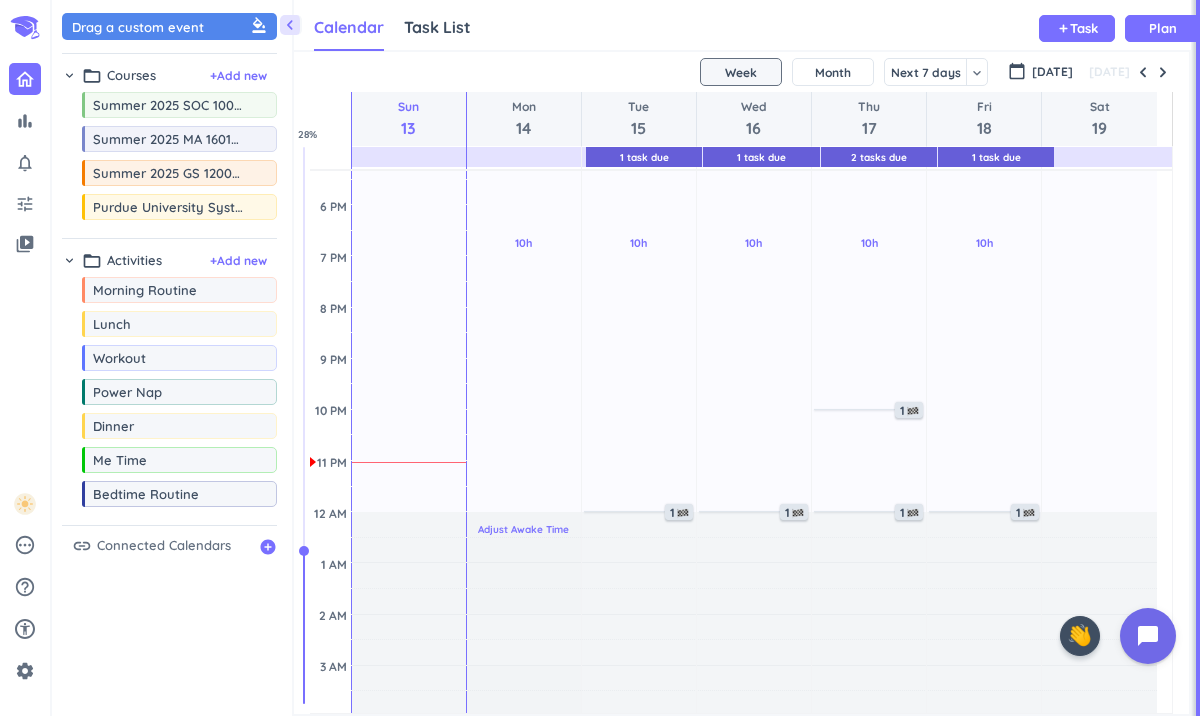 scroll, scrollTop: 683, scrollLeft: 0, axis: vertical 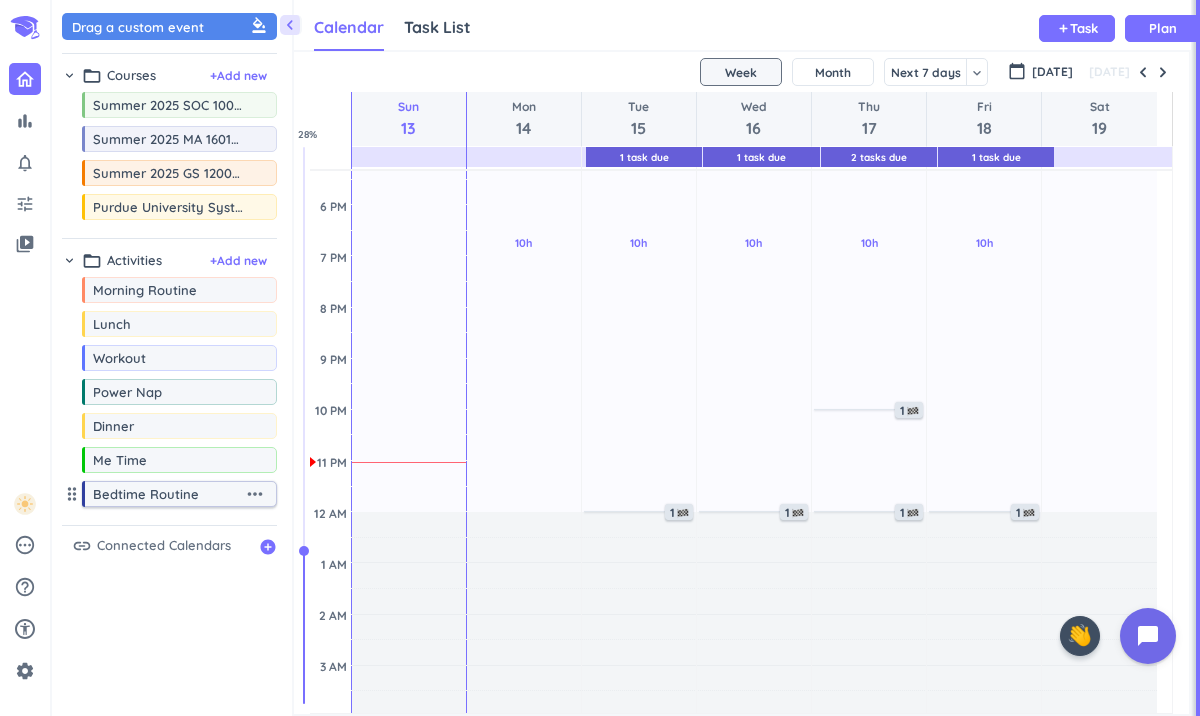 click on "Bedtime Routine" at bounding box center (168, 494) 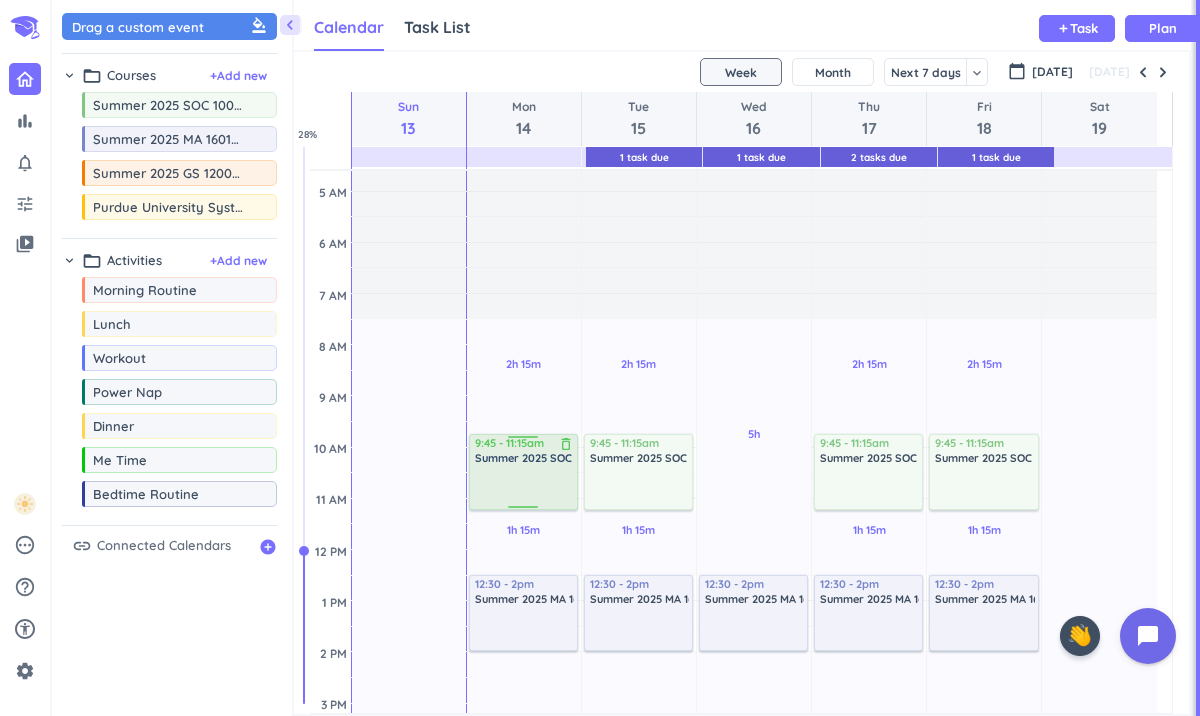 scroll, scrollTop: 0, scrollLeft: 0, axis: both 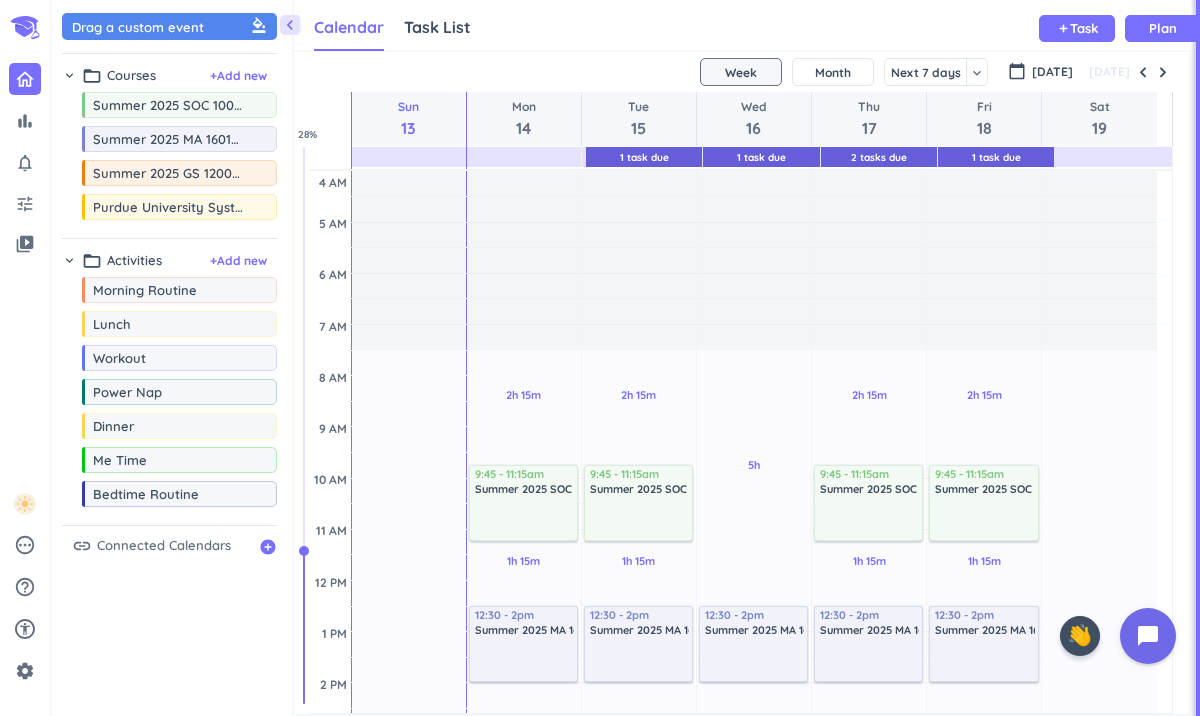 click on "Drag a custom event format_color_fill chevron_right folder_open Courses   +  Add new drag_indicator Summer 2025 SOC 10000-009 LEC more_horiz drag_indicator Summer 2025 MA 16010-017 LEC more_horiz drag_indicator Summer 2025 GS 12000-041 LEC more_horiz drag_indicator Purdue University System more_horiz chevron_right folder_open Activities   +  Add new drag_indicator Morning Routine more_horiz drag_indicator Lunch more_horiz drag_indicator Workout more_horiz drag_indicator Power Nap more_horiz drag_indicator Dinner more_horiz drag_indicator Me Time more_horiz drag_indicator Bedtime Routine more_horiz link Connected Calendars add_circle" at bounding box center (172, 363) 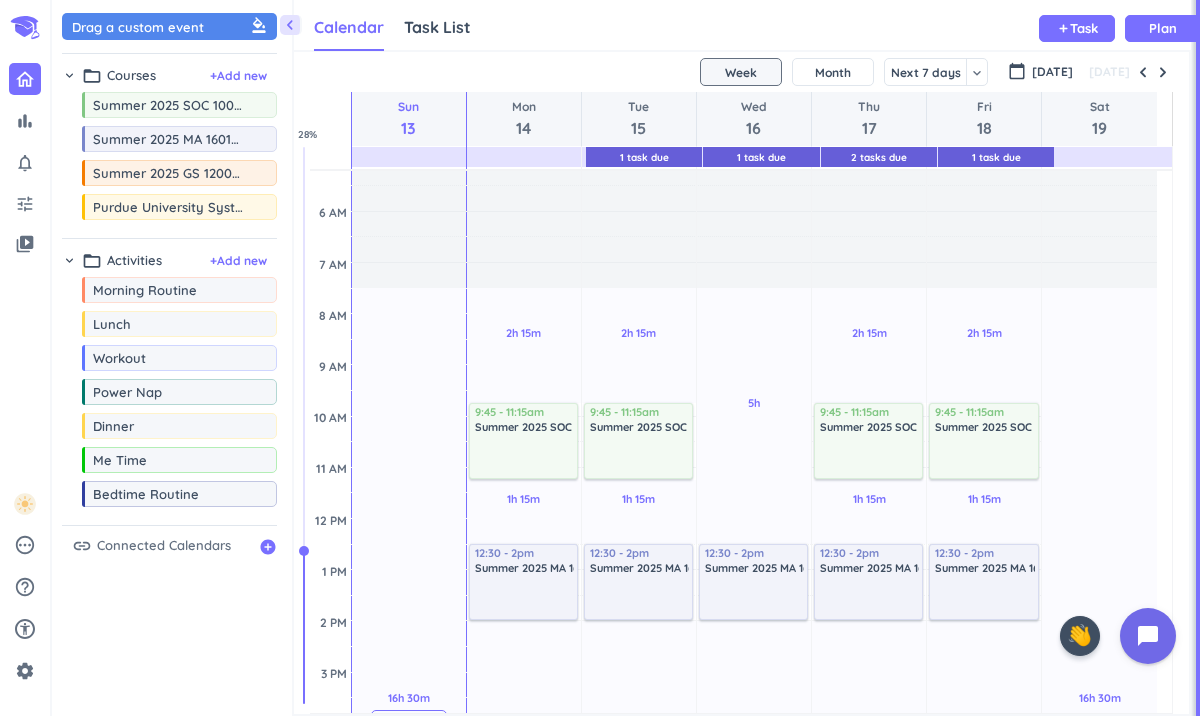 scroll, scrollTop: 464, scrollLeft: 0, axis: vertical 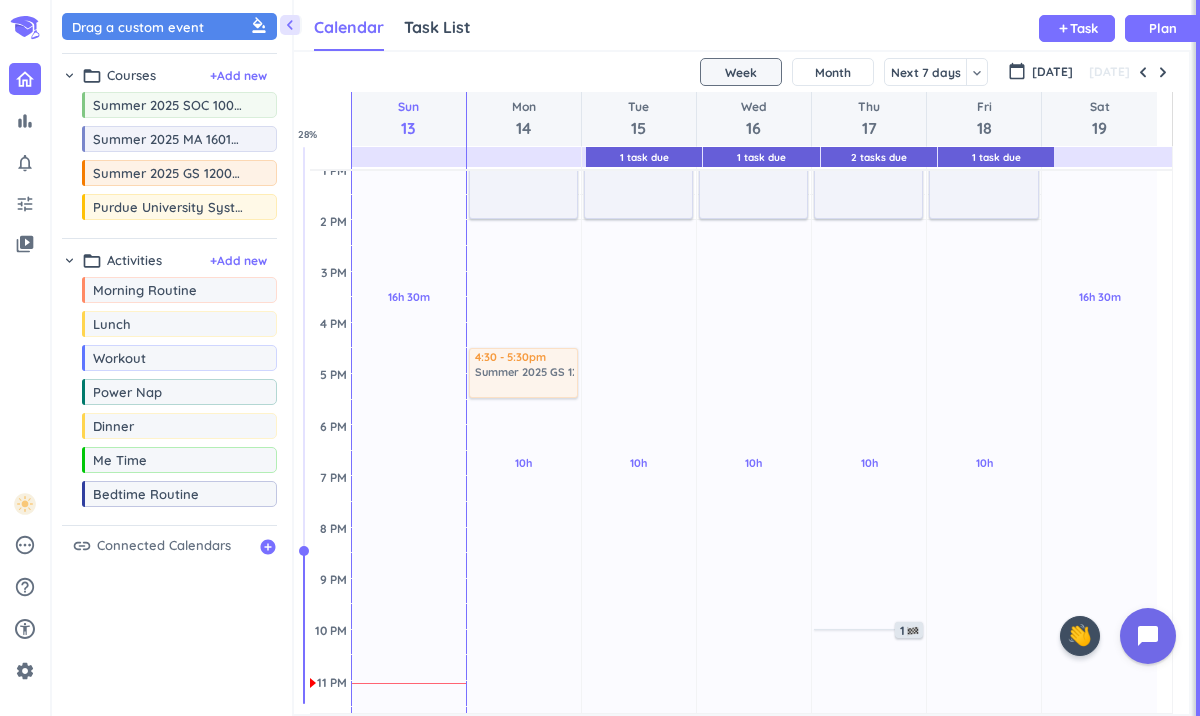 drag, startPoint x: 113, startPoint y: 184, endPoint x: 513, endPoint y: 348, distance: 432.3147 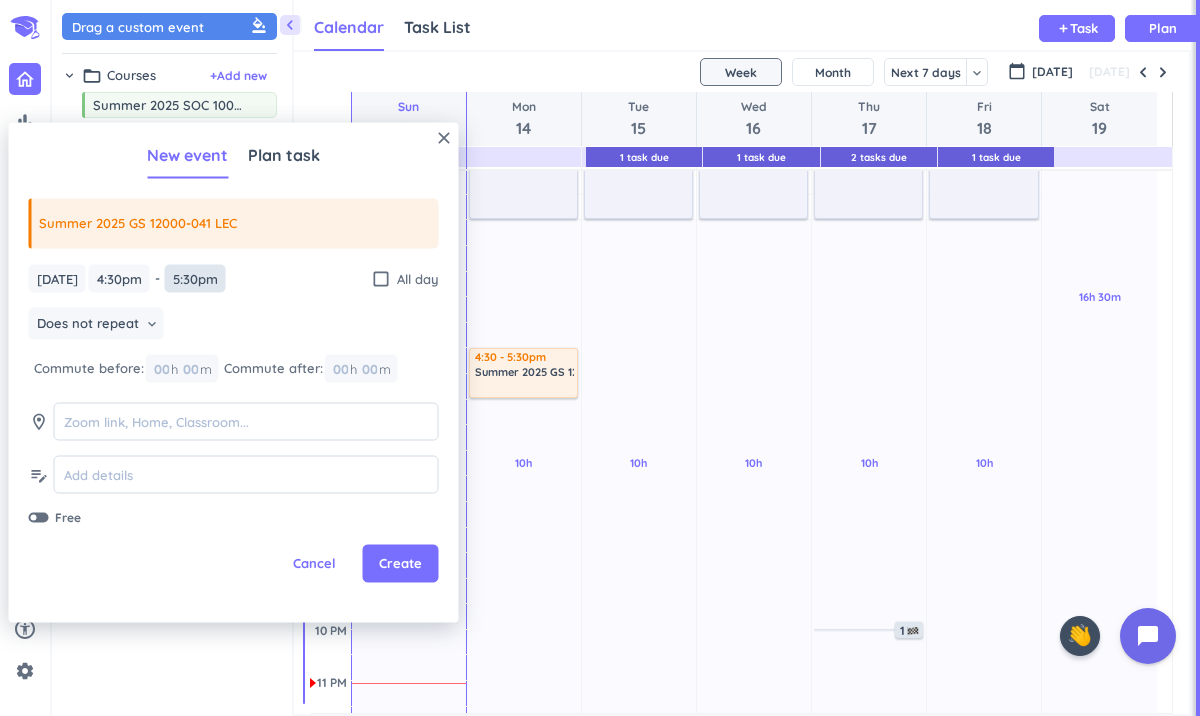 click on "5:30pm" at bounding box center [195, 278] 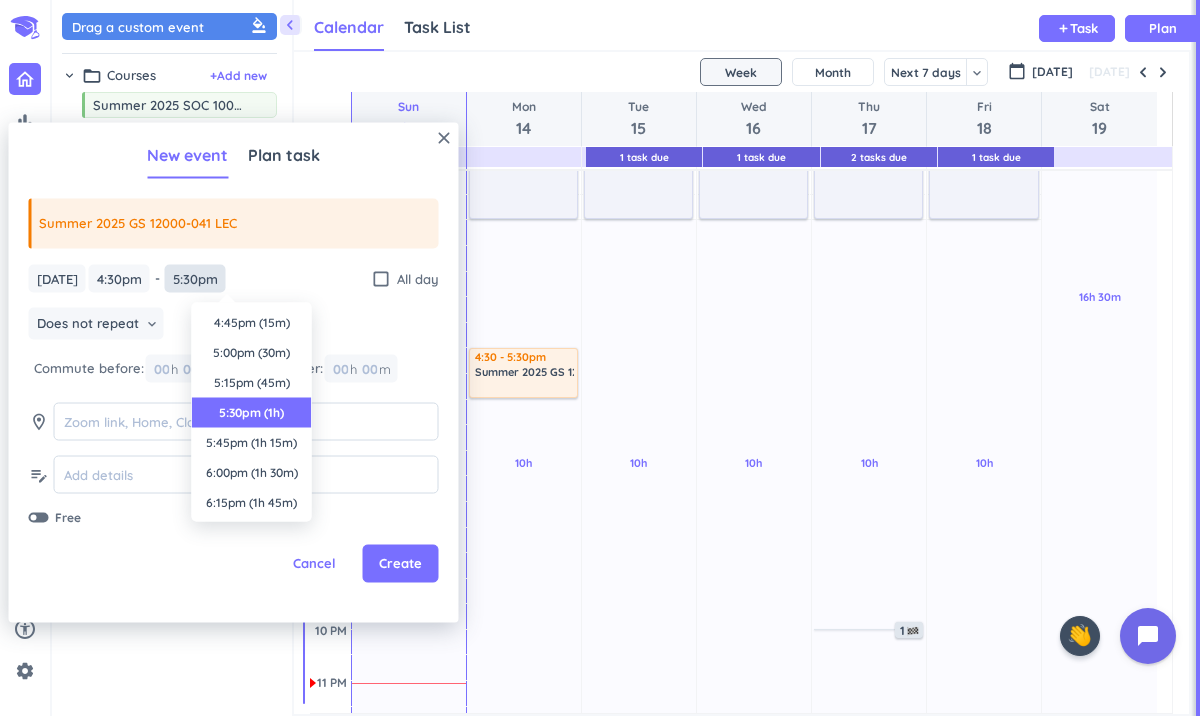 scroll, scrollTop: 90, scrollLeft: 0, axis: vertical 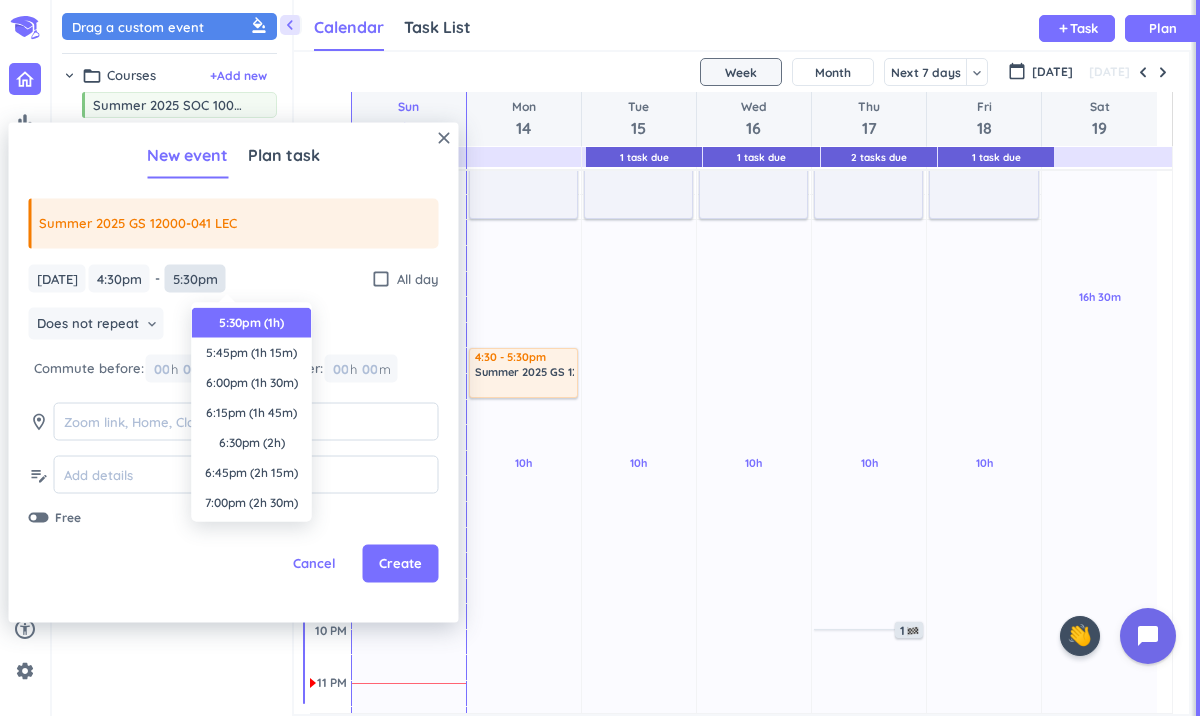 click on "5:30pm" at bounding box center [195, 278] 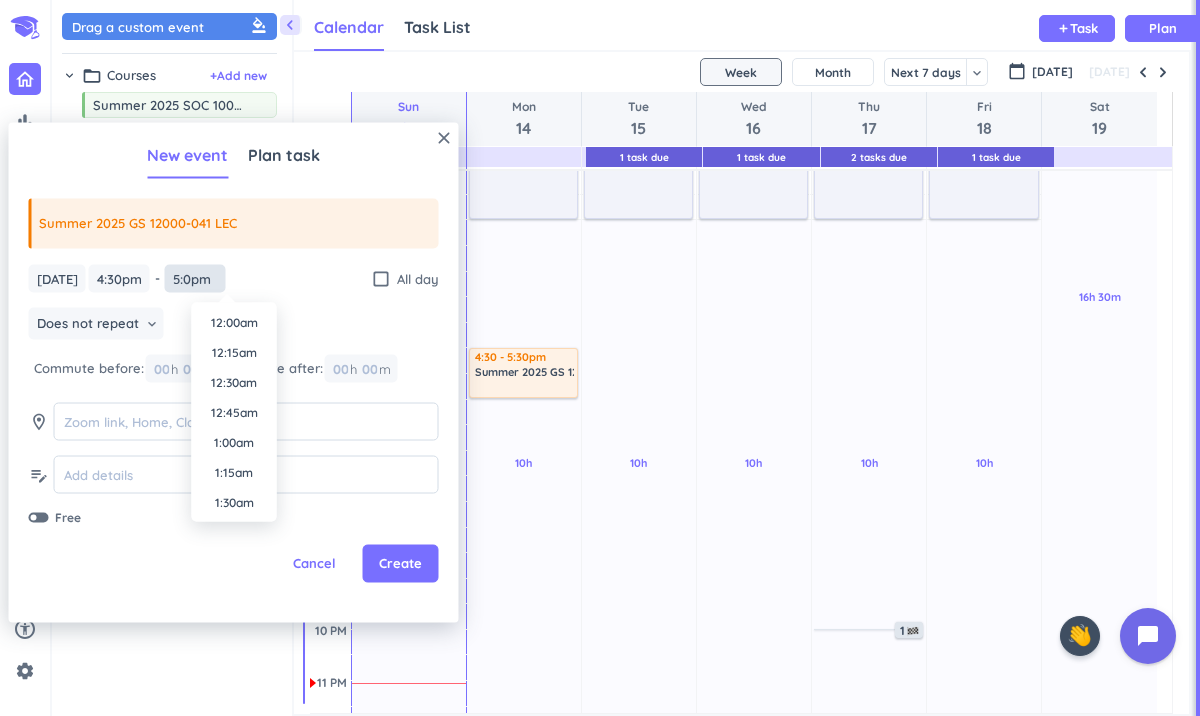 scroll, scrollTop: 1950, scrollLeft: 0, axis: vertical 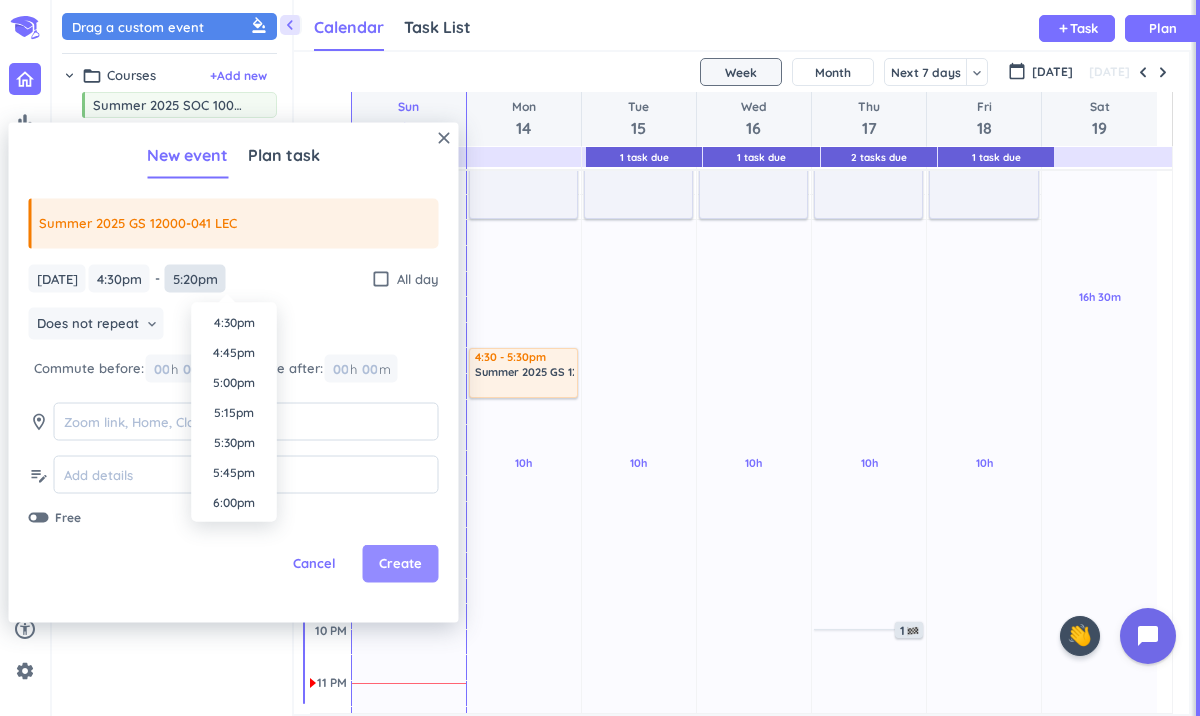 type on "5:20pm" 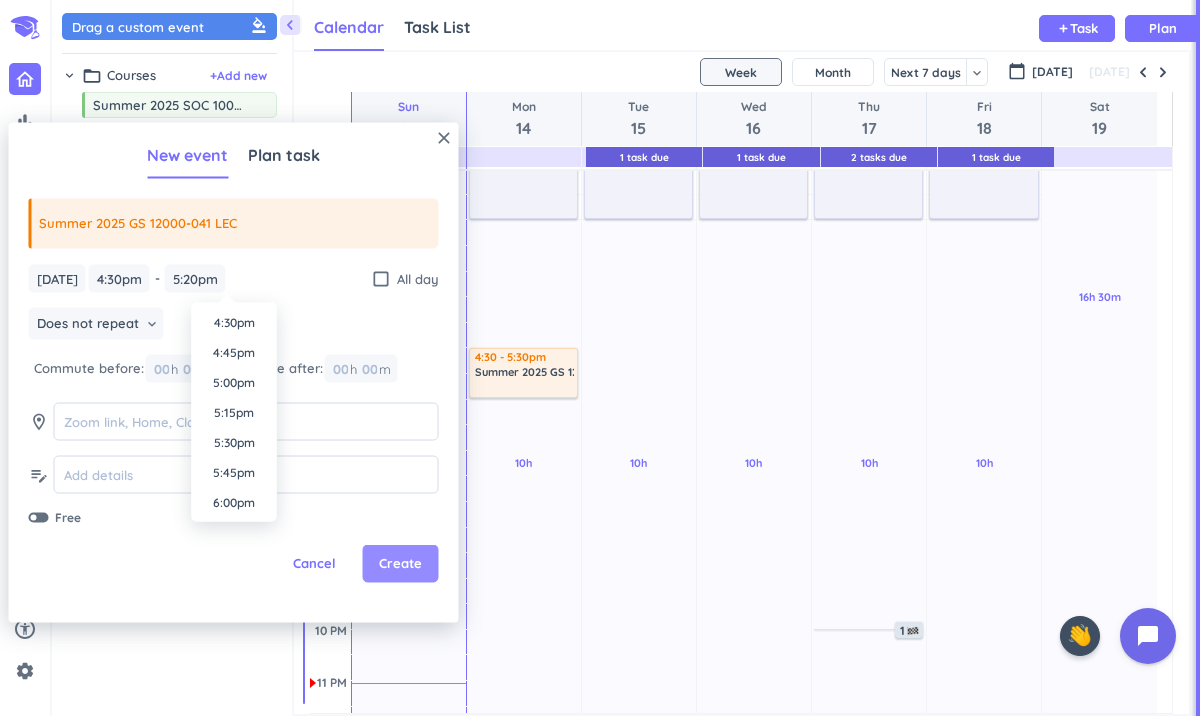 click on "Create" at bounding box center (400, 564) 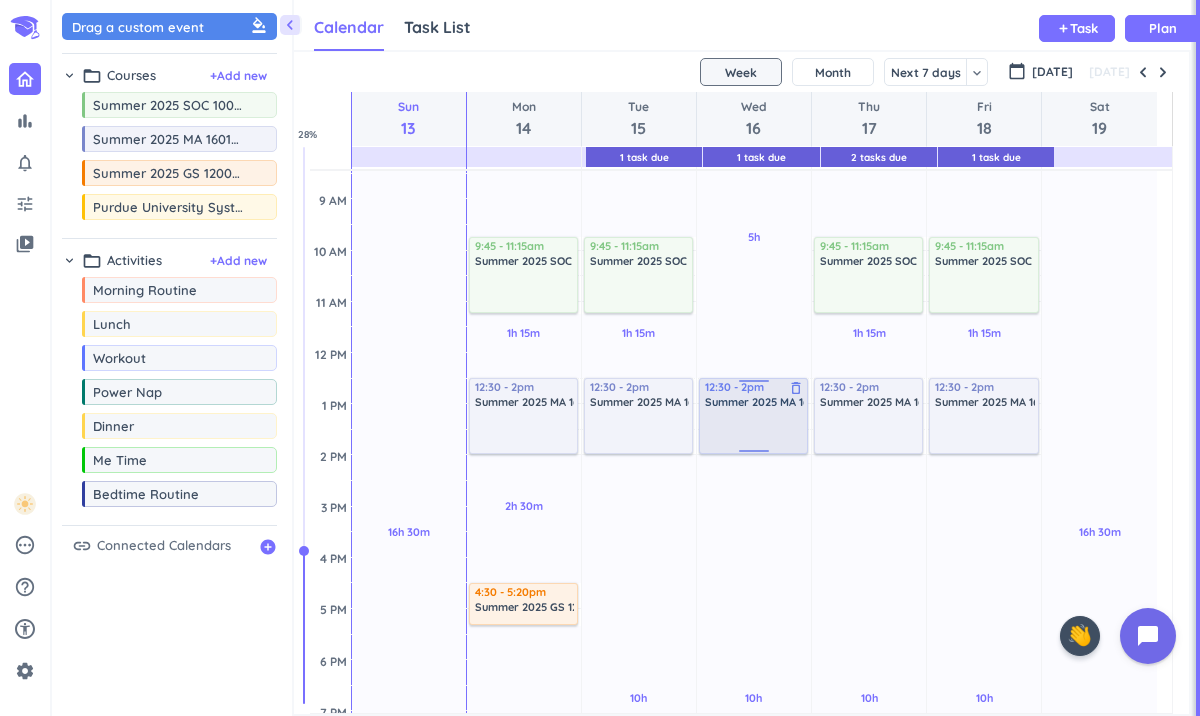 scroll, scrollTop: 231, scrollLeft: 0, axis: vertical 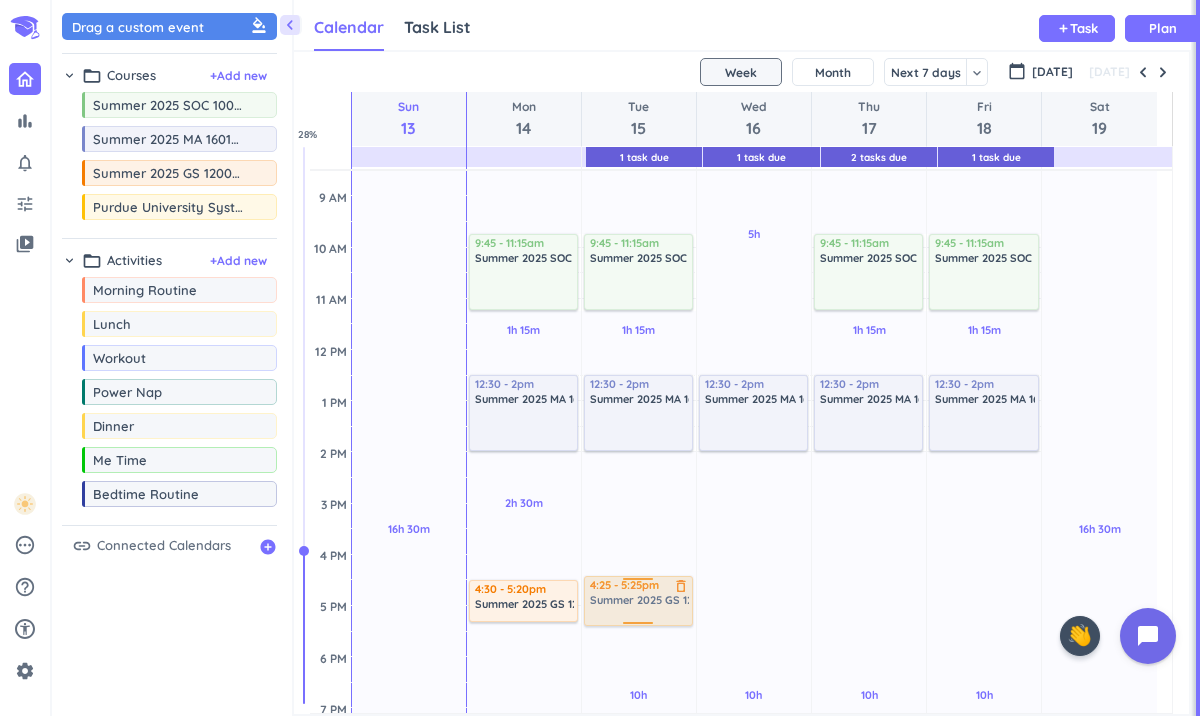 drag, startPoint x: 171, startPoint y: 179, endPoint x: 621, endPoint y: 578, distance: 601.41583 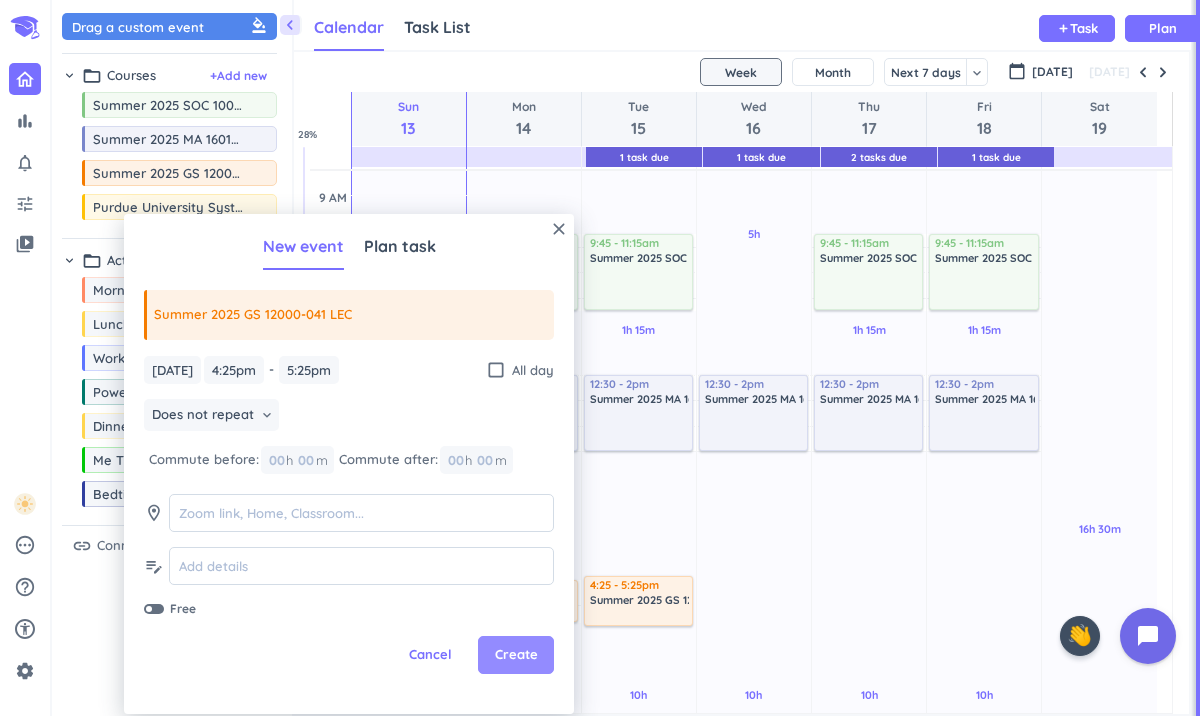 click on "Create" at bounding box center [516, 655] 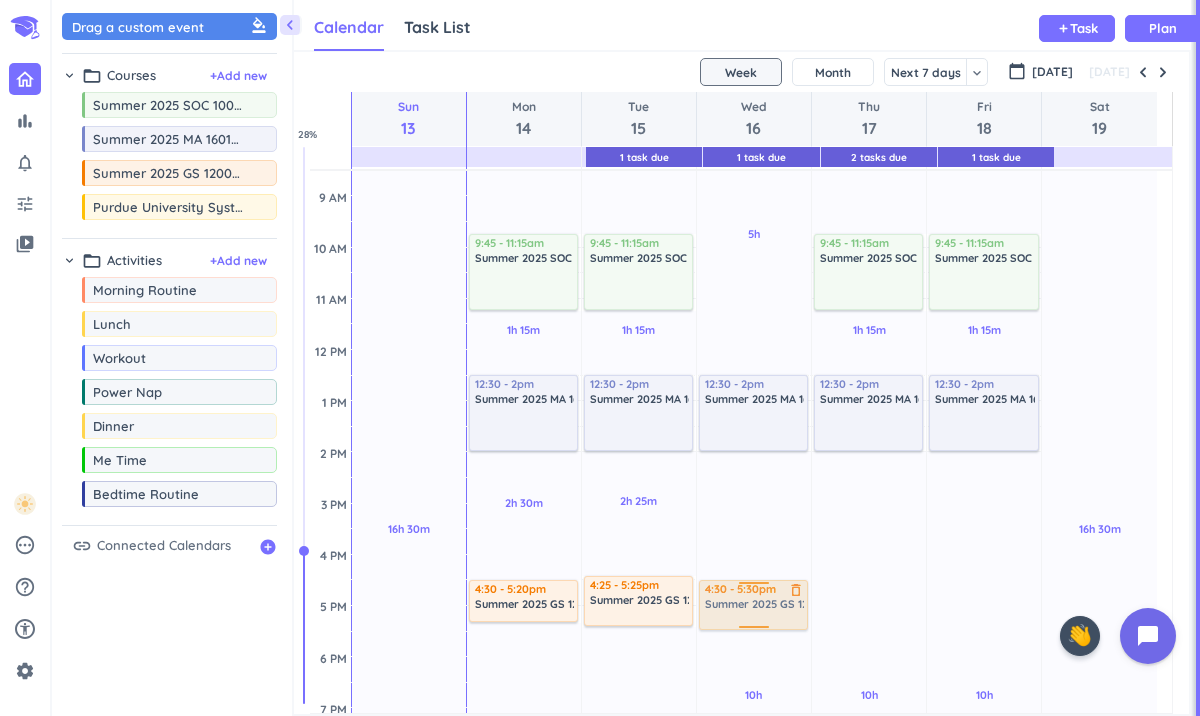 drag, startPoint x: 159, startPoint y: 182, endPoint x: 771, endPoint y: 582, distance: 731.1252 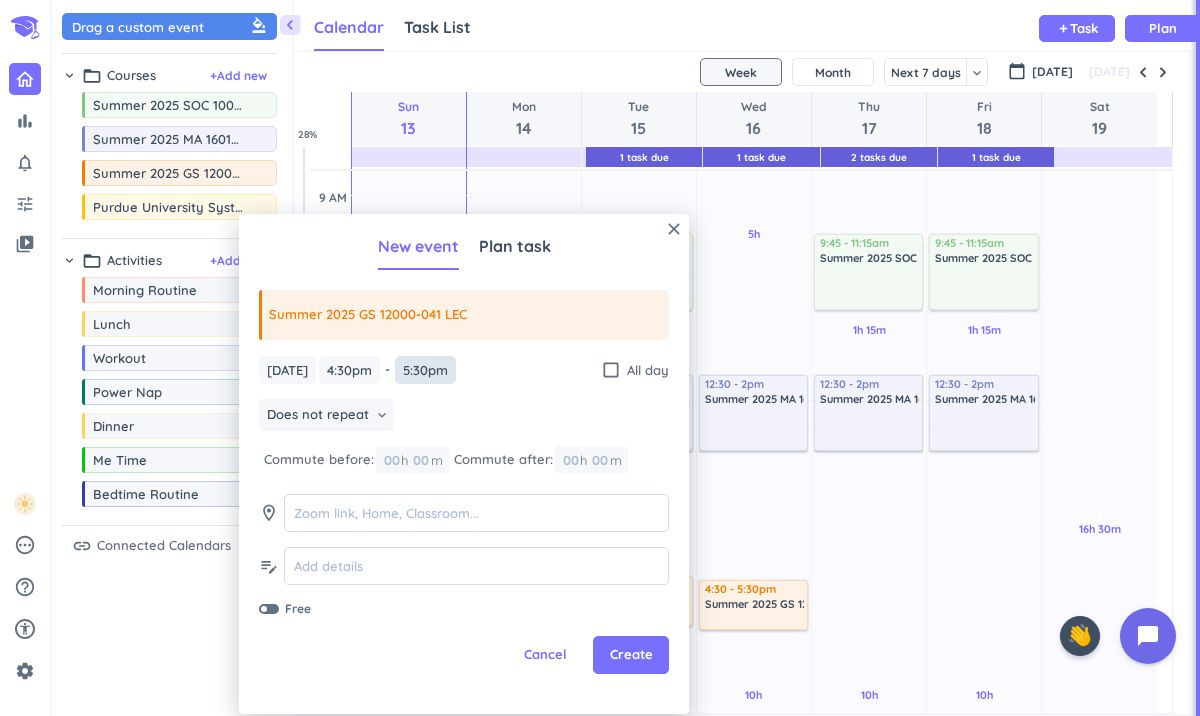 click on "5:30pm" at bounding box center [425, 370] 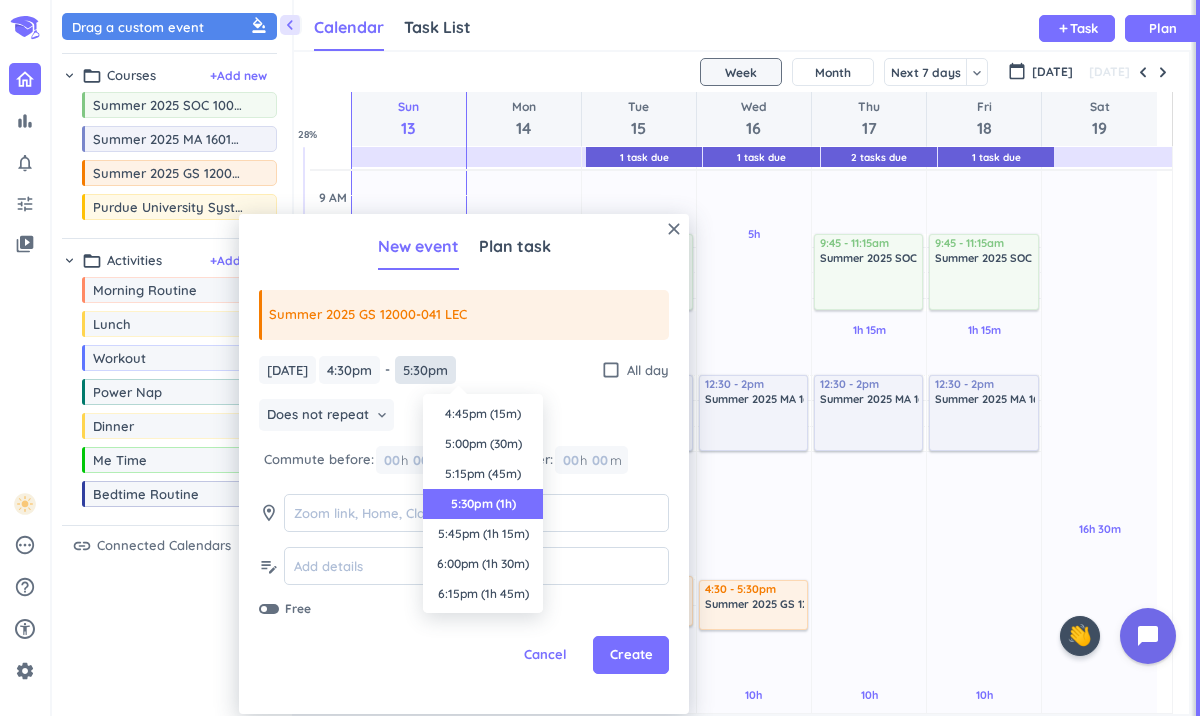 scroll, scrollTop: 90, scrollLeft: 0, axis: vertical 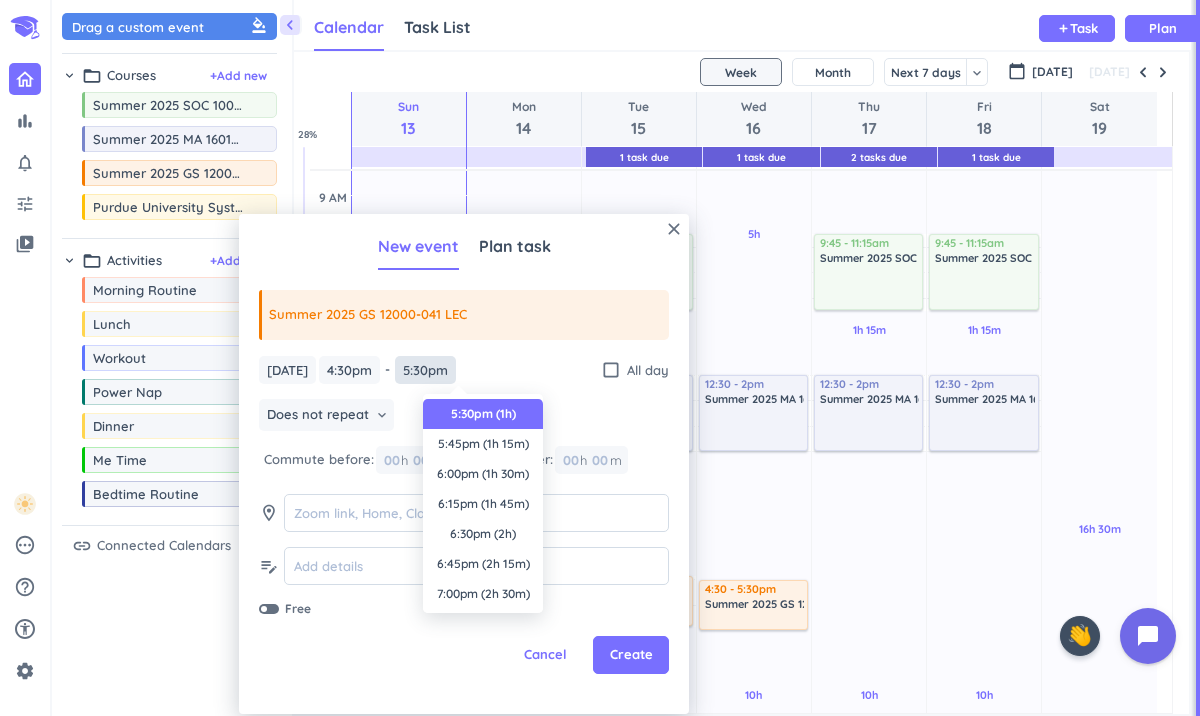 click on "5:30pm" at bounding box center [425, 370] 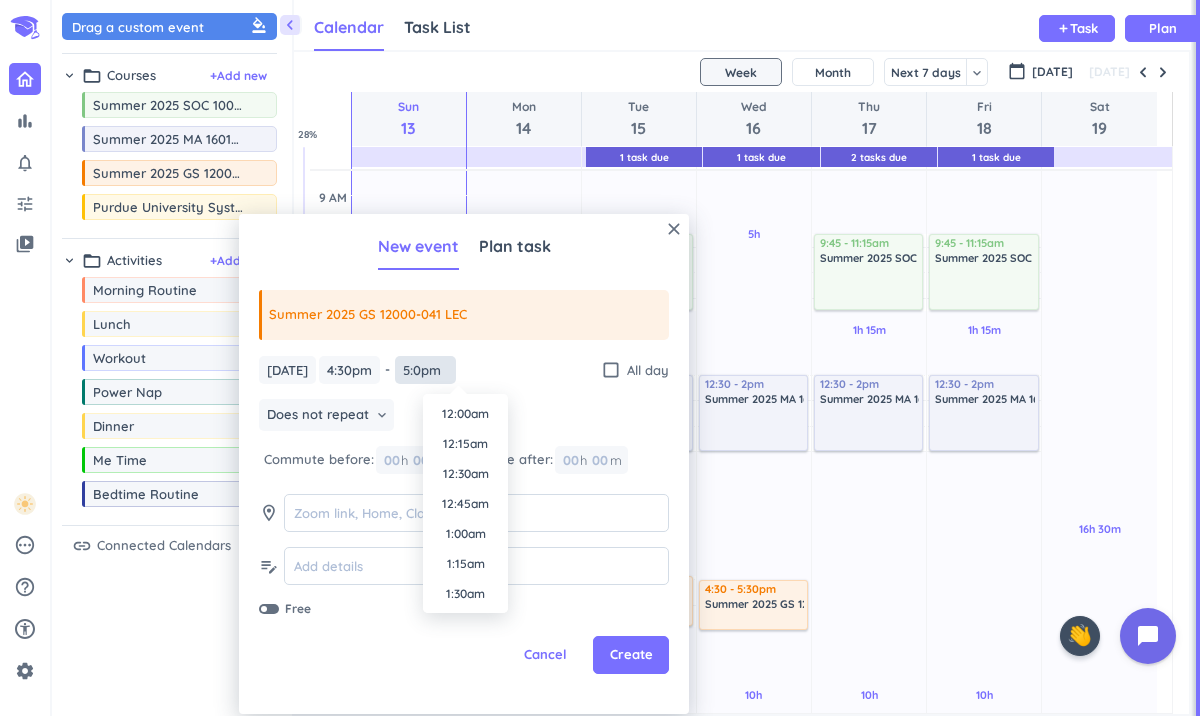 scroll, scrollTop: 1950, scrollLeft: 0, axis: vertical 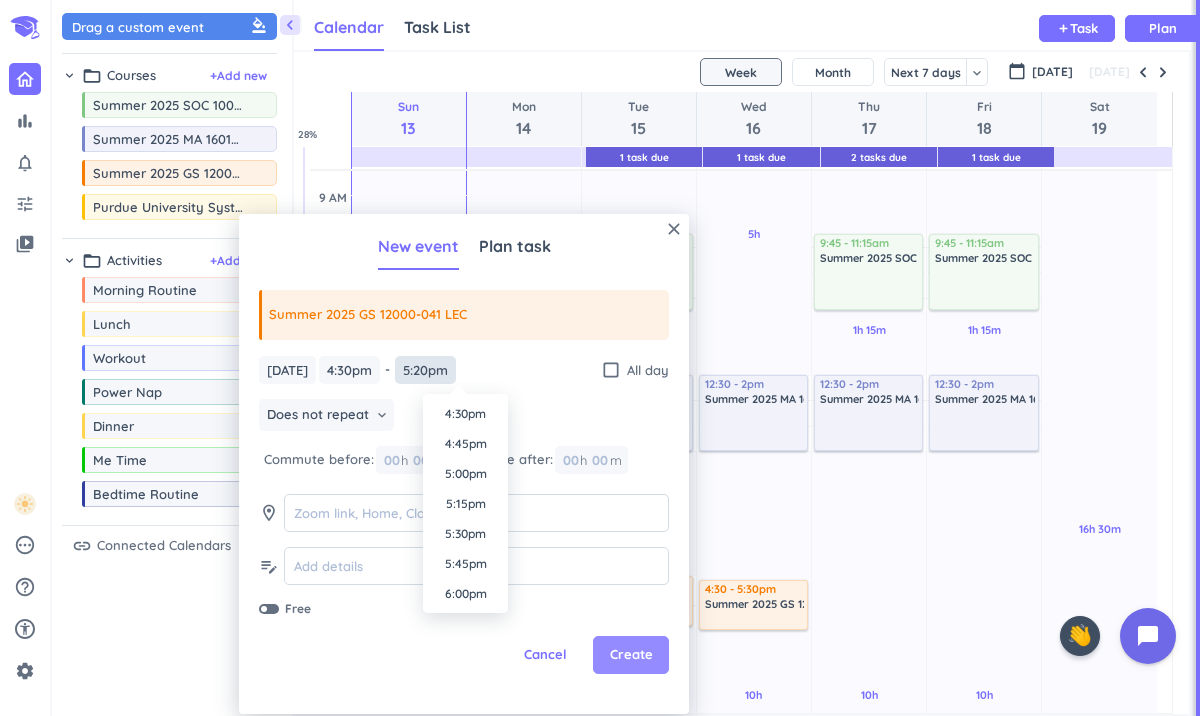 type on "5:20pm" 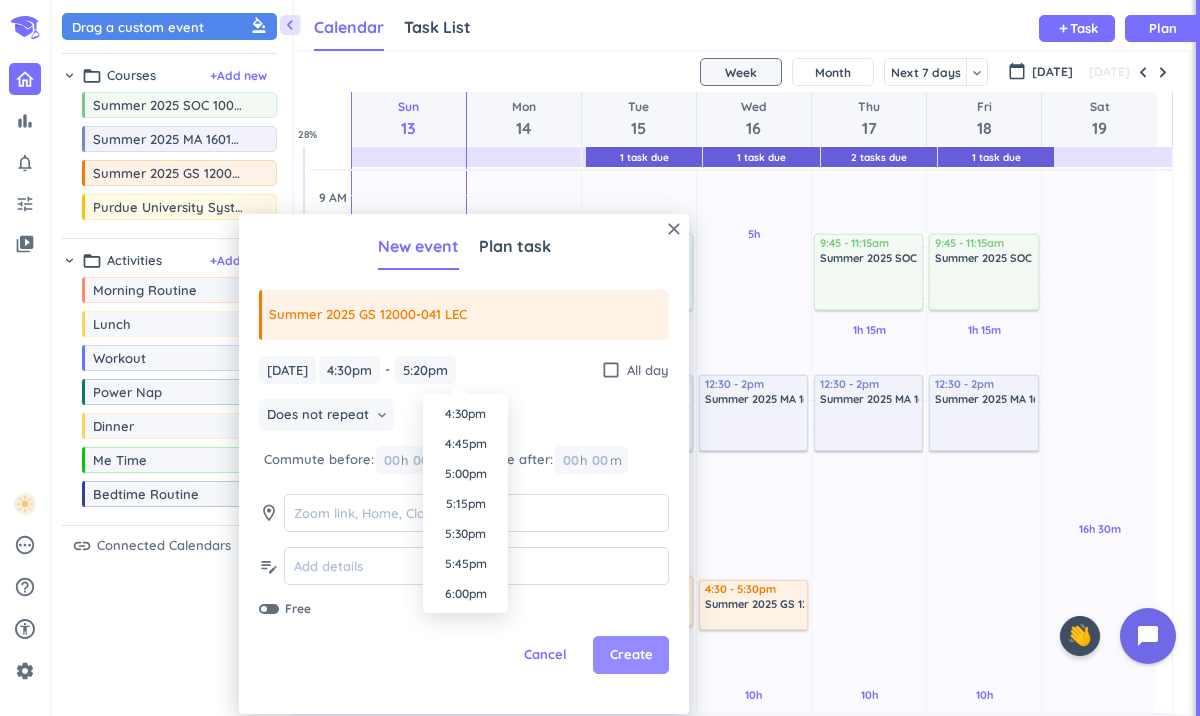 click on "Create" at bounding box center [631, 655] 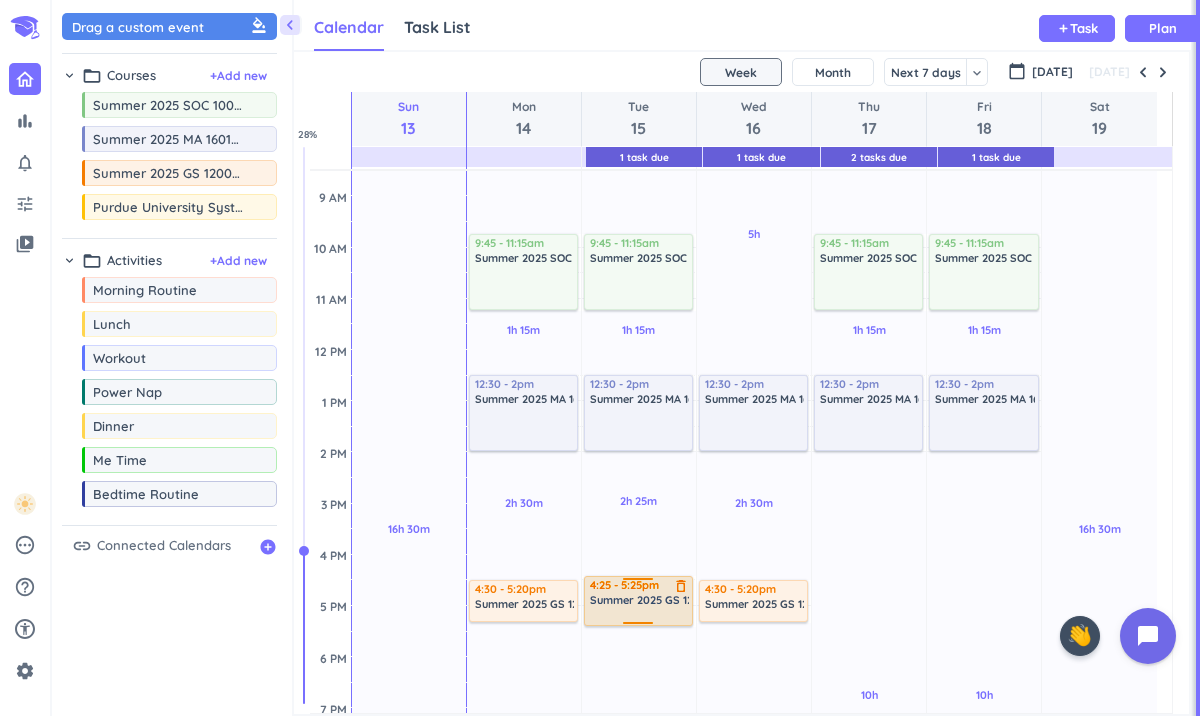 click on "Summer 2025 GS 12000-041 LEC" at bounding box center [673, 600] 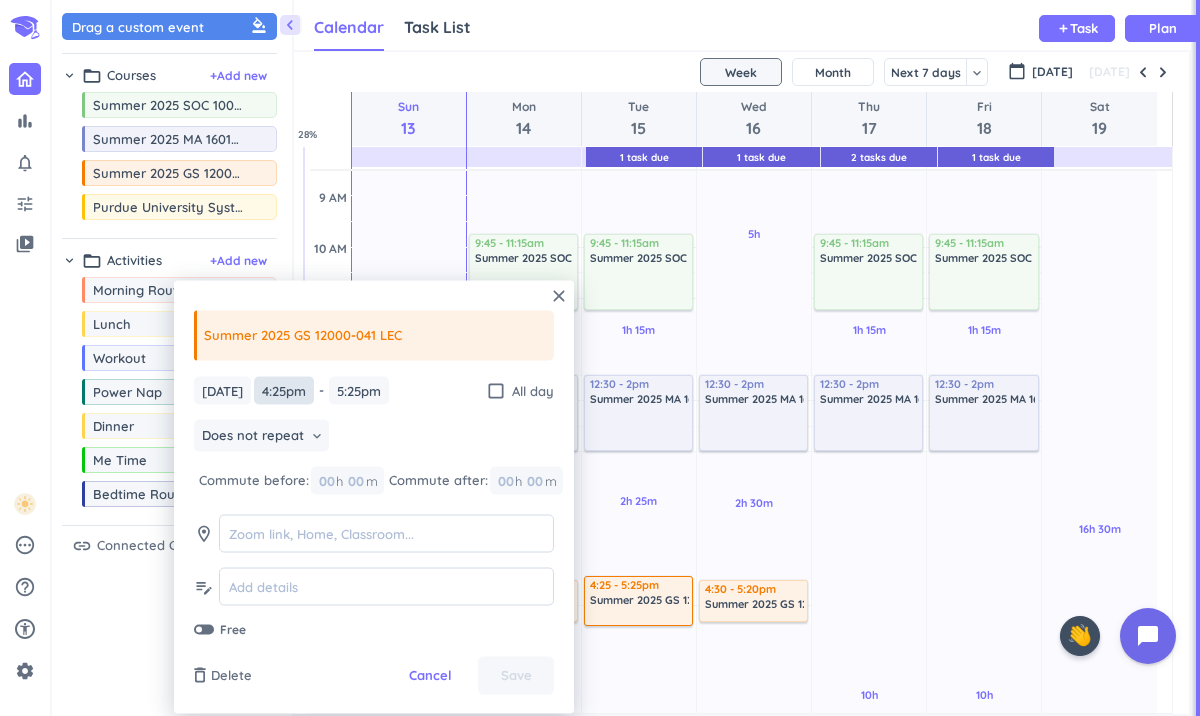 click on "4:25pm" at bounding box center [284, 390] 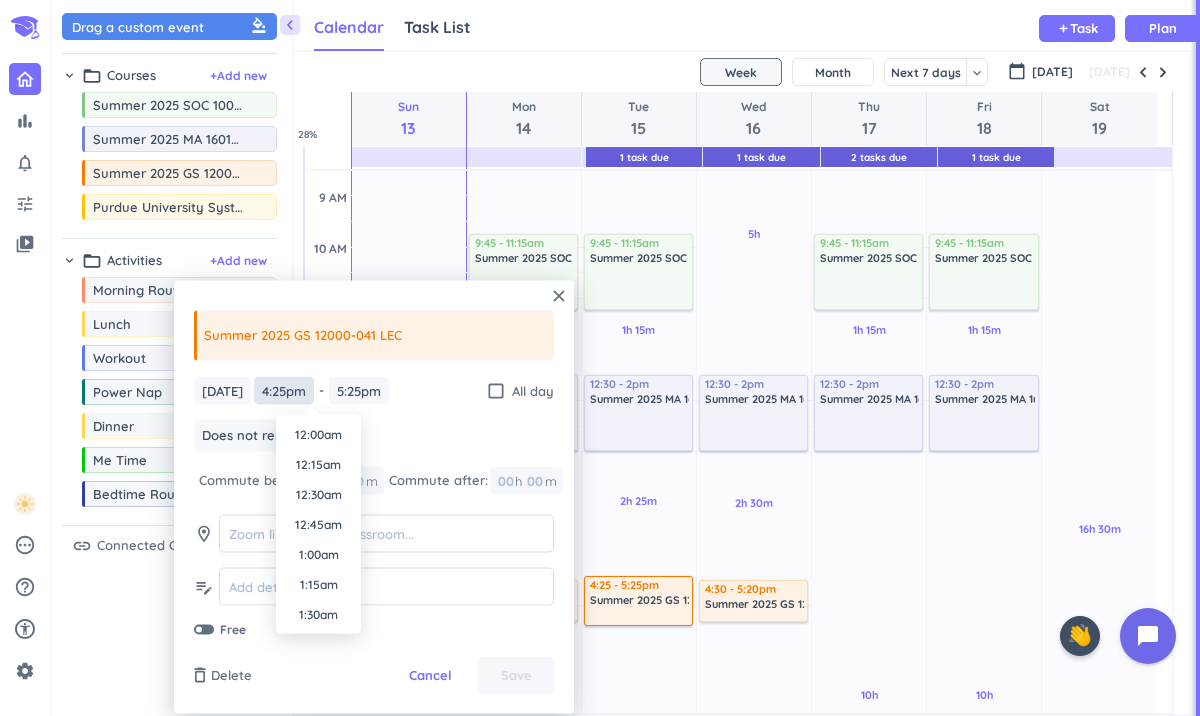 scroll, scrollTop: 1860, scrollLeft: 0, axis: vertical 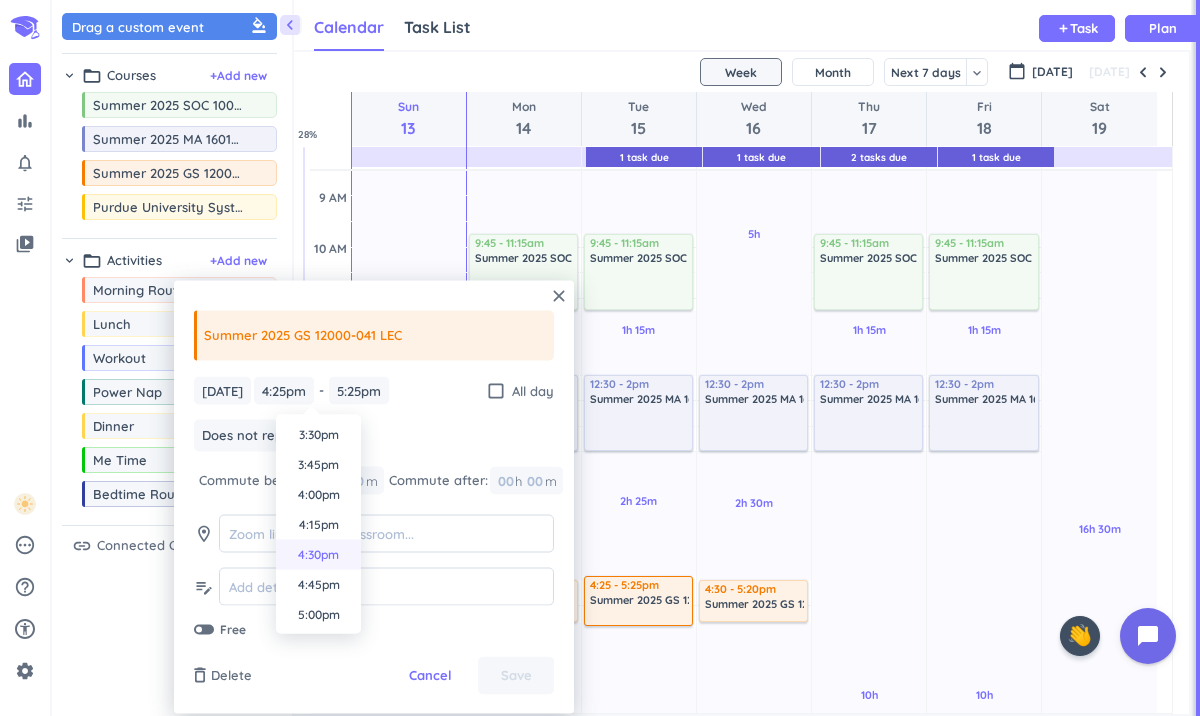 click on "4:30pm" at bounding box center (318, 555) 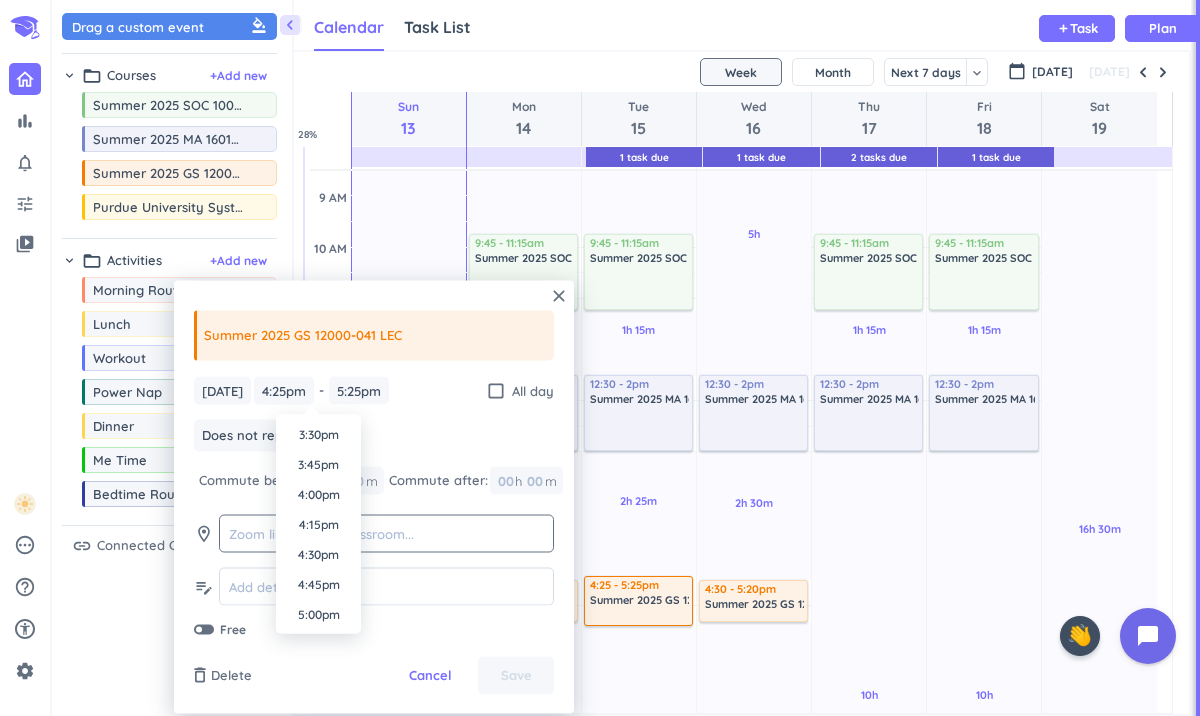 type on "4:30pm" 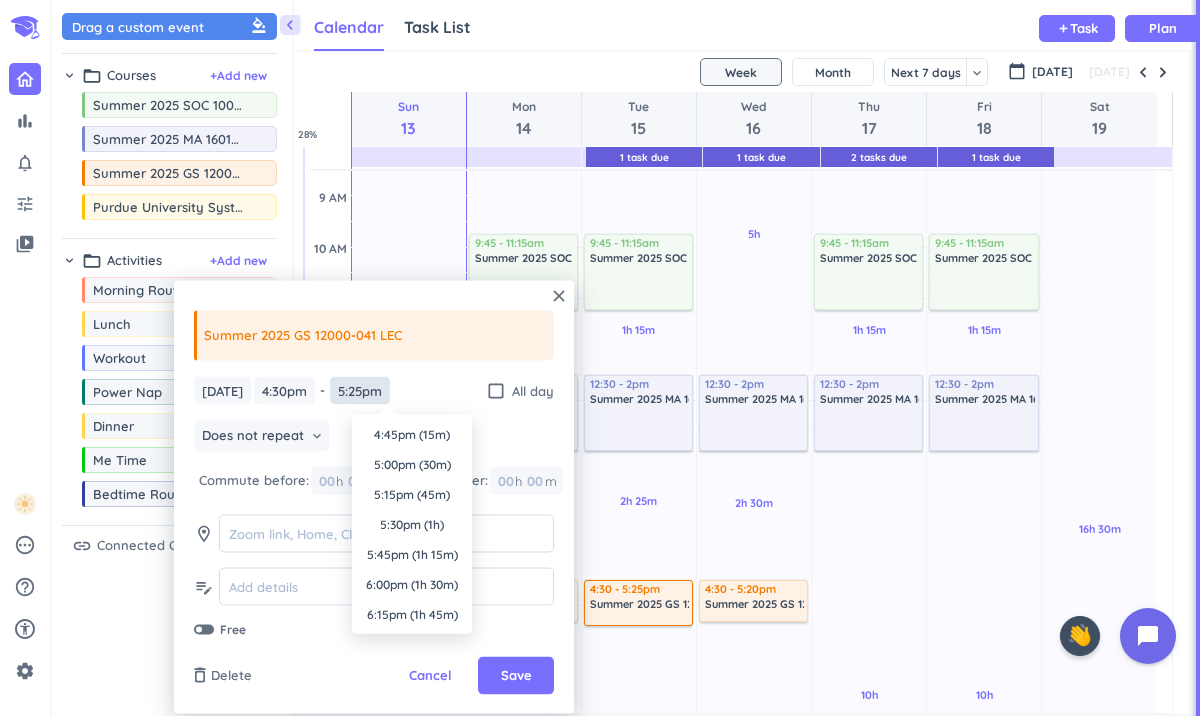 click on "5:25pm" at bounding box center [360, 390] 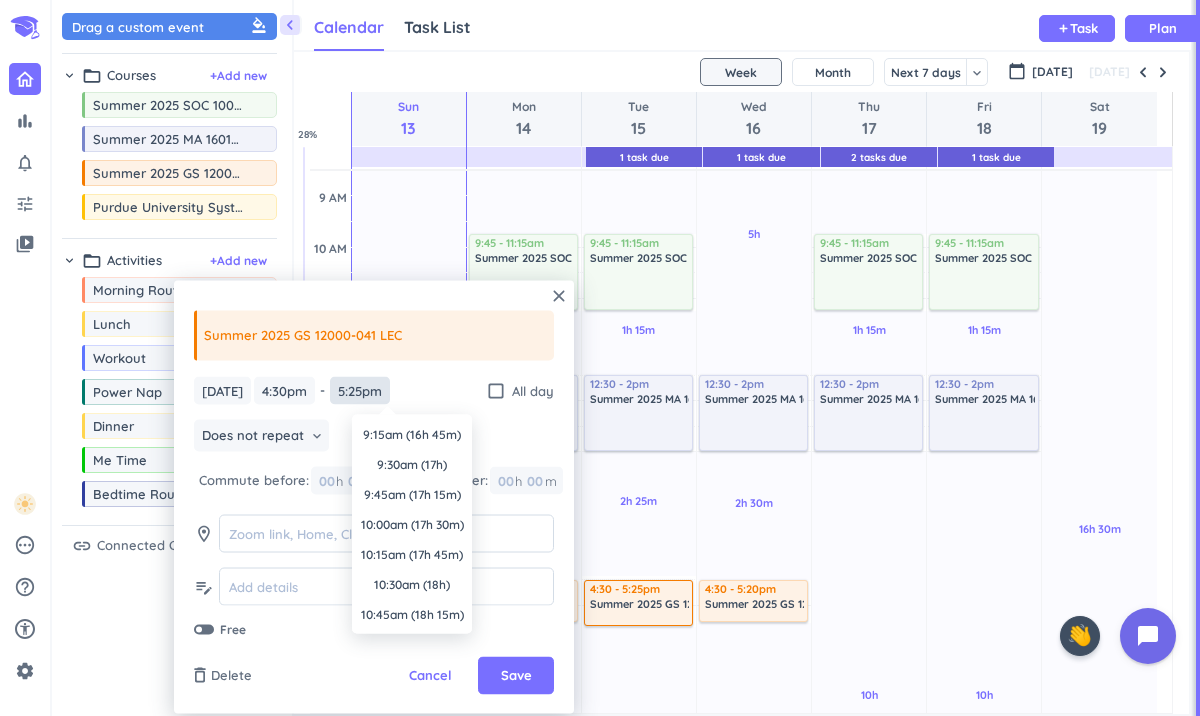click on "5:25pm" at bounding box center [360, 390] 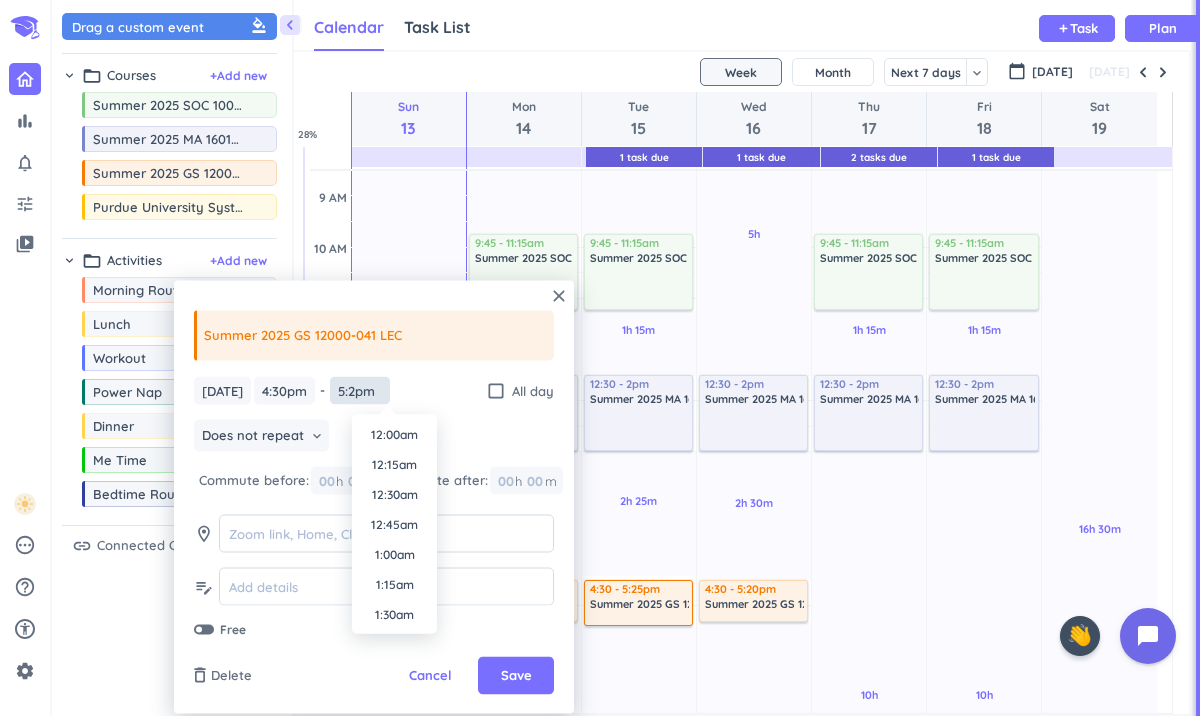 scroll, scrollTop: 1950, scrollLeft: 0, axis: vertical 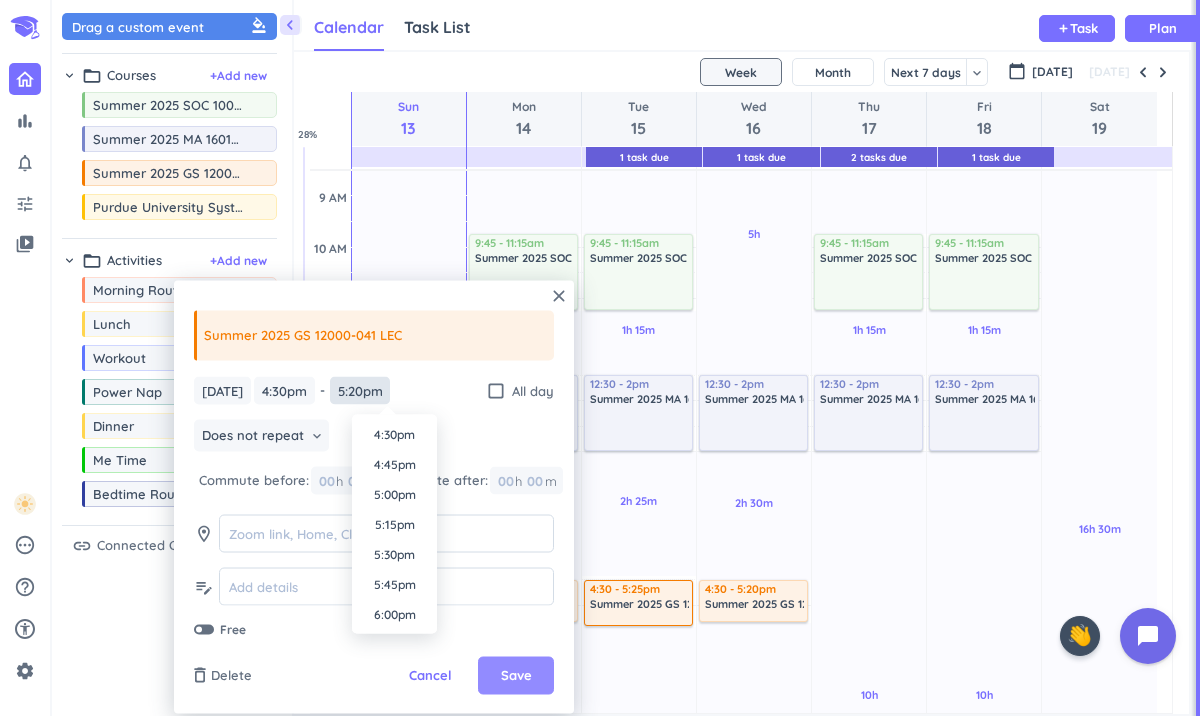 type on "5:20pm" 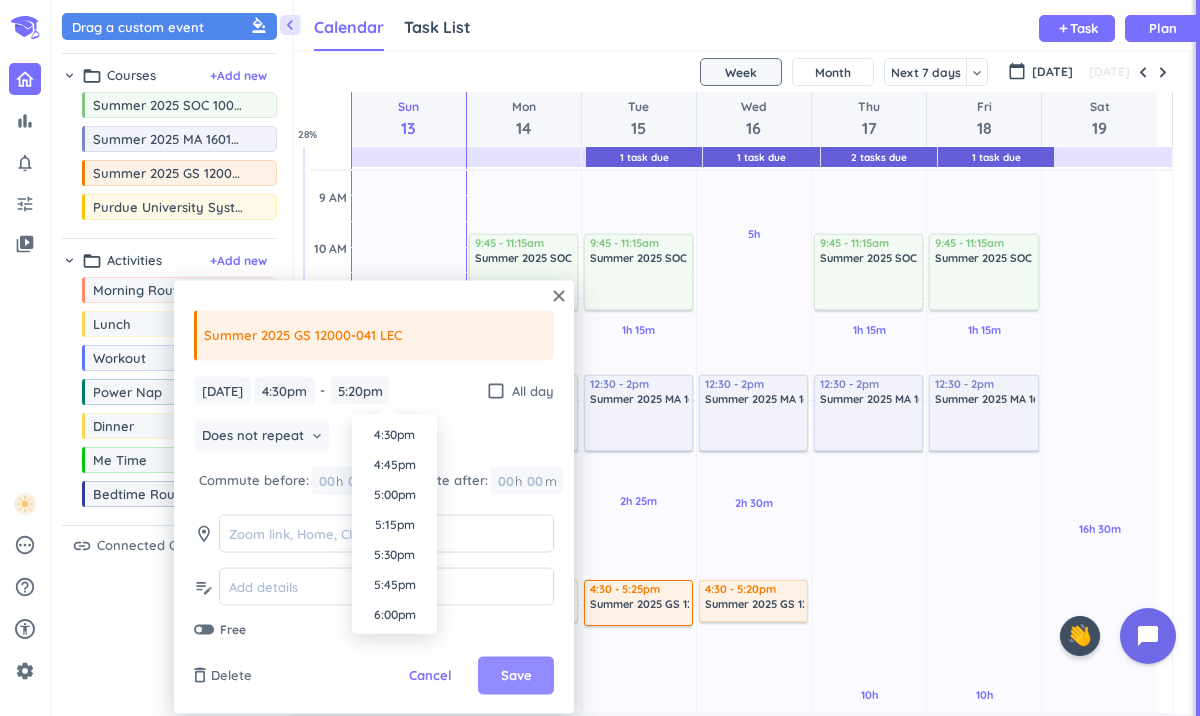 click on "Save" at bounding box center (516, 676) 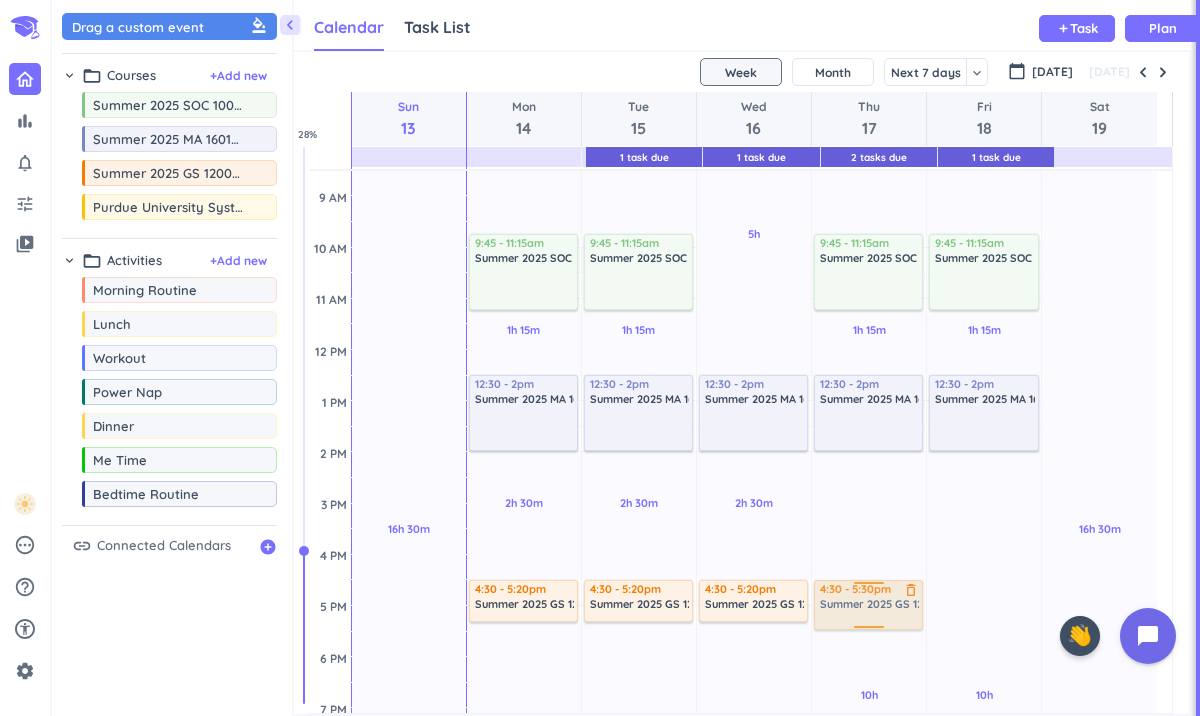 drag, startPoint x: 223, startPoint y: 183, endPoint x: 860, endPoint y: 583, distance: 752.17615 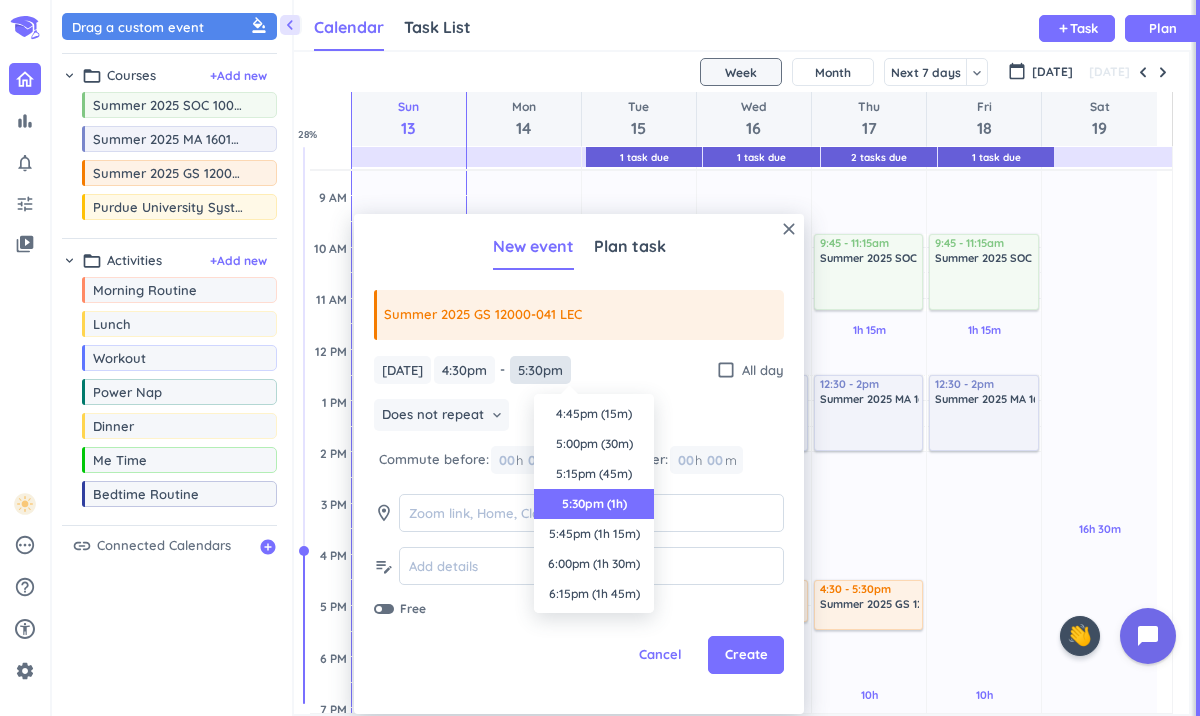 click on "5:30pm" at bounding box center (540, 370) 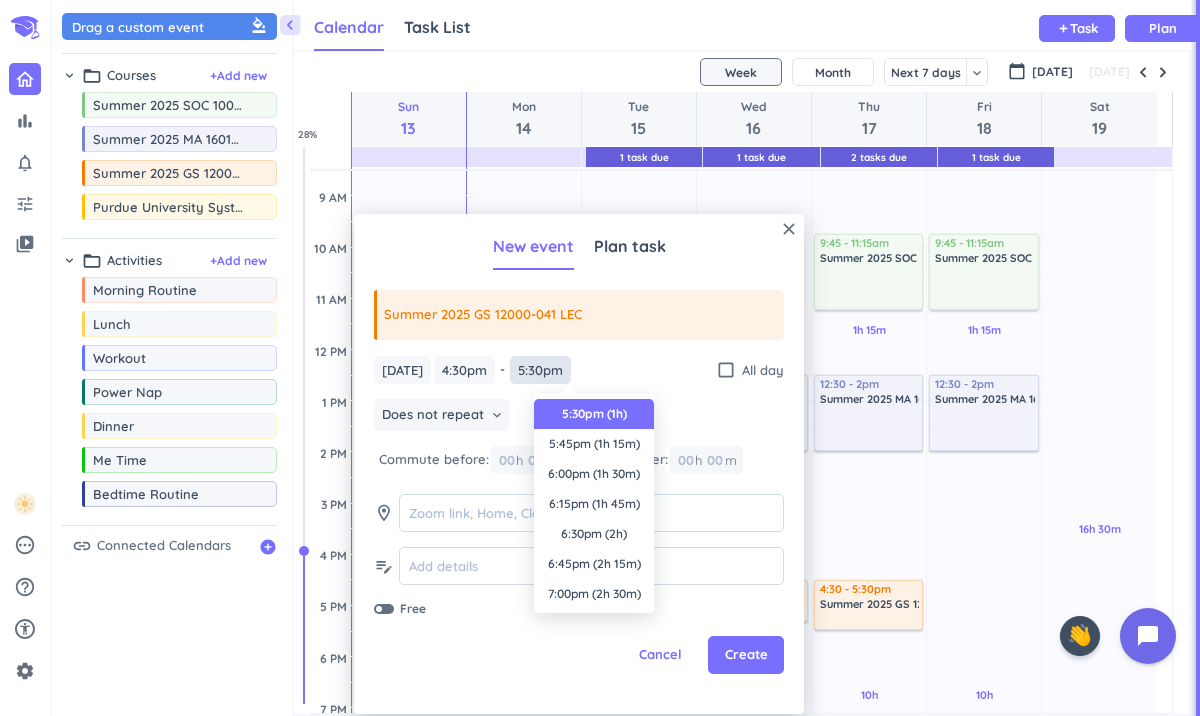 click on "5:30pm" at bounding box center [540, 370] 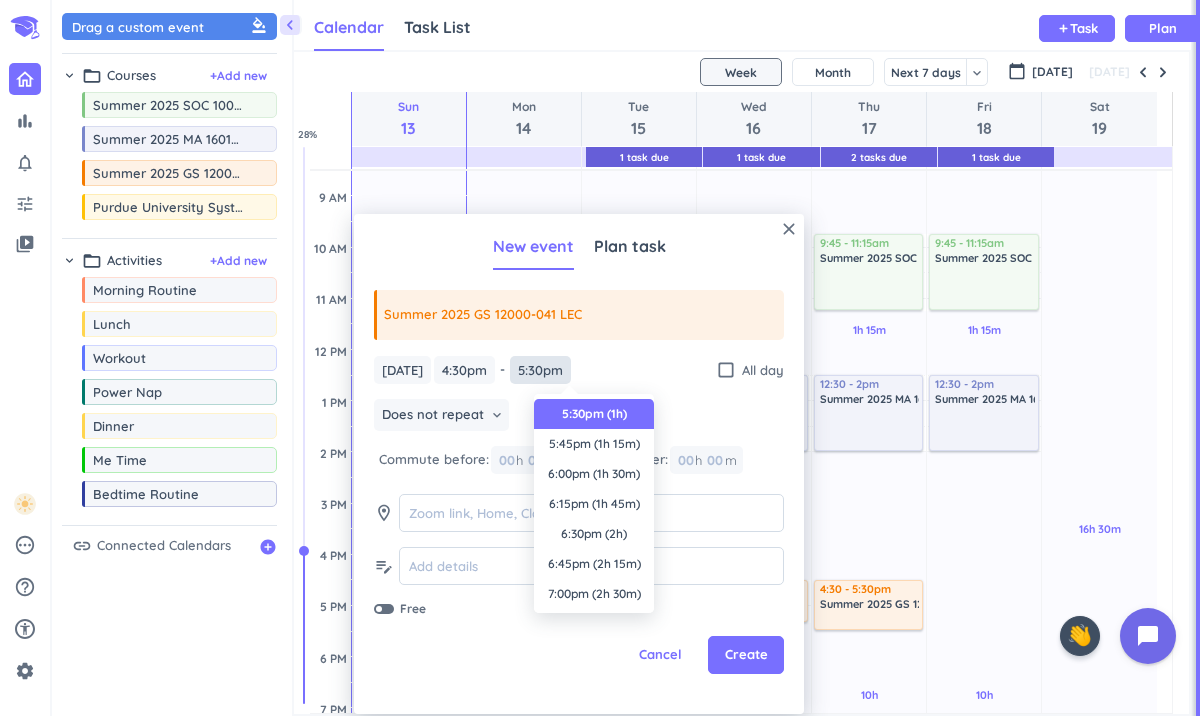 click on "5:30pm" at bounding box center [540, 370] 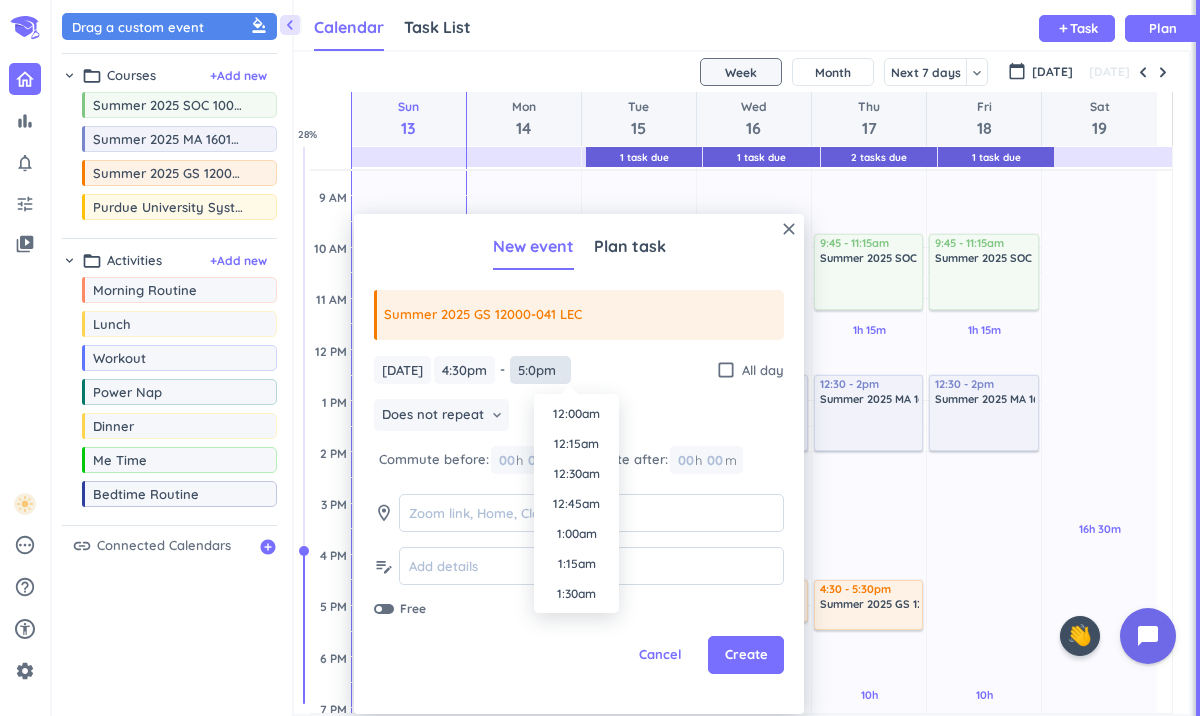 scroll, scrollTop: 1950, scrollLeft: 0, axis: vertical 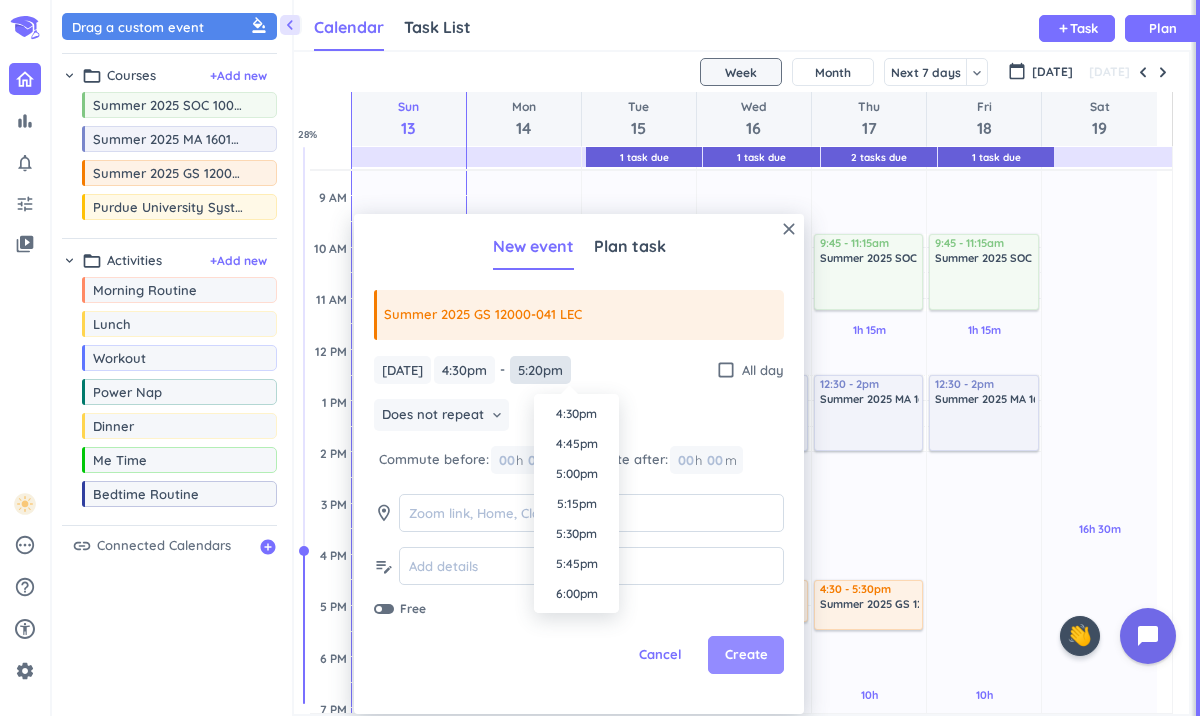 type on "5:20pm" 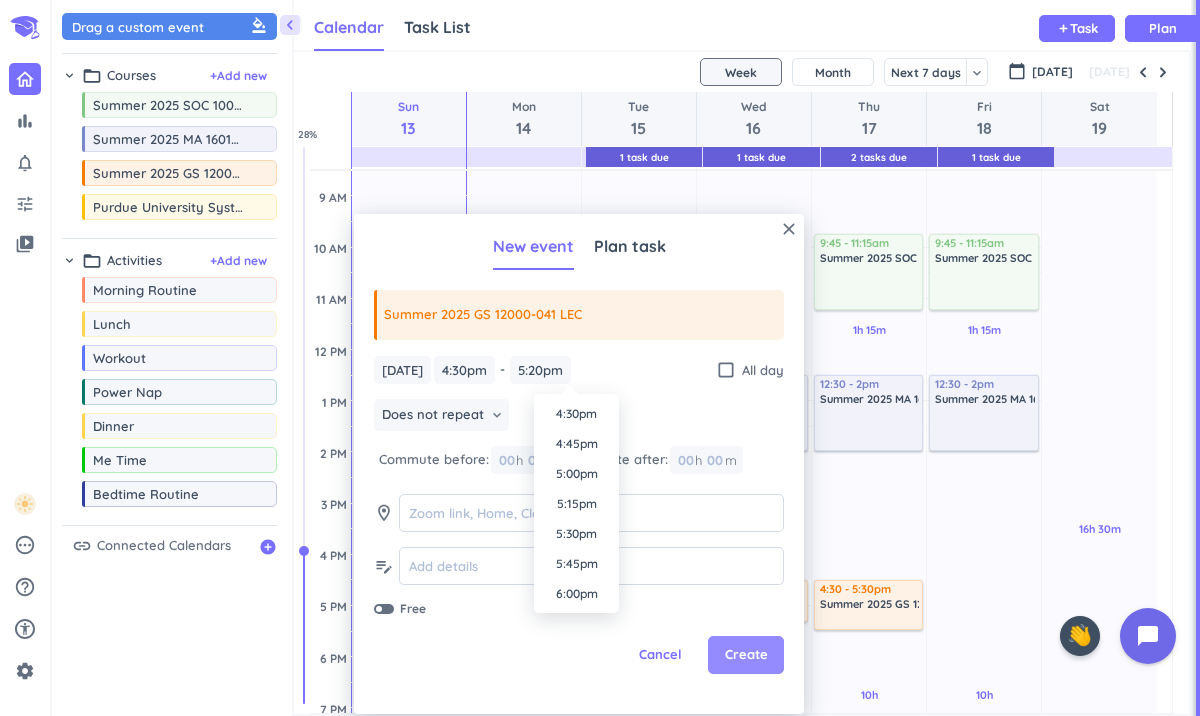 click on "Create" at bounding box center (746, 655) 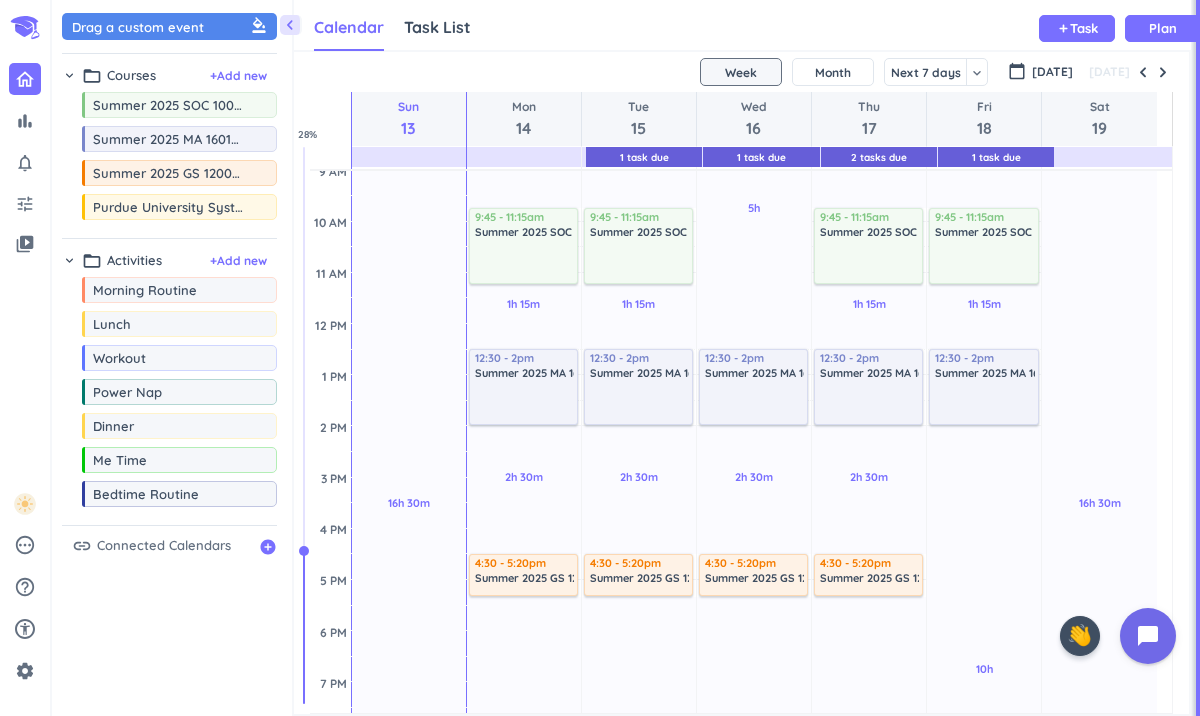 scroll, scrollTop: 0, scrollLeft: 0, axis: both 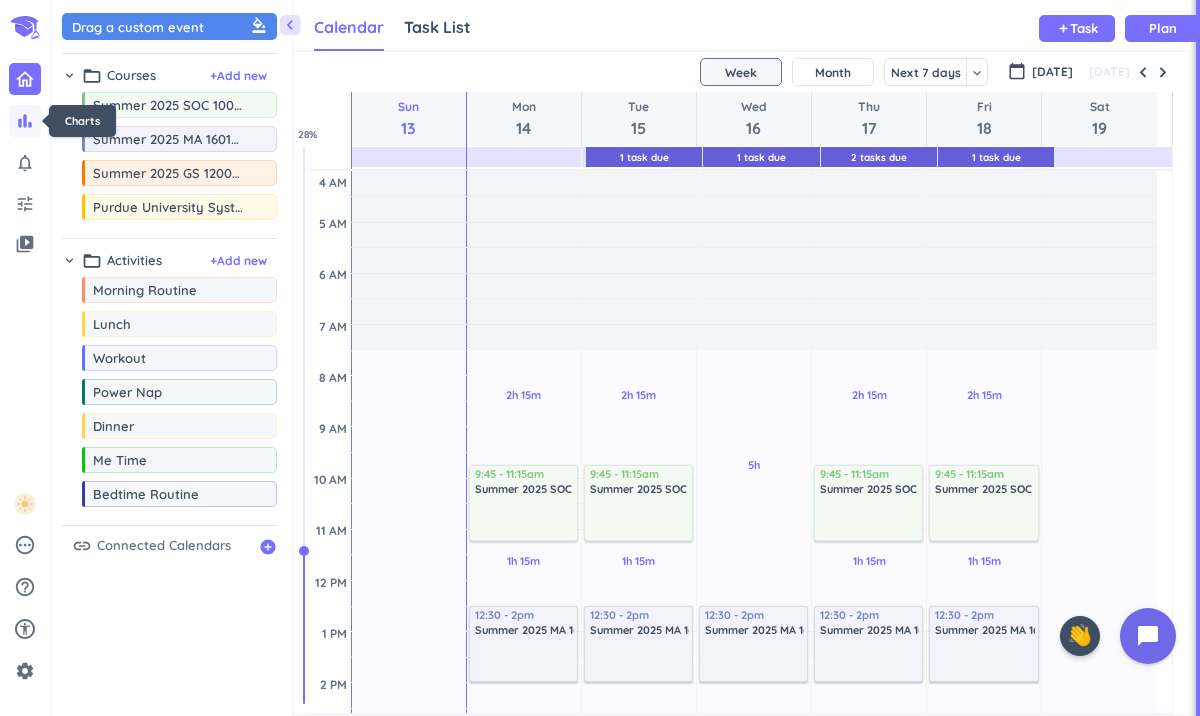click on "bar_chart" at bounding box center (25, 121) 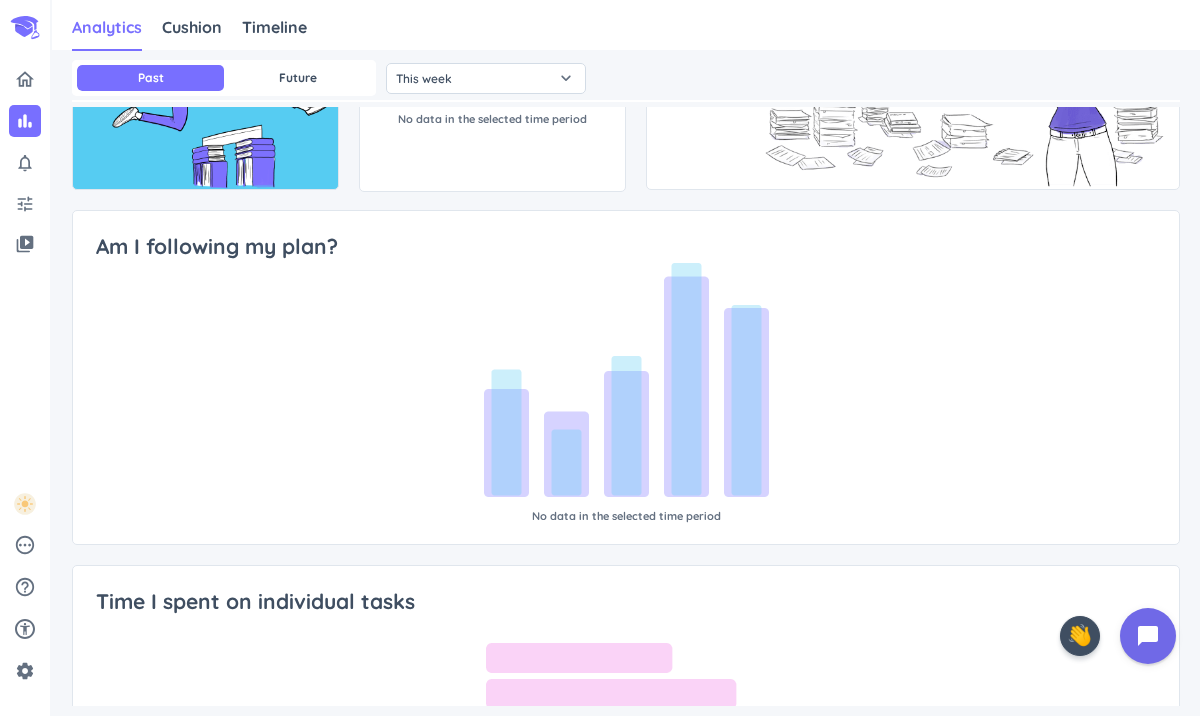 scroll, scrollTop: 658, scrollLeft: 0, axis: vertical 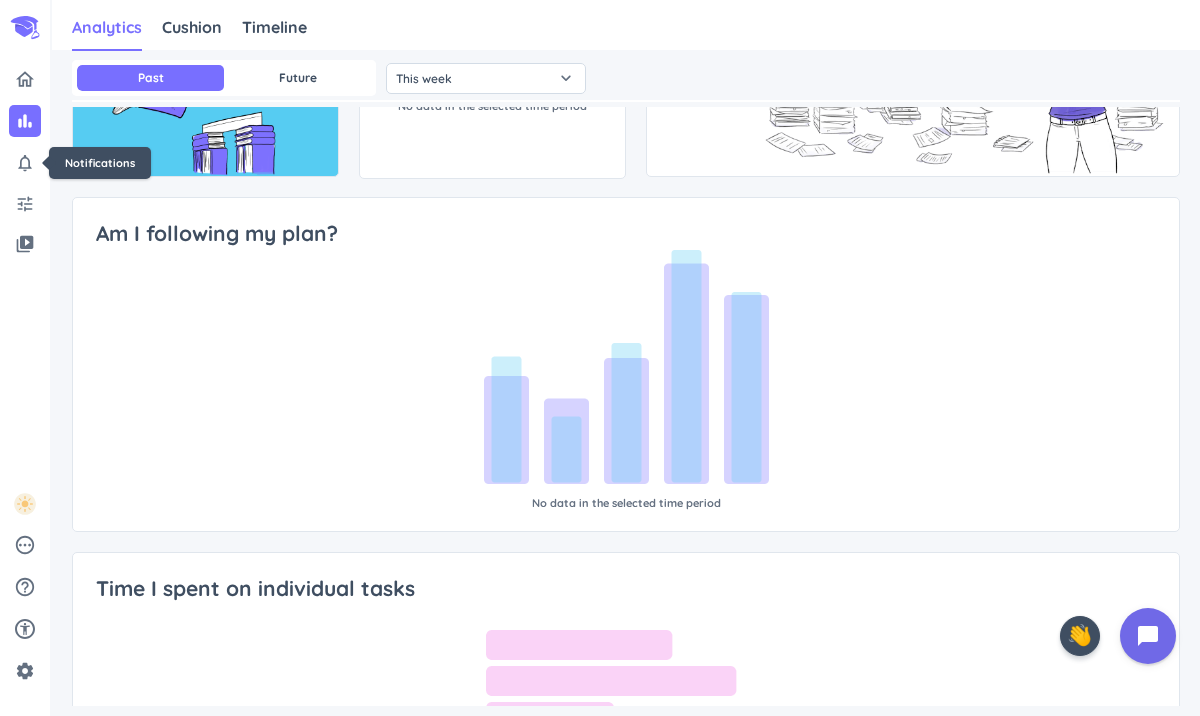 click on "notifications_none" at bounding box center (25, 163) 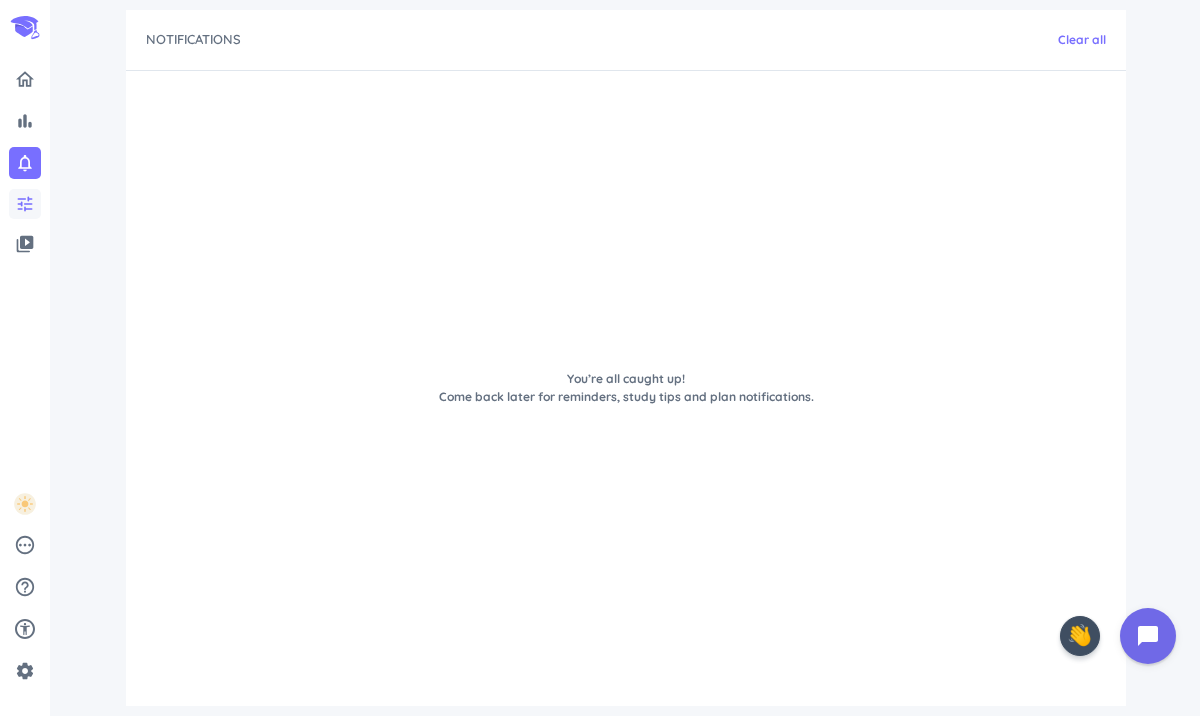 click on "bar_chart notifications_none tune" at bounding box center (25, 136) 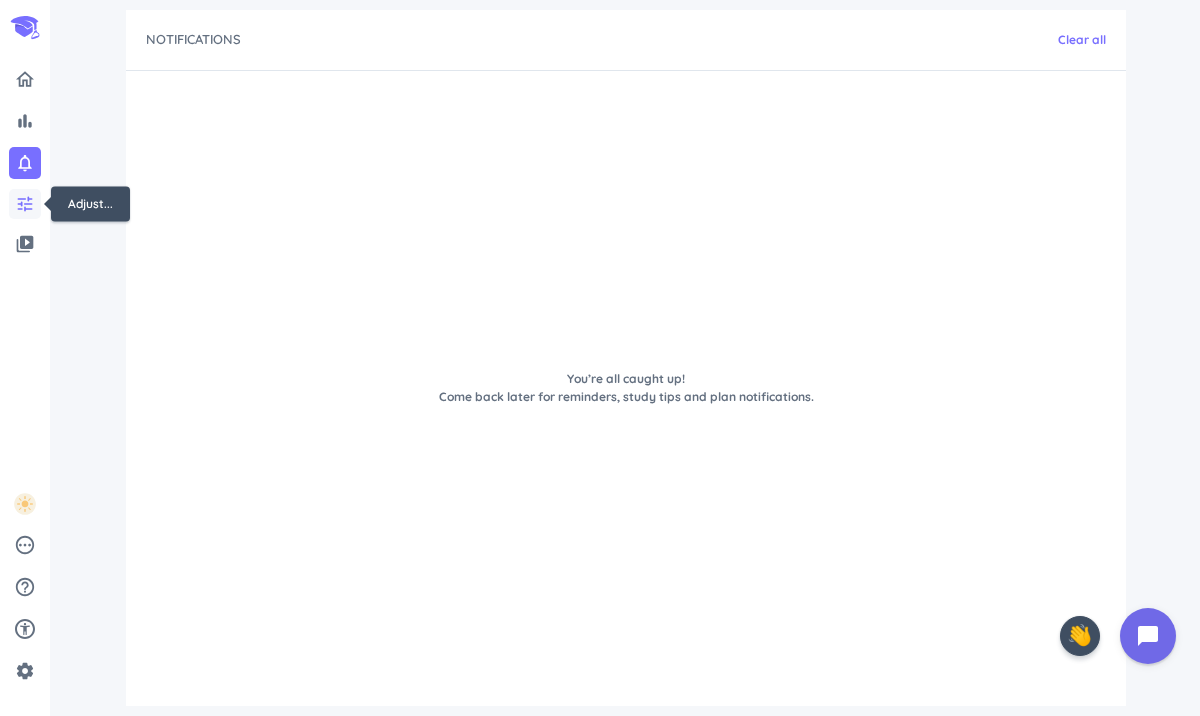 click on "tune" at bounding box center [25, 204] 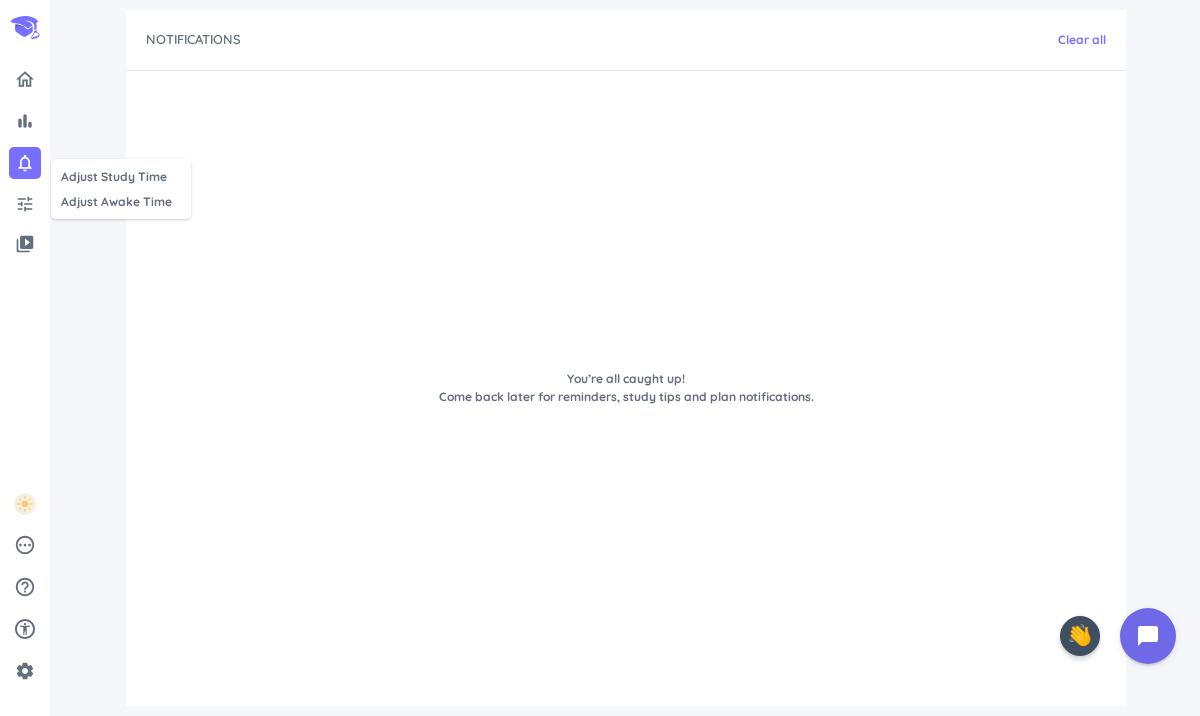 click at bounding box center [600, 358] 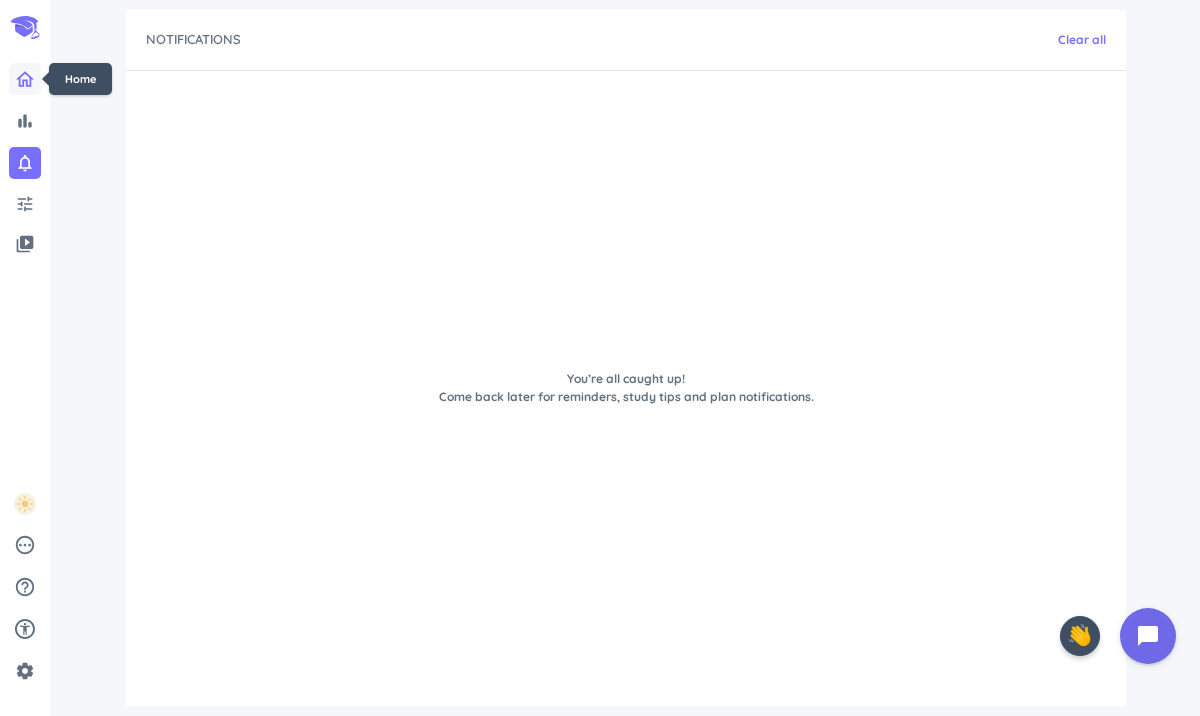 click 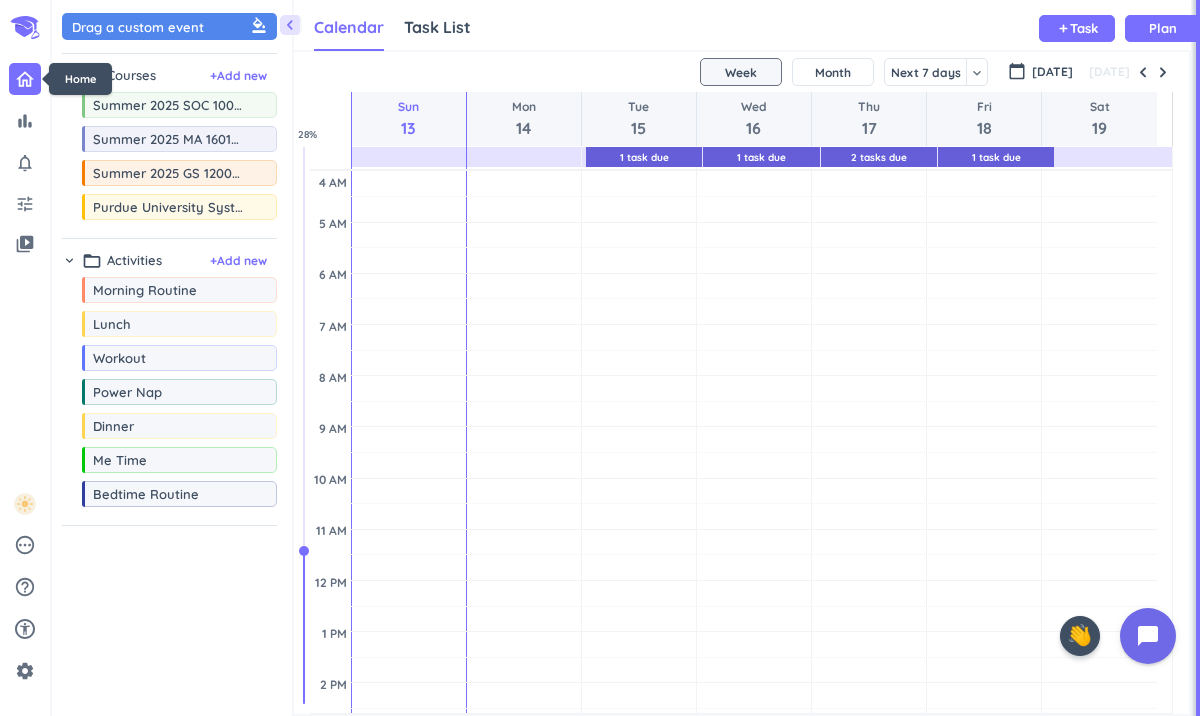 scroll, scrollTop: 16, scrollLeft: 16, axis: both 